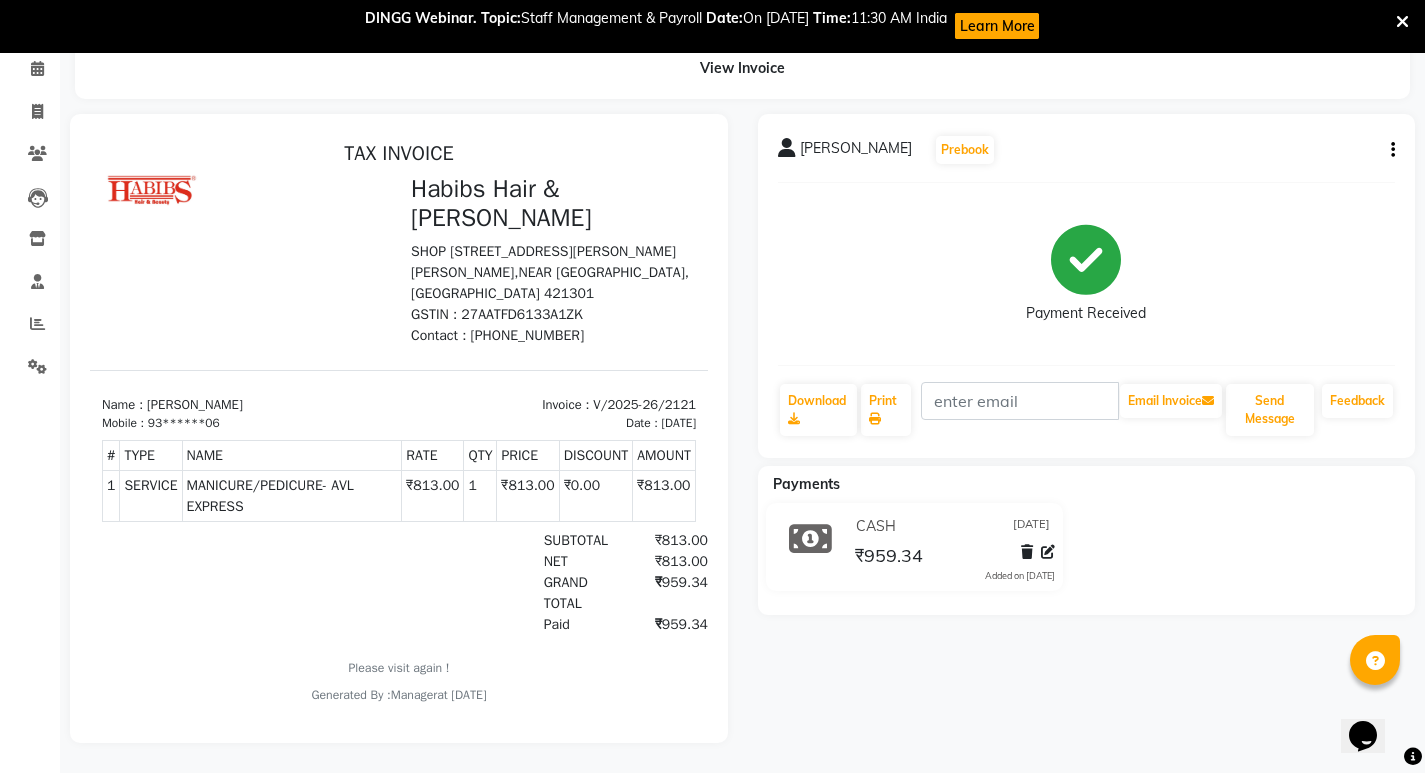 scroll, scrollTop: 0, scrollLeft: 0, axis: both 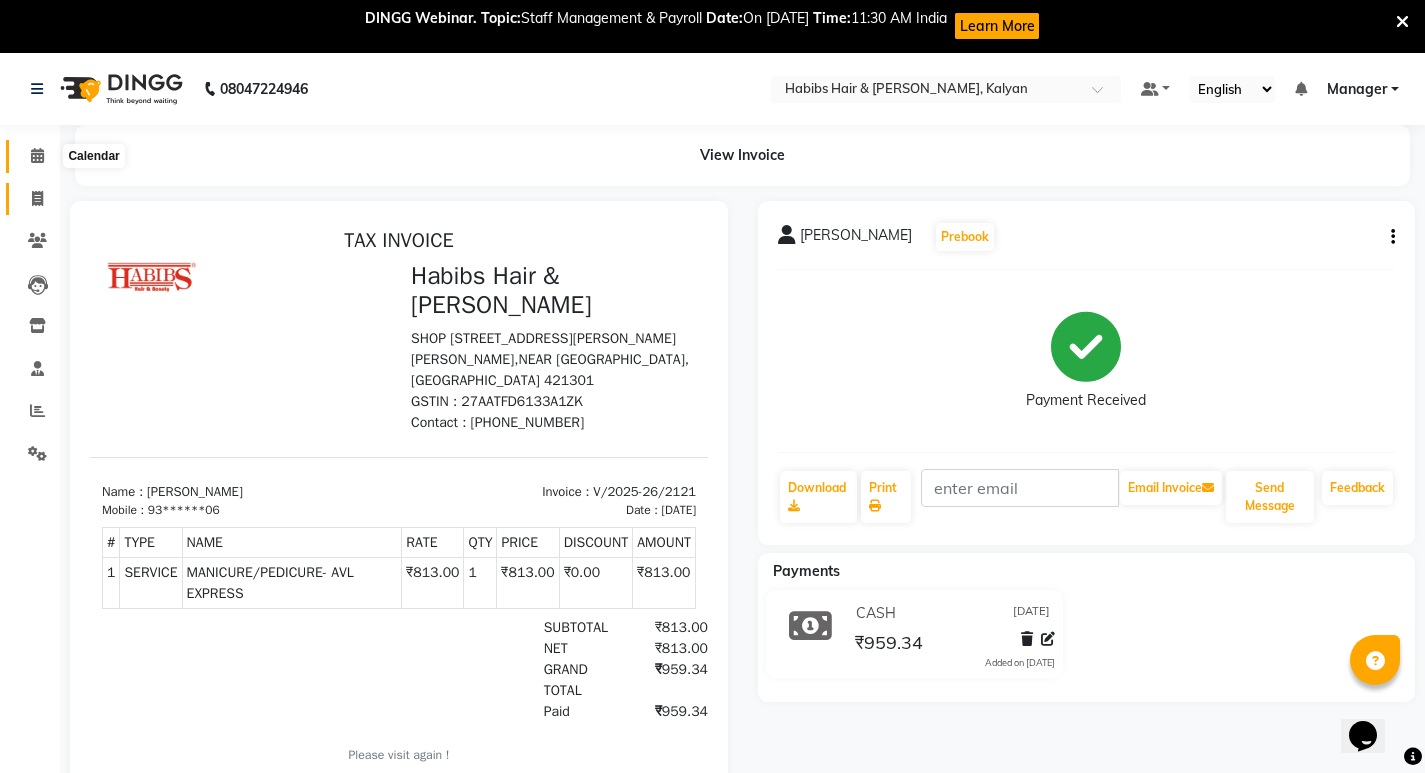 drag, startPoint x: 36, startPoint y: 160, endPoint x: 37, endPoint y: 194, distance: 34.0147 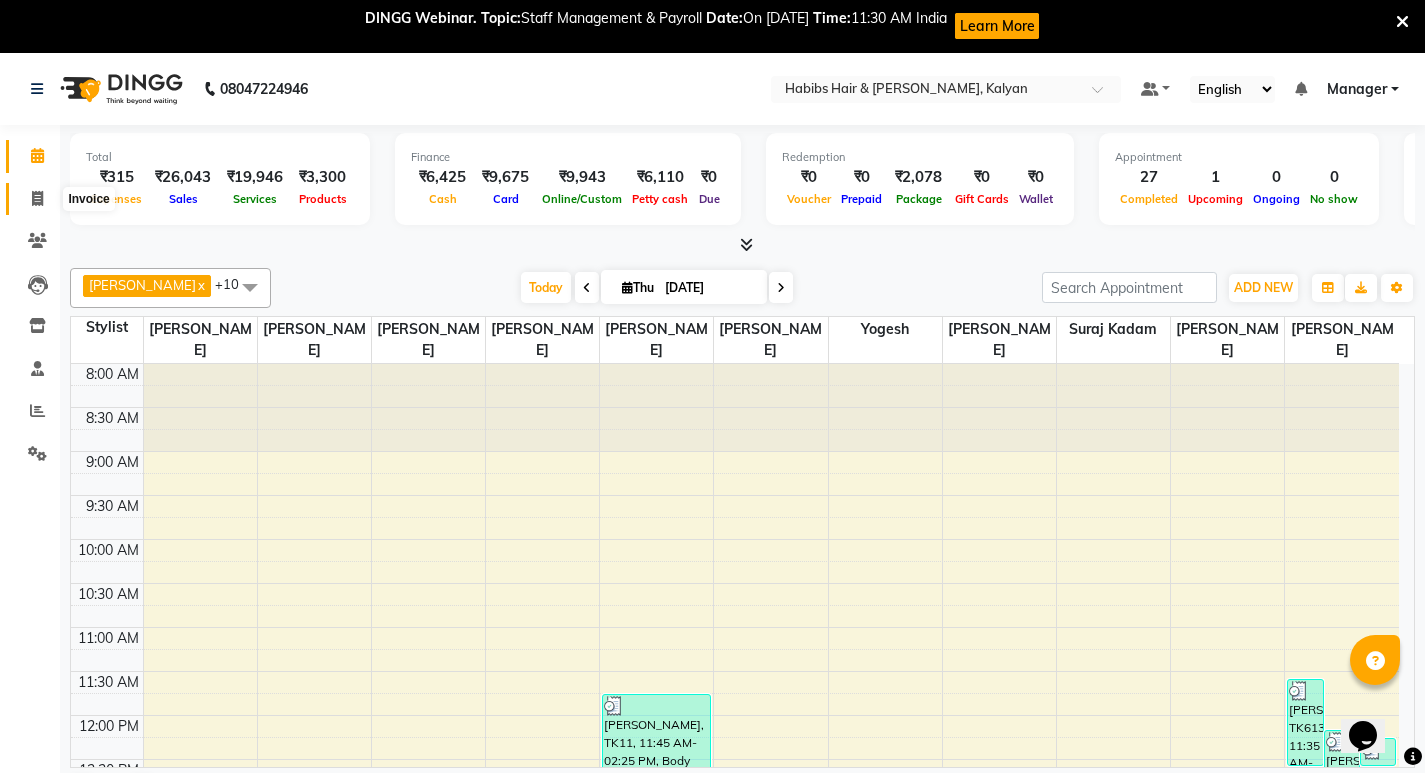 click 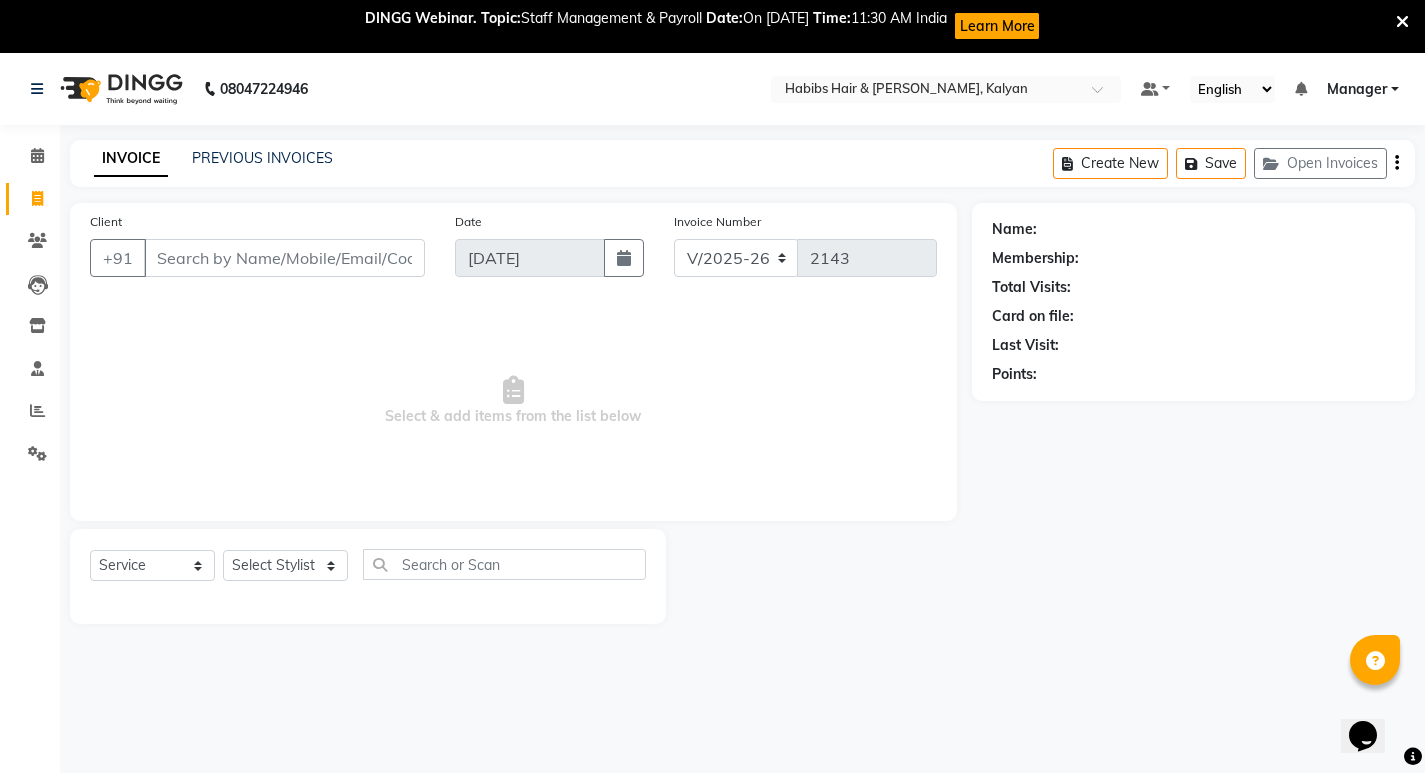 click at bounding box center (1402, 22) 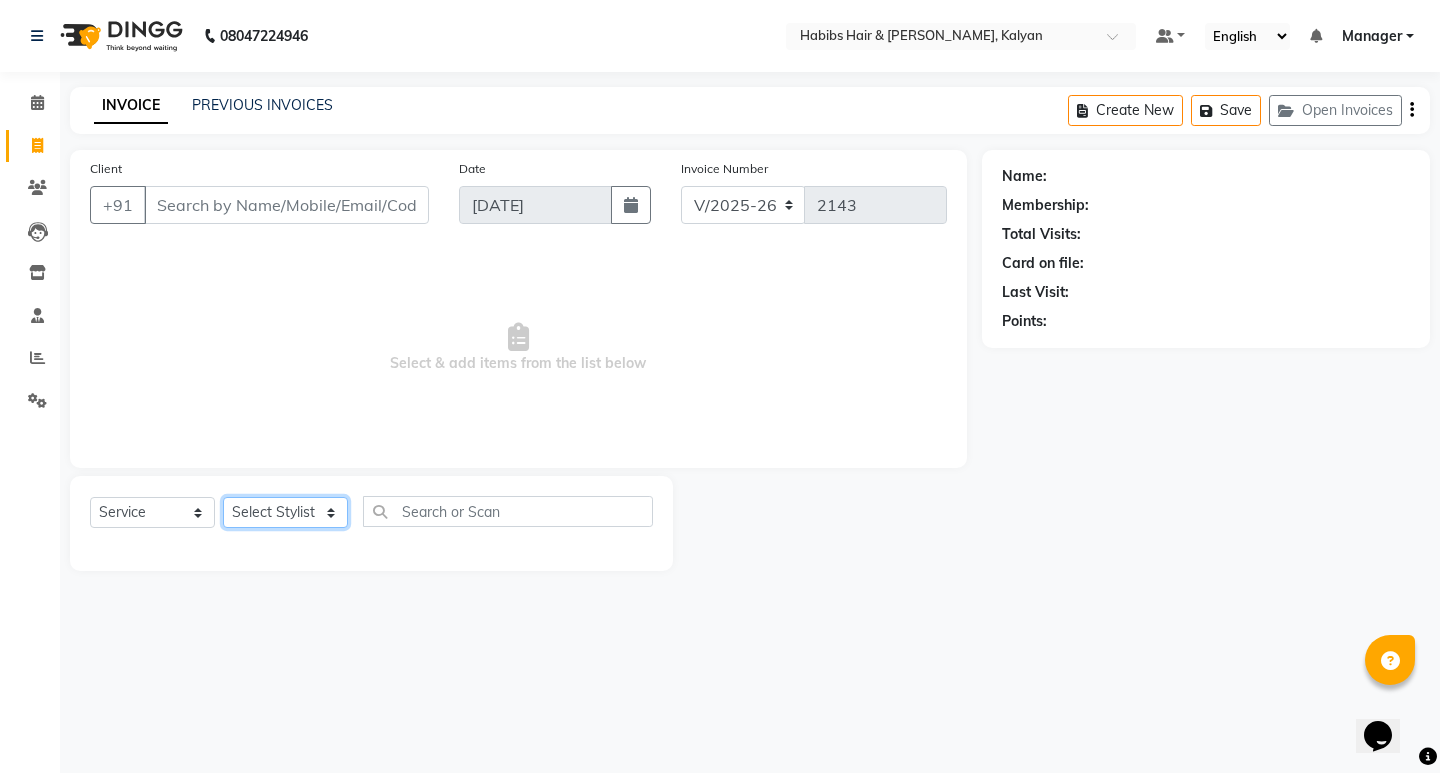 click on "Select Stylist [PERSON_NAME] Manager [PERSON_NAME] [PERSON_NAME] [PERSON_NAME] zipre [PERSON_NAME] [PERSON_NAME]  Sagar [PERSON_NAME] [PERSON_NAME] Suraj [PERSON_NAME]  [PERSON_NAME]" 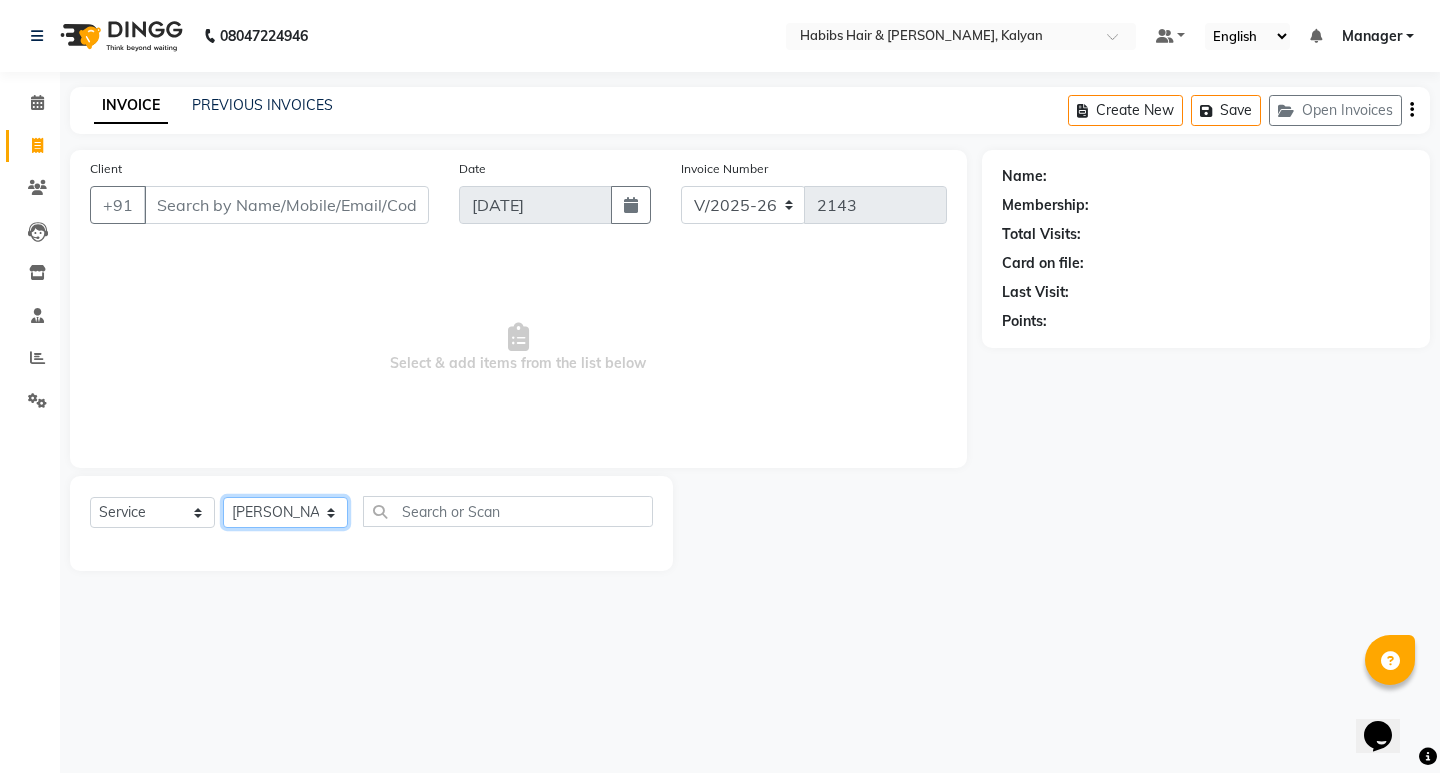 click on "Select Stylist [PERSON_NAME] Manager [PERSON_NAME] [PERSON_NAME] [PERSON_NAME] zipre [PERSON_NAME] [PERSON_NAME]  Sagar [PERSON_NAME] [PERSON_NAME] Suraj [PERSON_NAME]  [PERSON_NAME]" 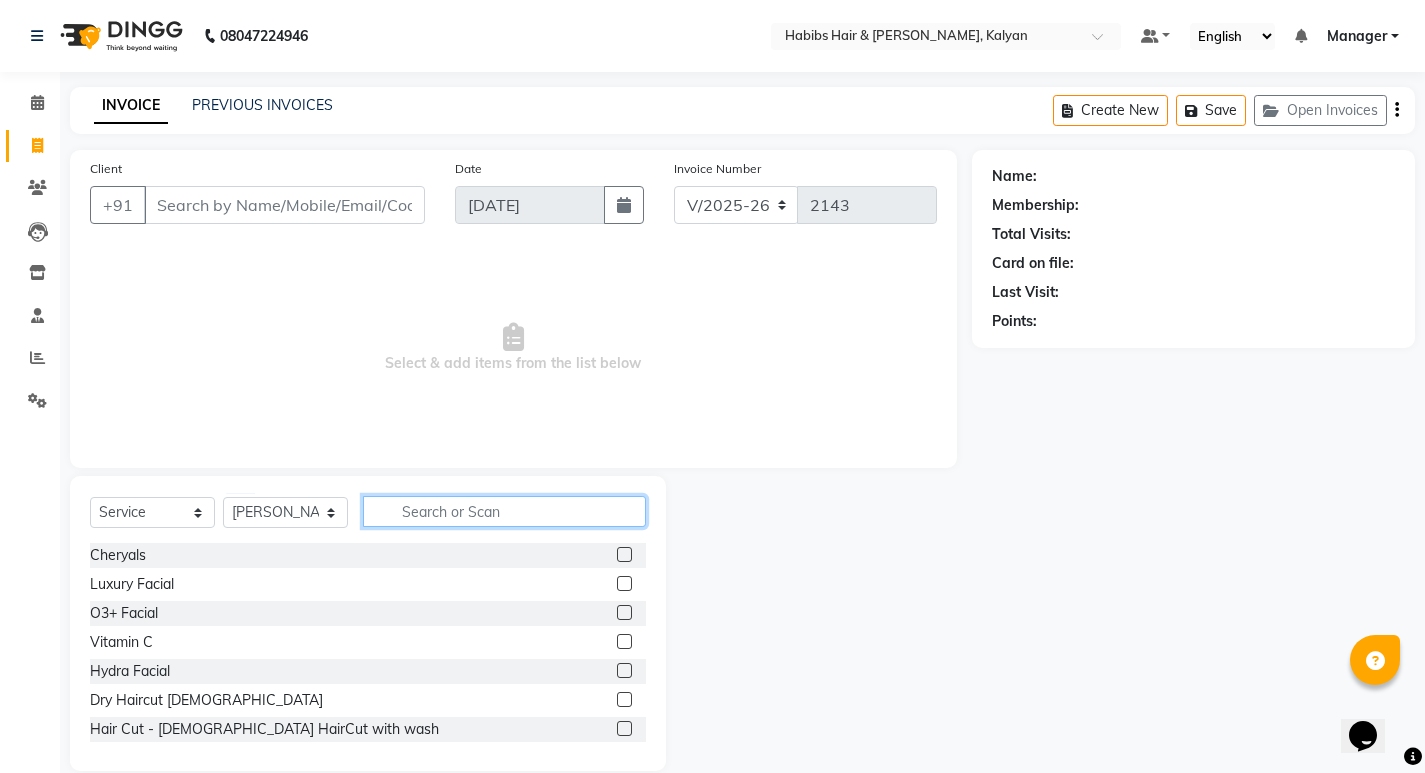 click 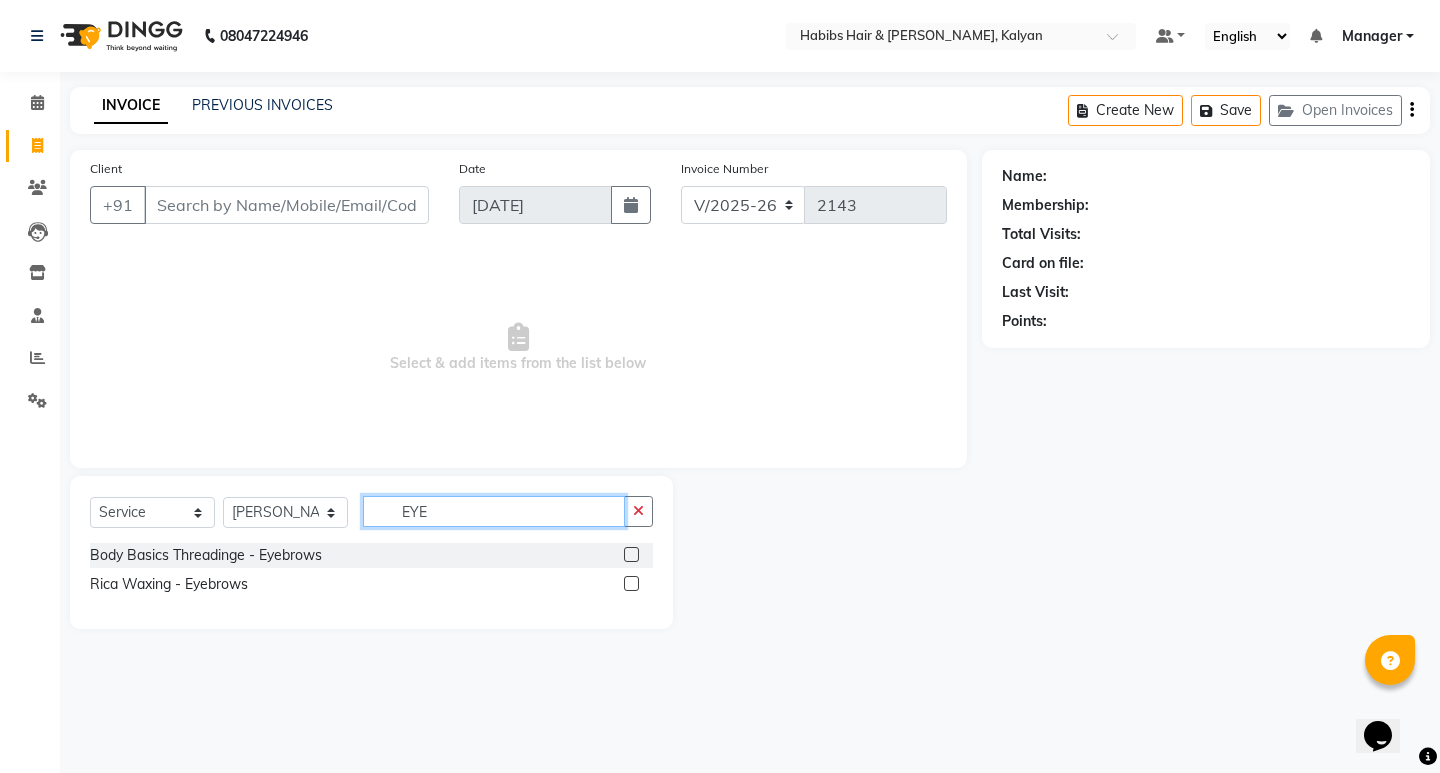 type on "EYE" 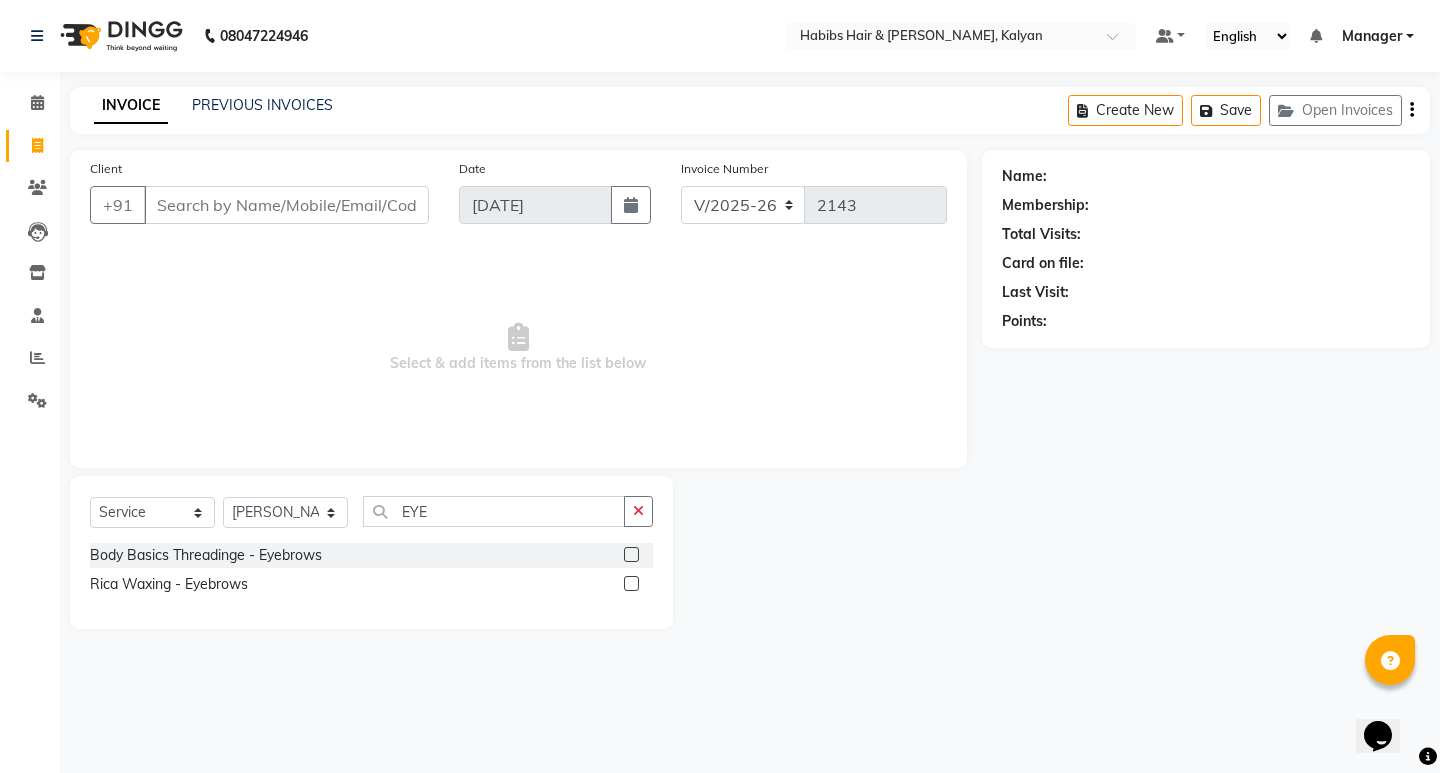 click 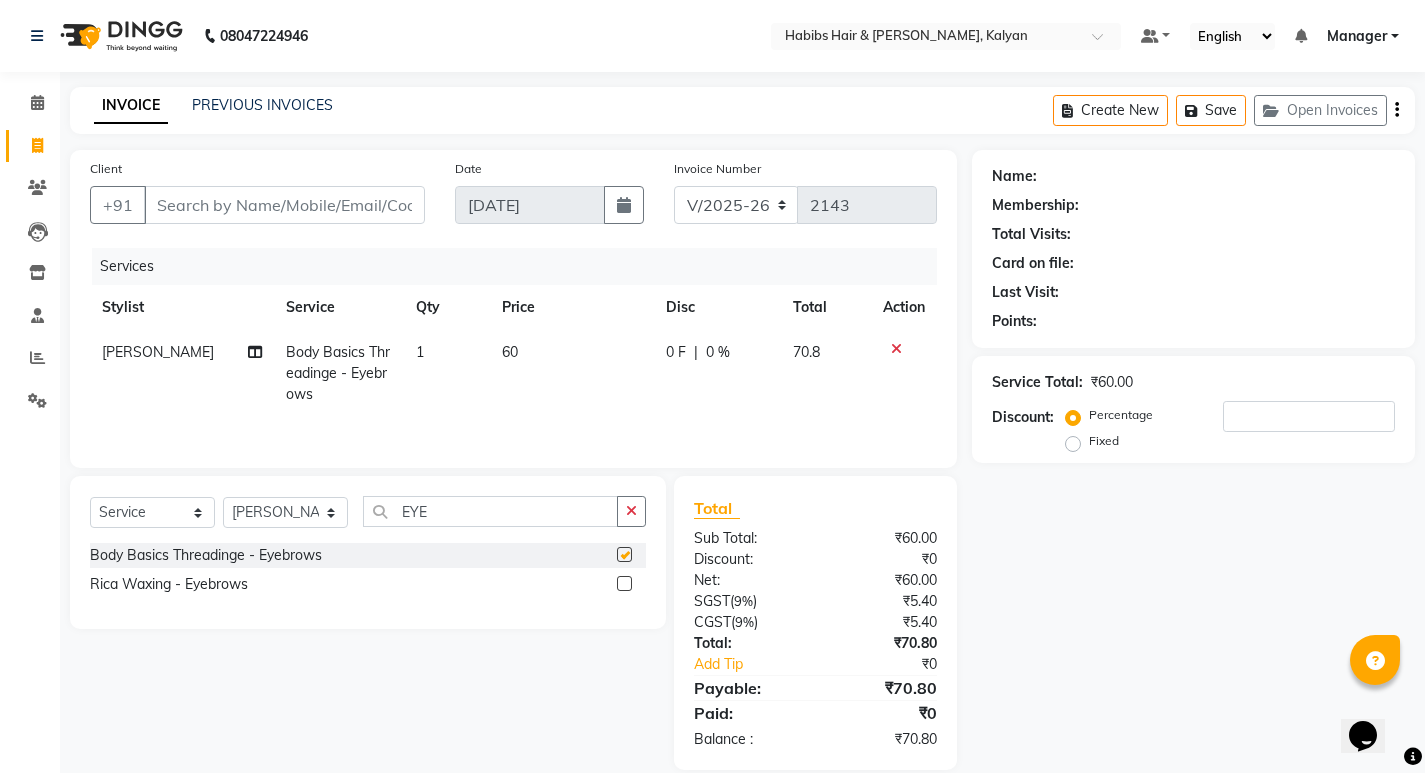 checkbox on "false" 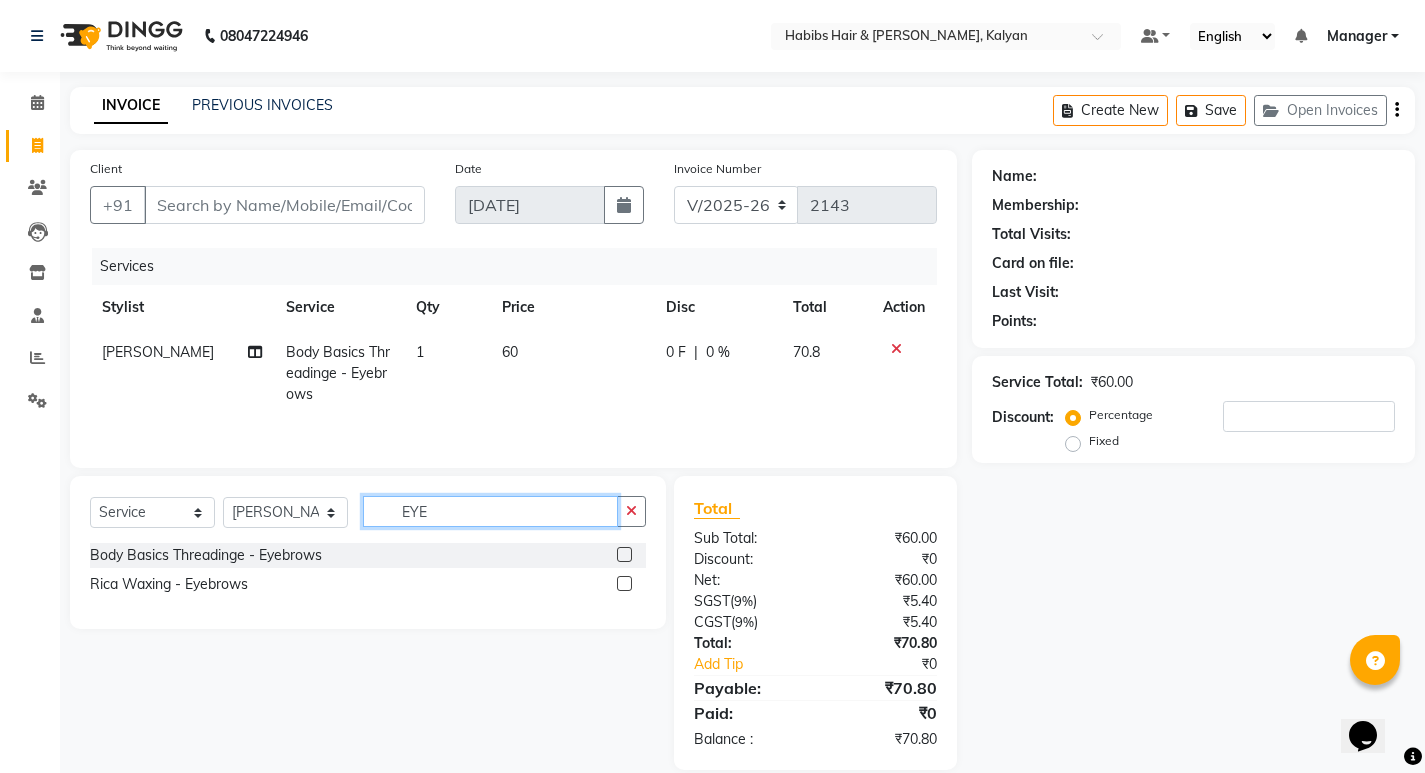 click on "EYE" 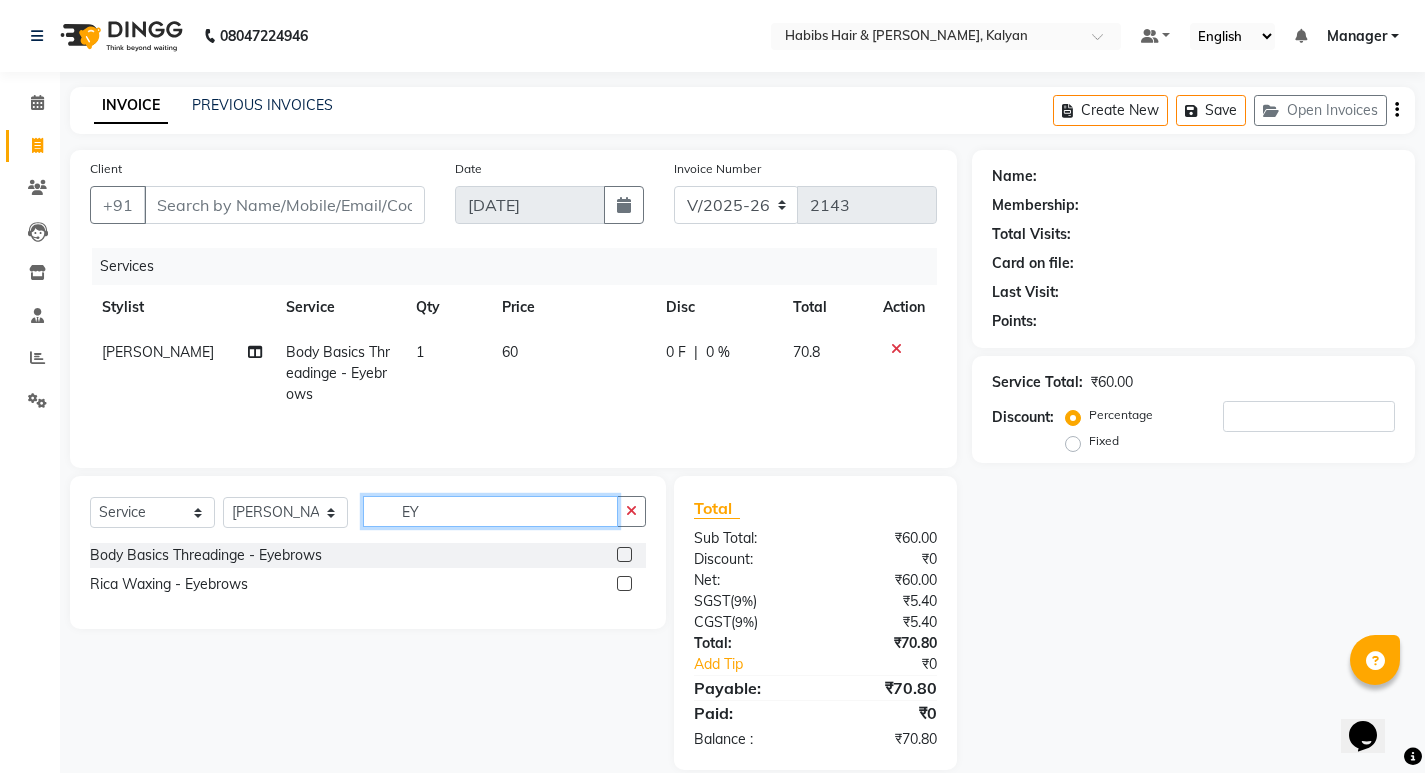 type on "E" 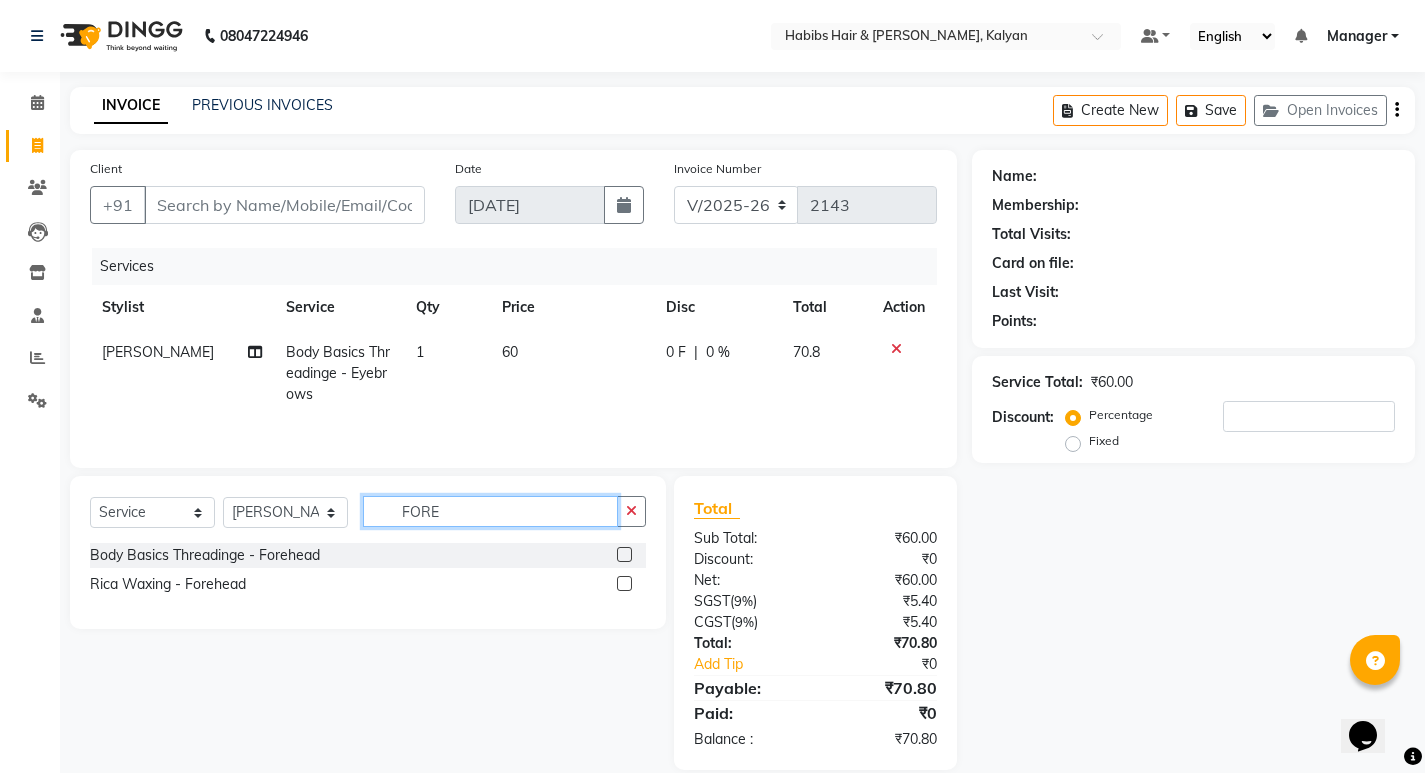 type on "FORE" 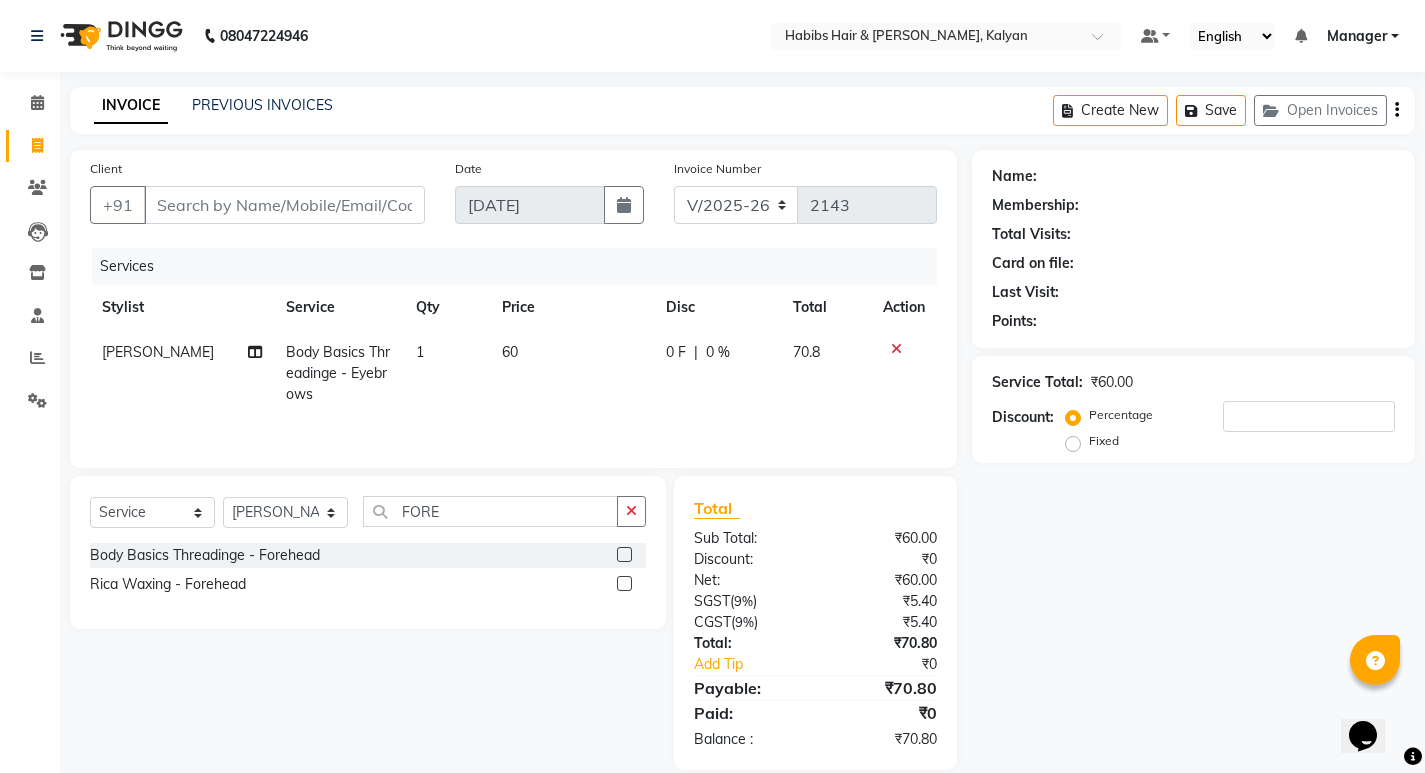 click 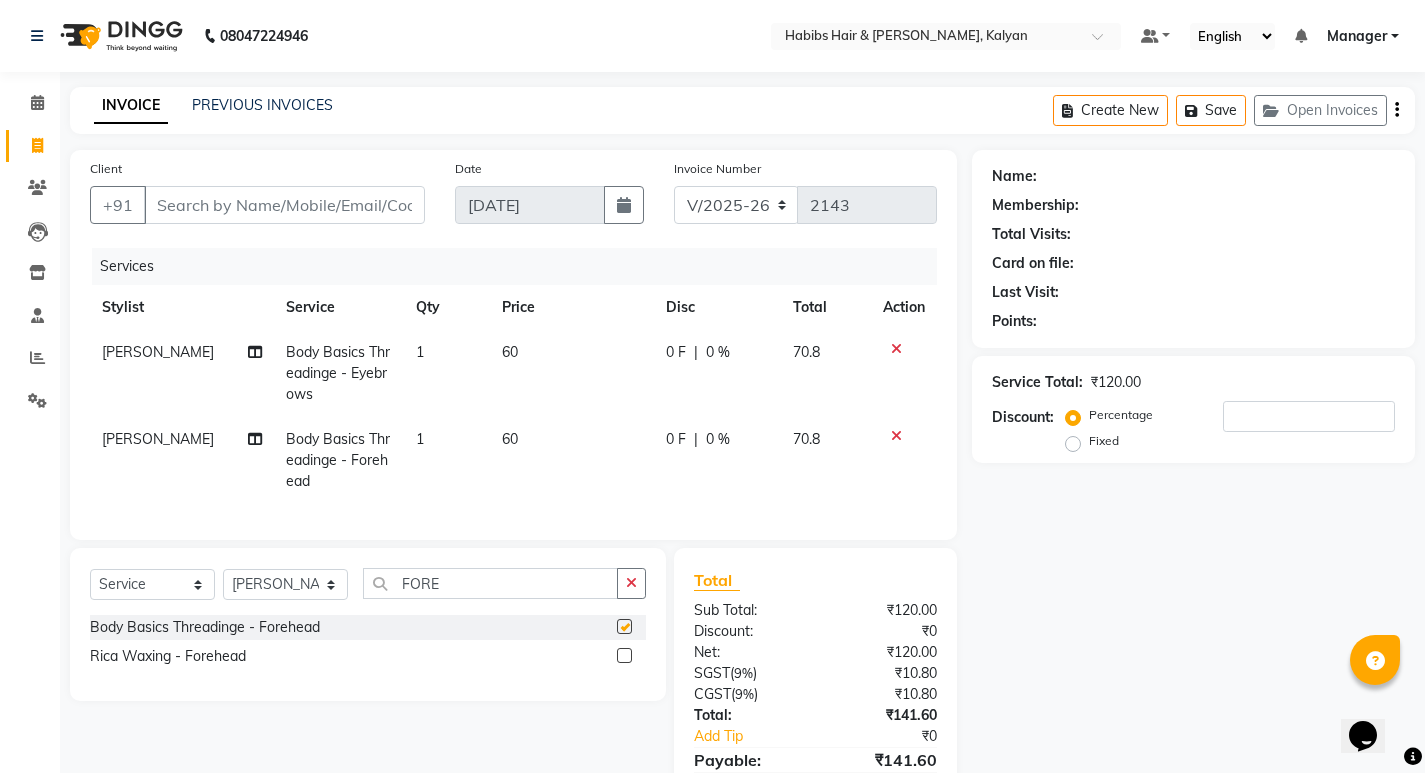 checkbox on "false" 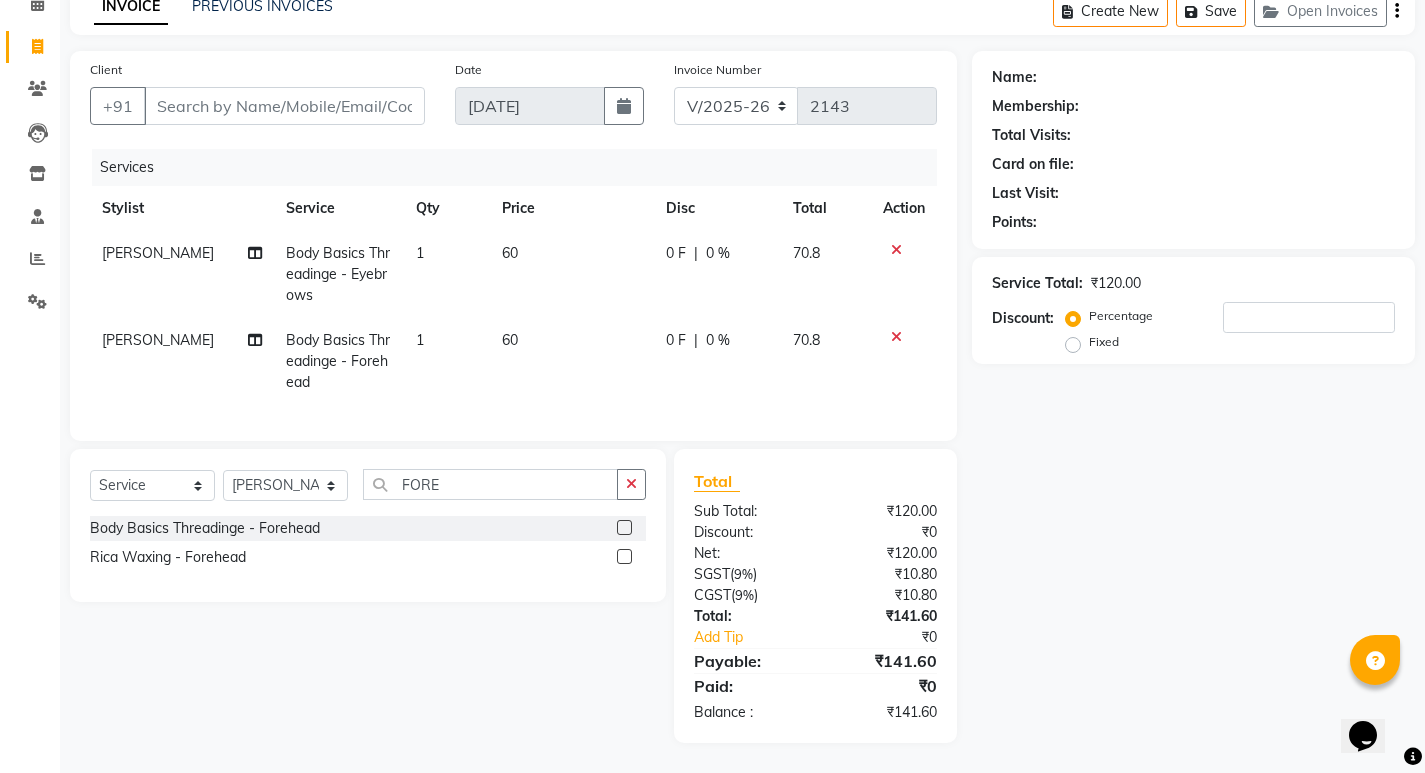 scroll, scrollTop: 114, scrollLeft: 0, axis: vertical 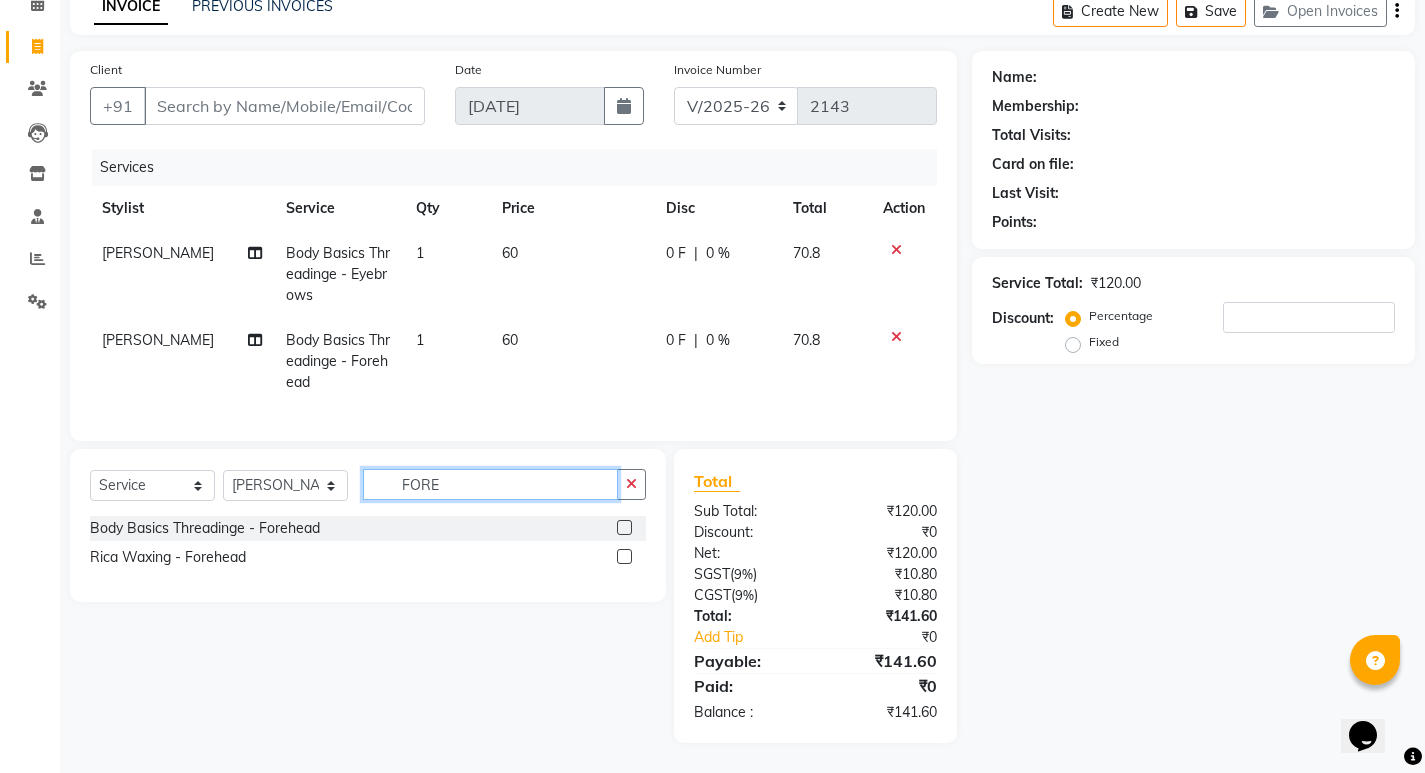 click on "FORE" 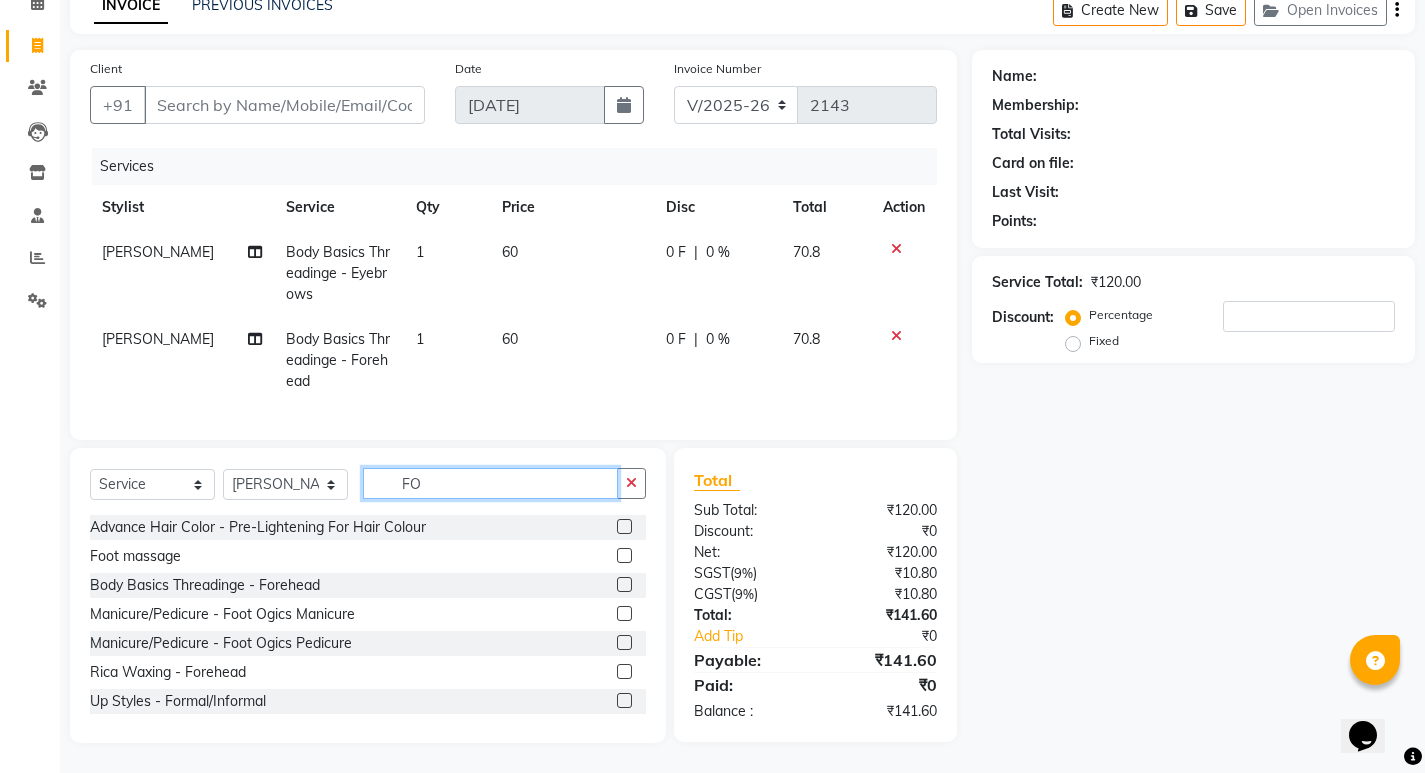 type on "F" 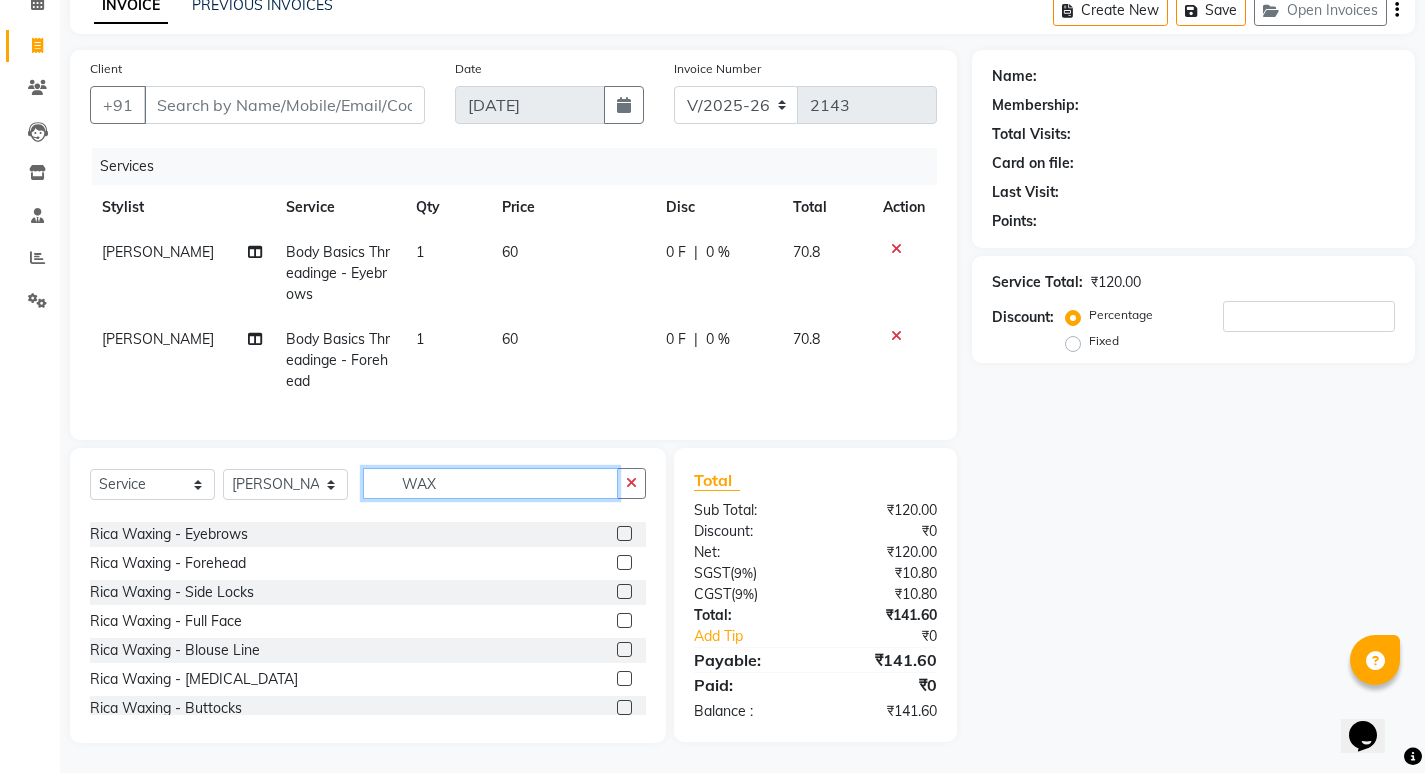 scroll, scrollTop: 200, scrollLeft: 0, axis: vertical 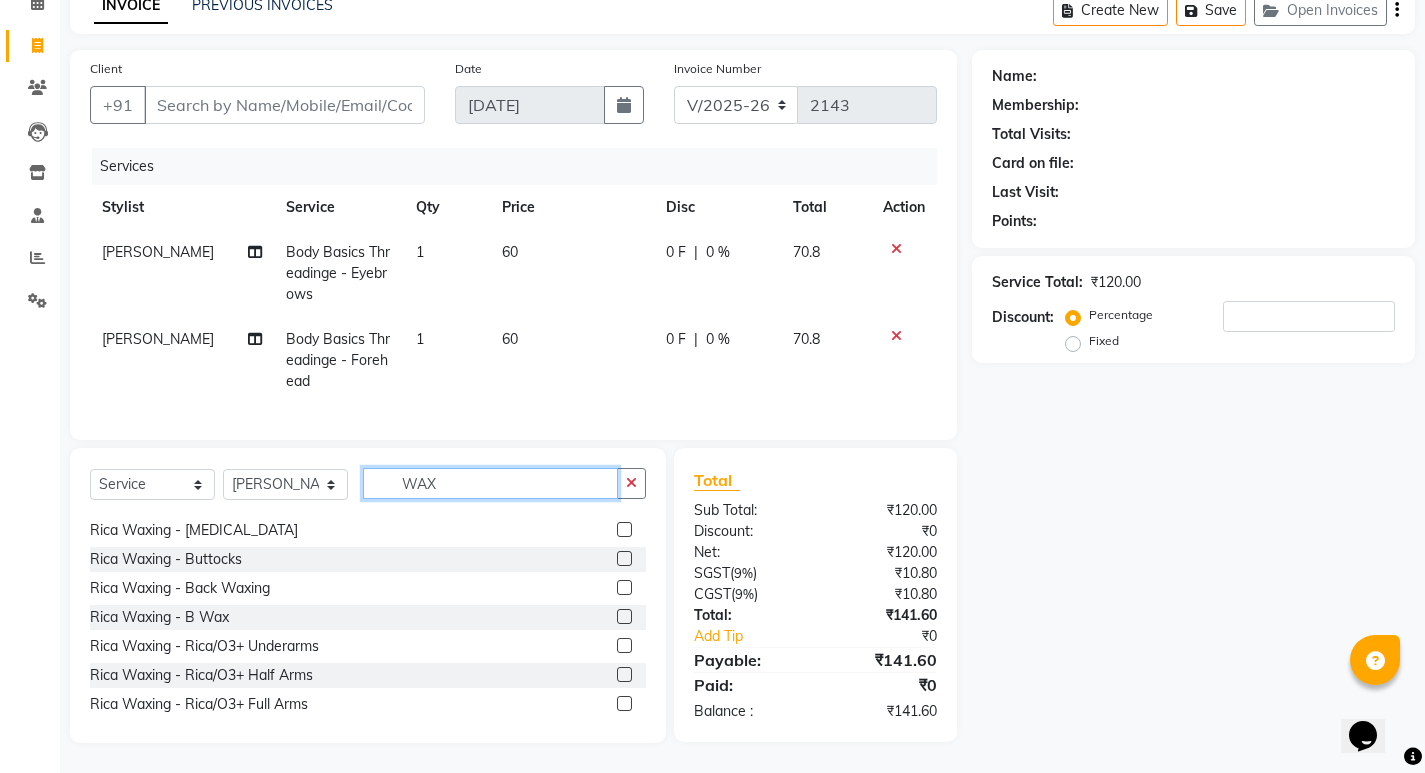 type on "WAX" 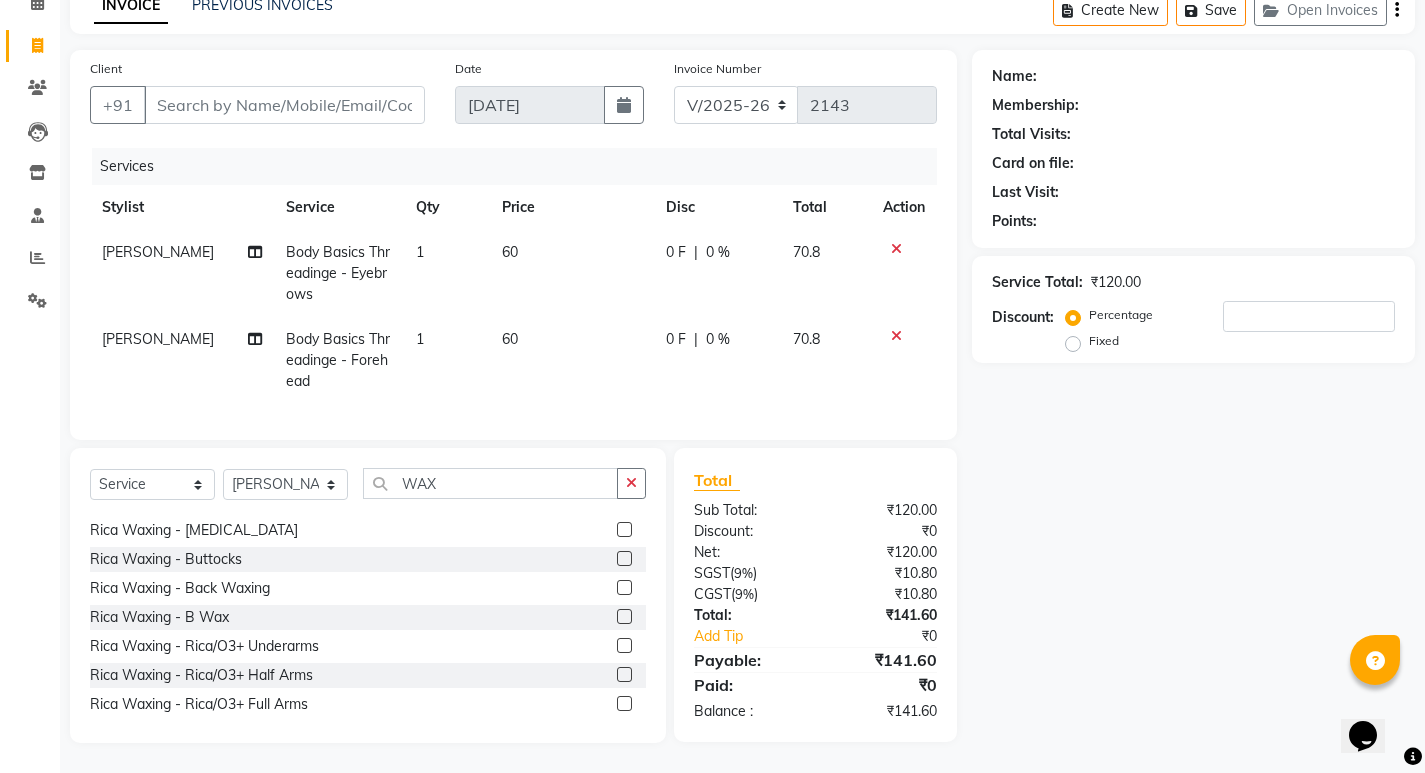 click 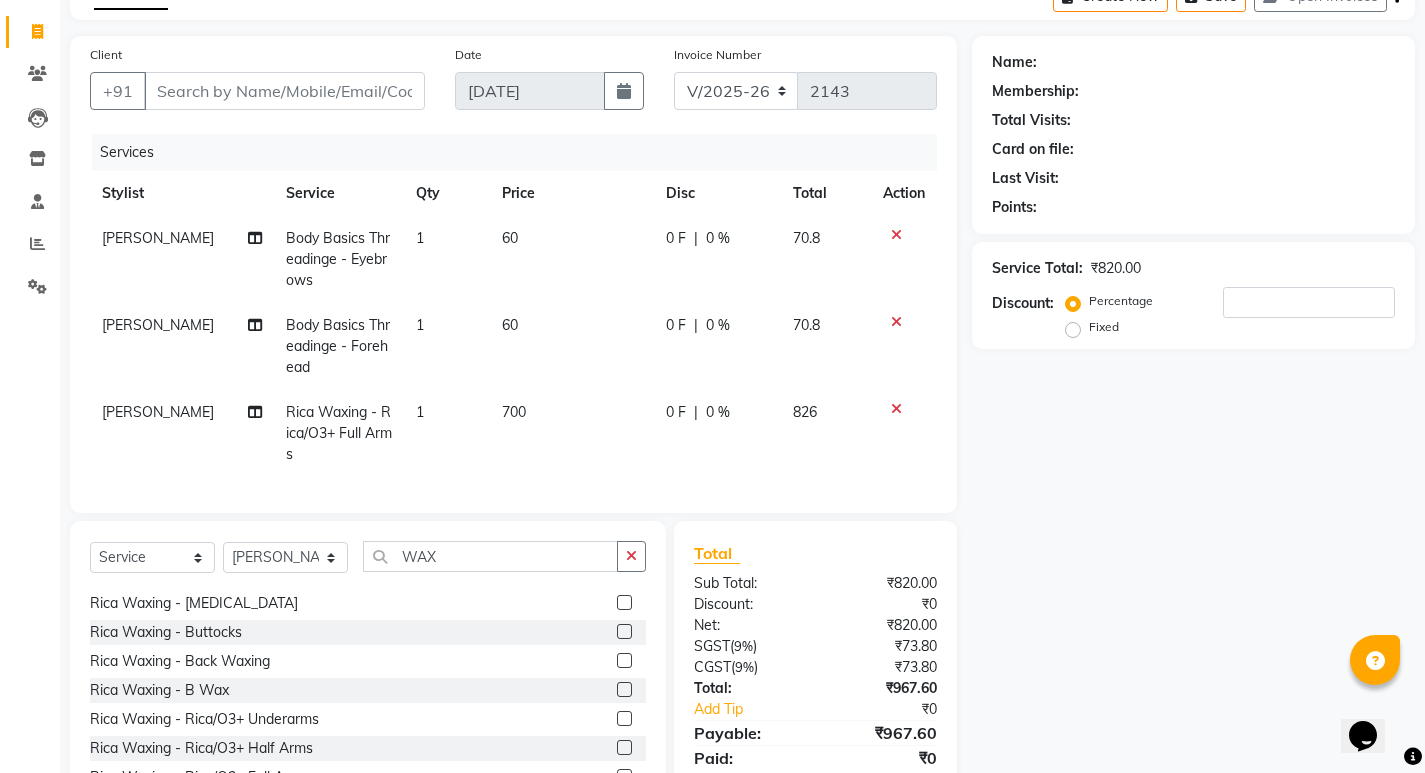 checkbox on "false" 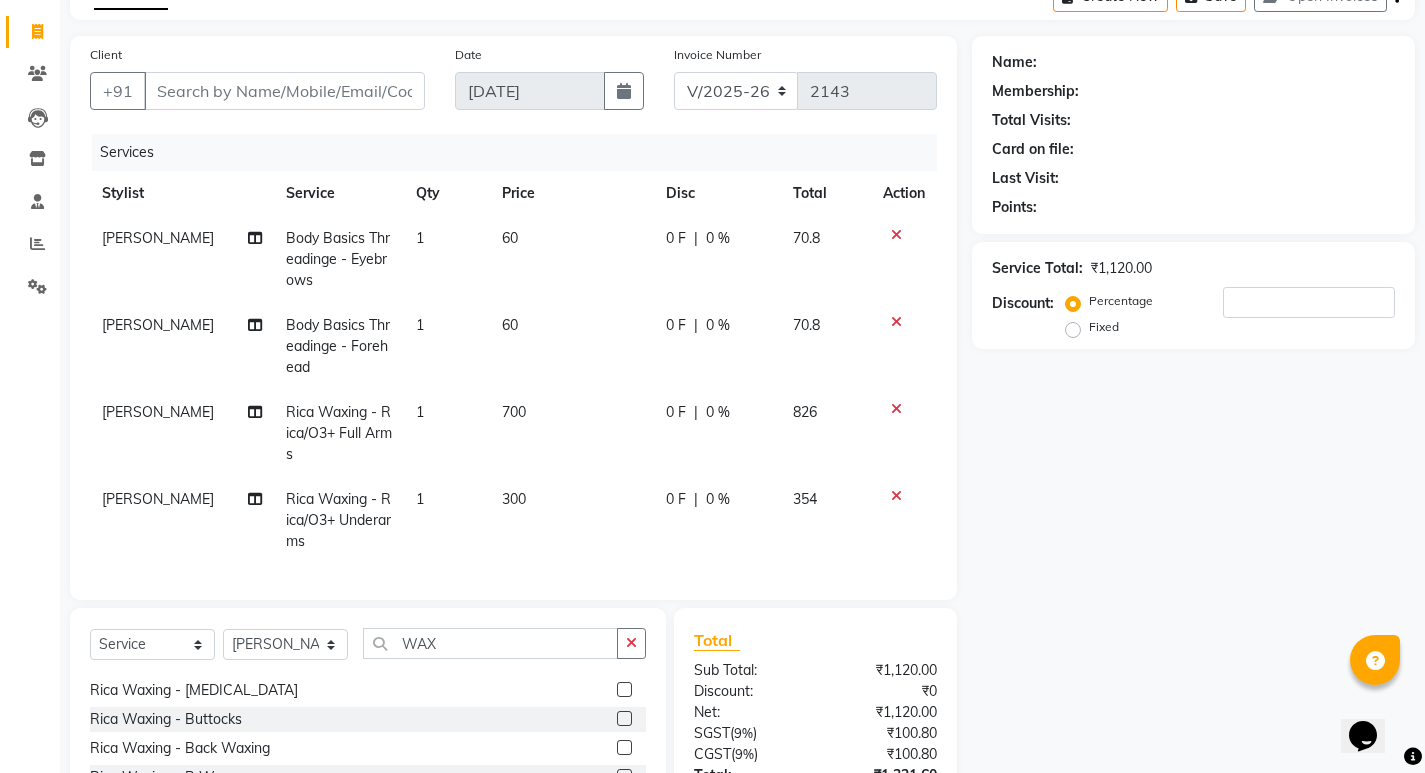 checkbox on "false" 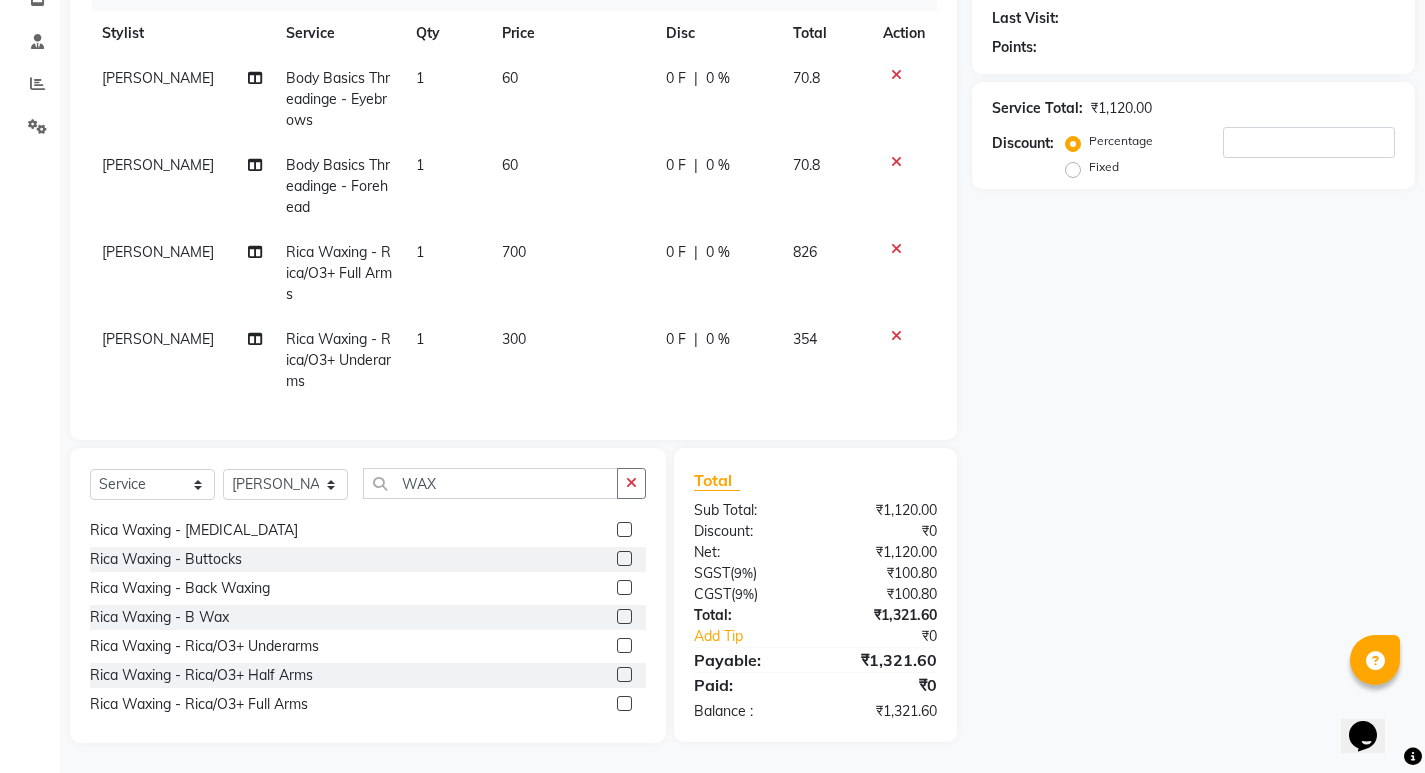 scroll, scrollTop: 89, scrollLeft: 0, axis: vertical 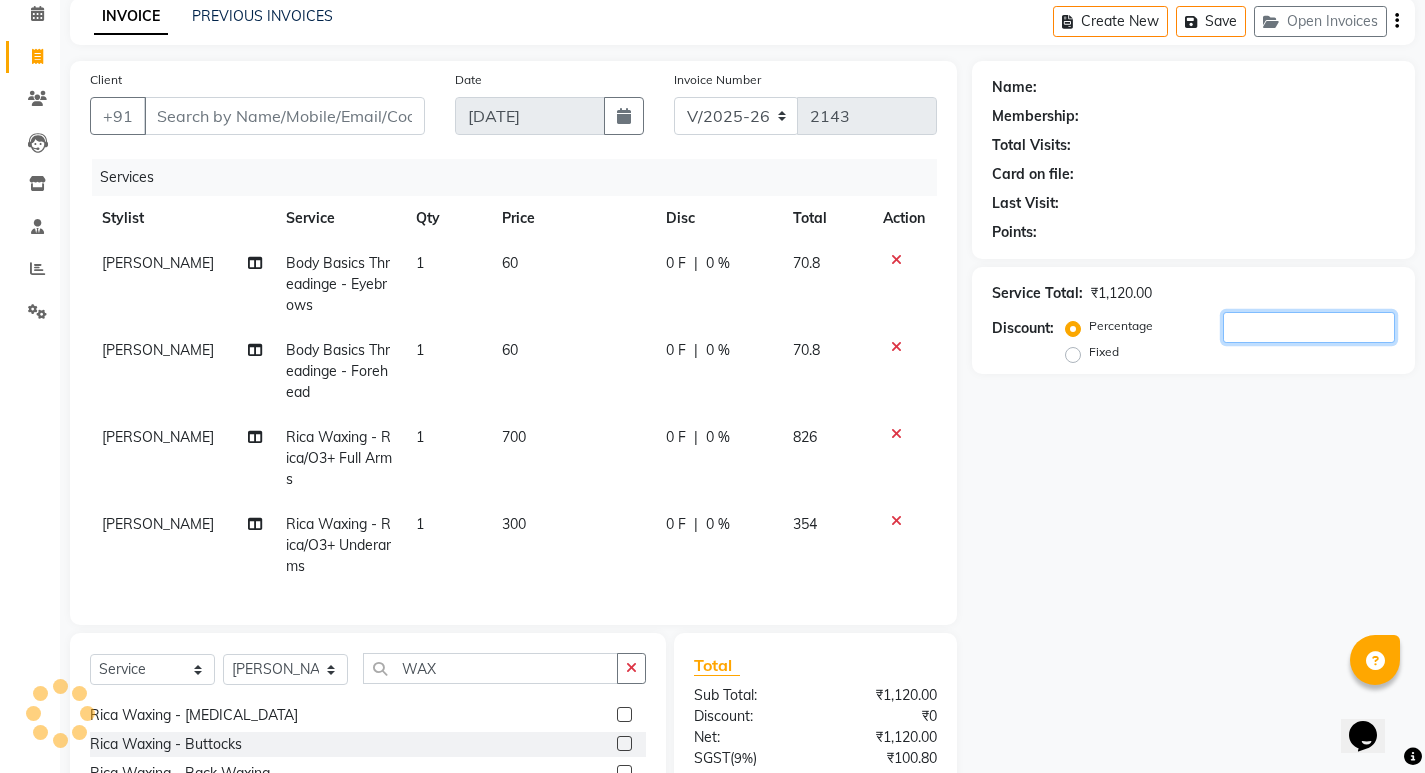 click 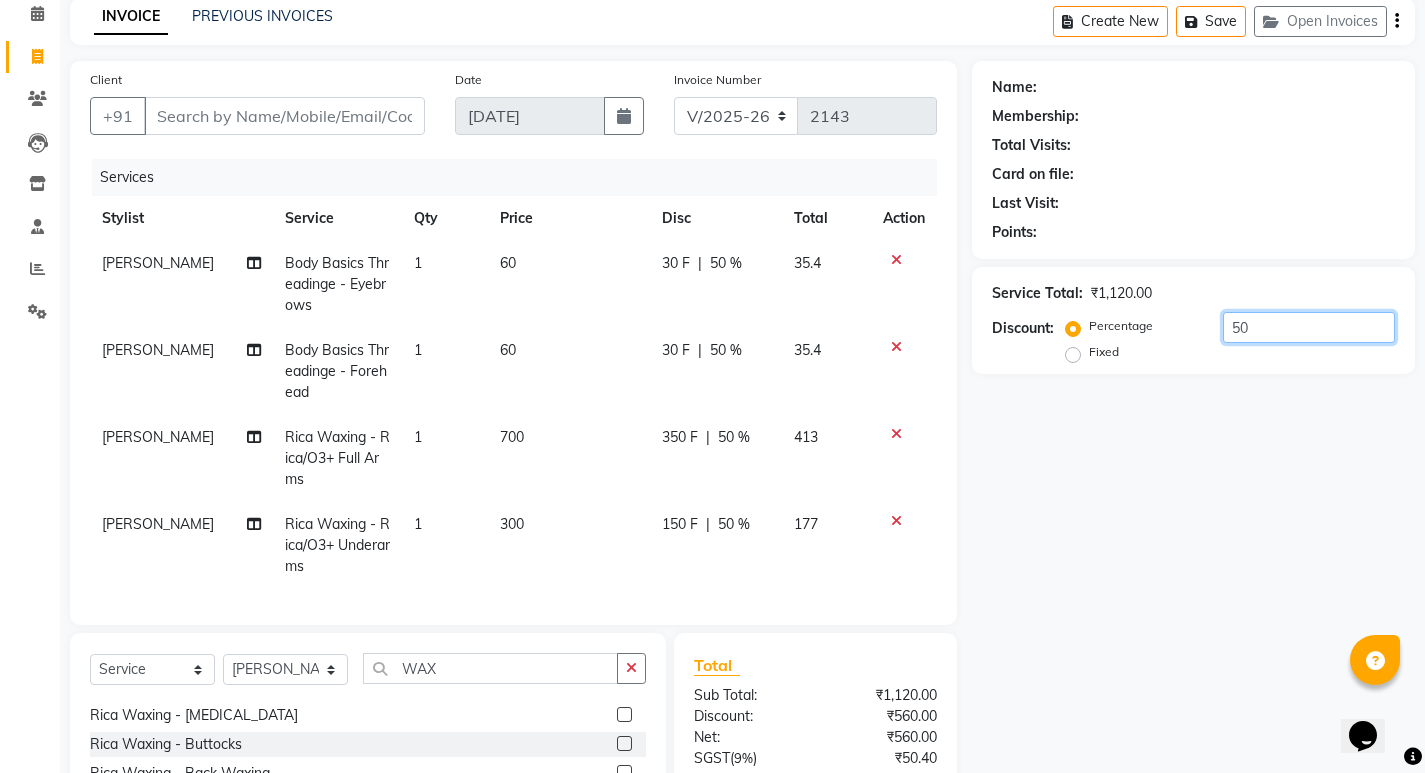 type on "50" 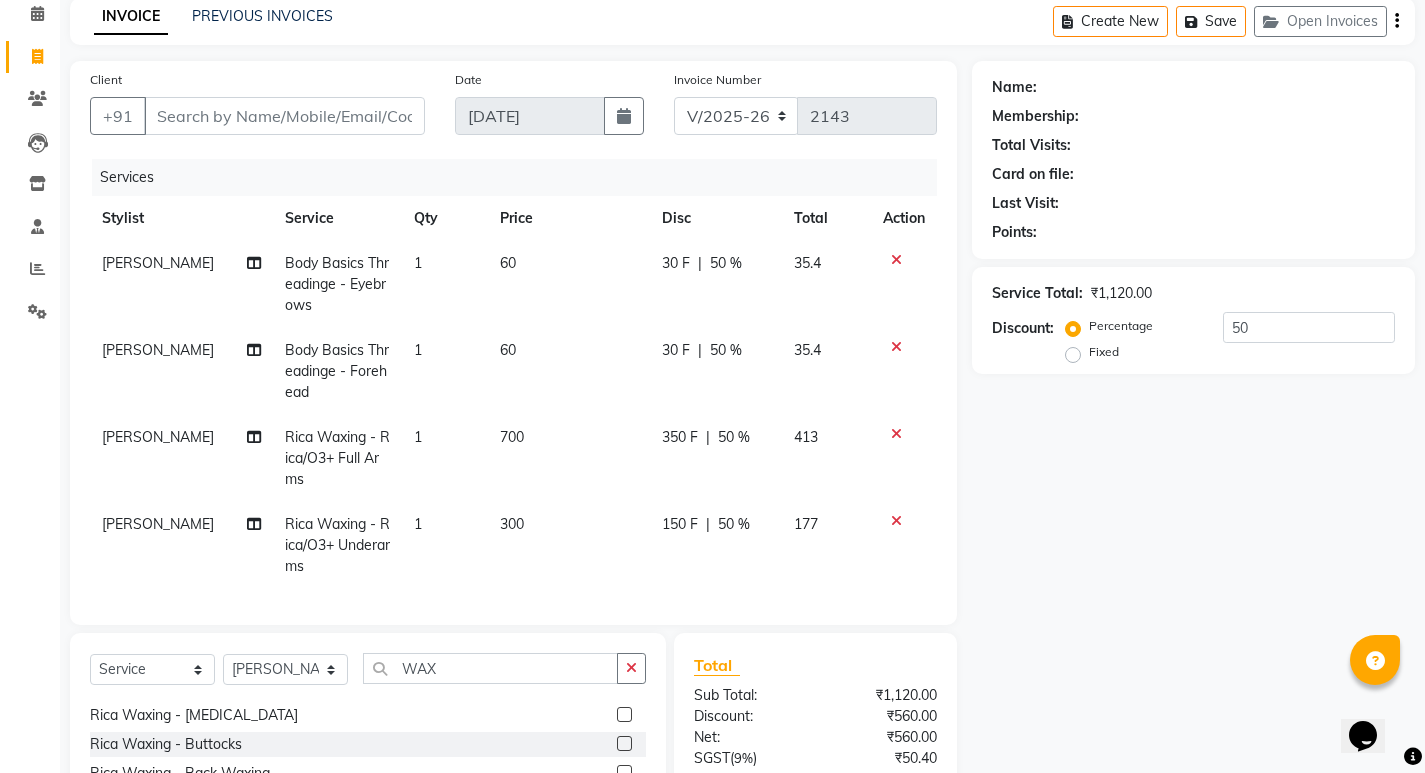 click on "Name: Membership: Total Visits: Card on file: Last Visit:  Points:  Service Total:  ₹1,120.00  Discount:  Percentage   Fixed  50" 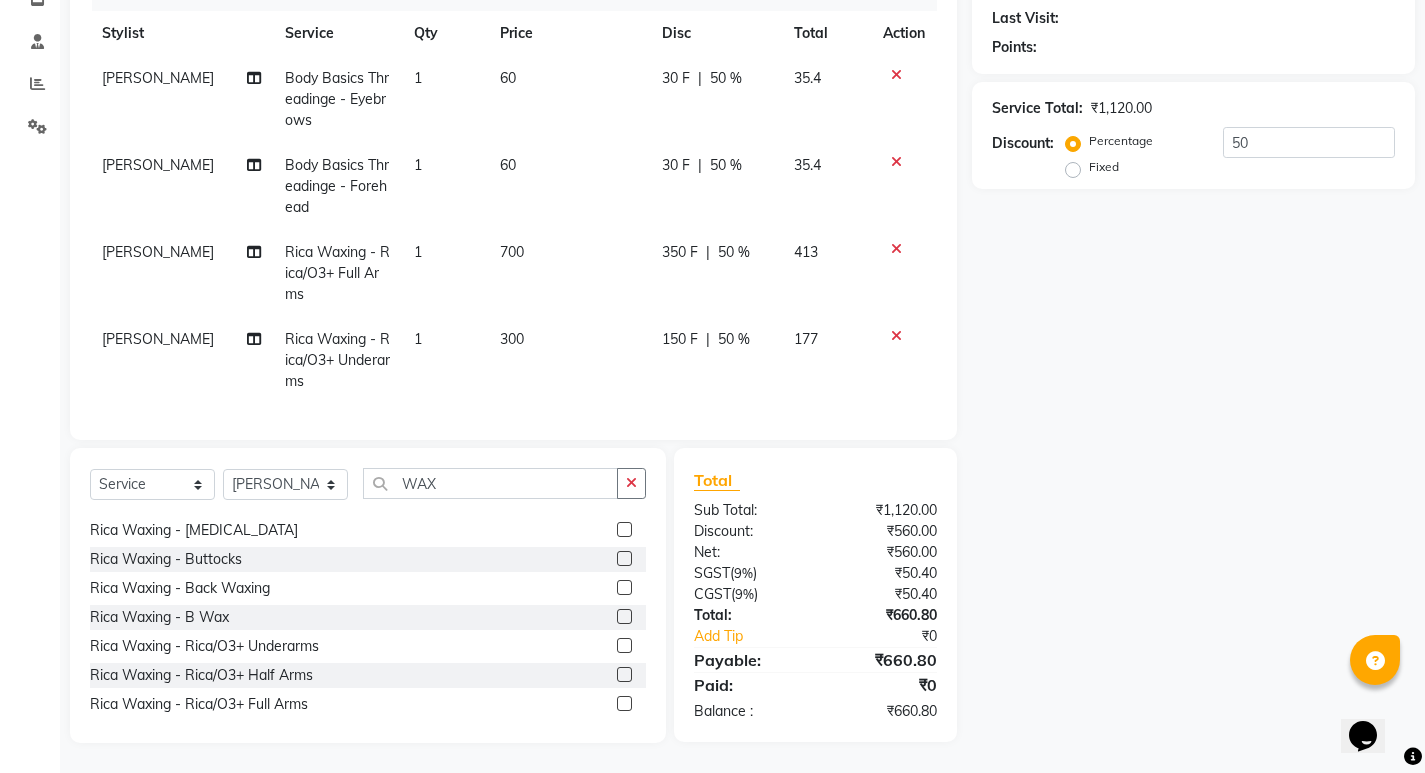 scroll, scrollTop: 289, scrollLeft: 0, axis: vertical 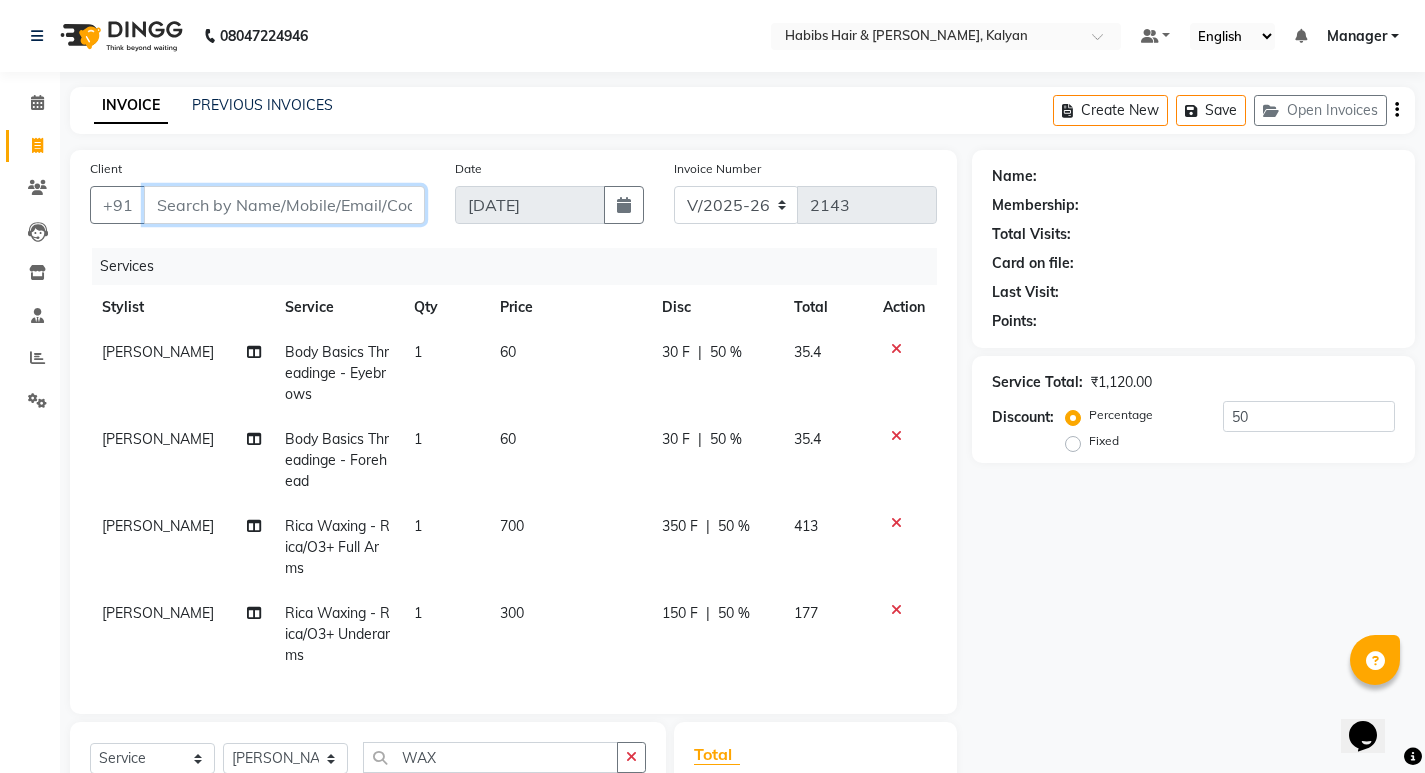 click on "Client" at bounding box center [284, 205] 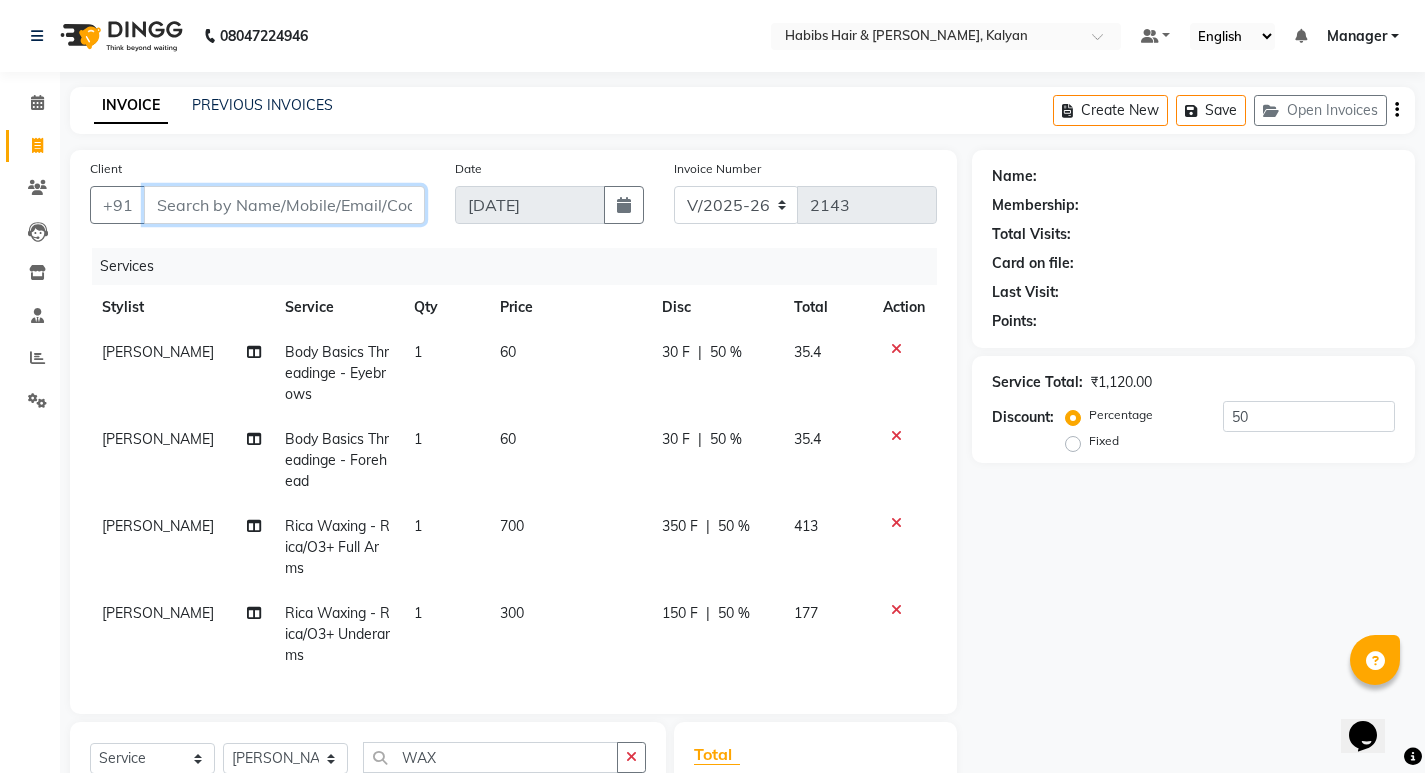 type on "8" 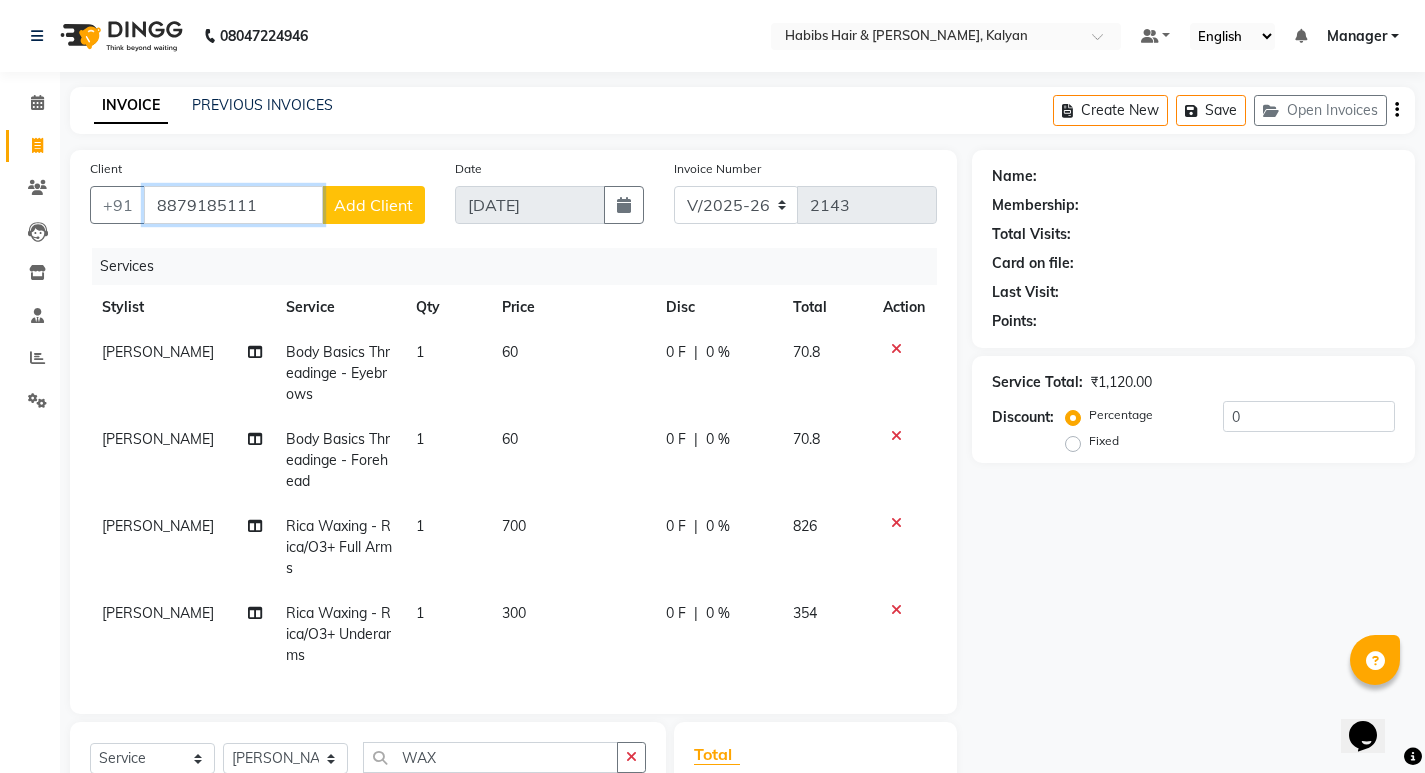 type on "8879185111" 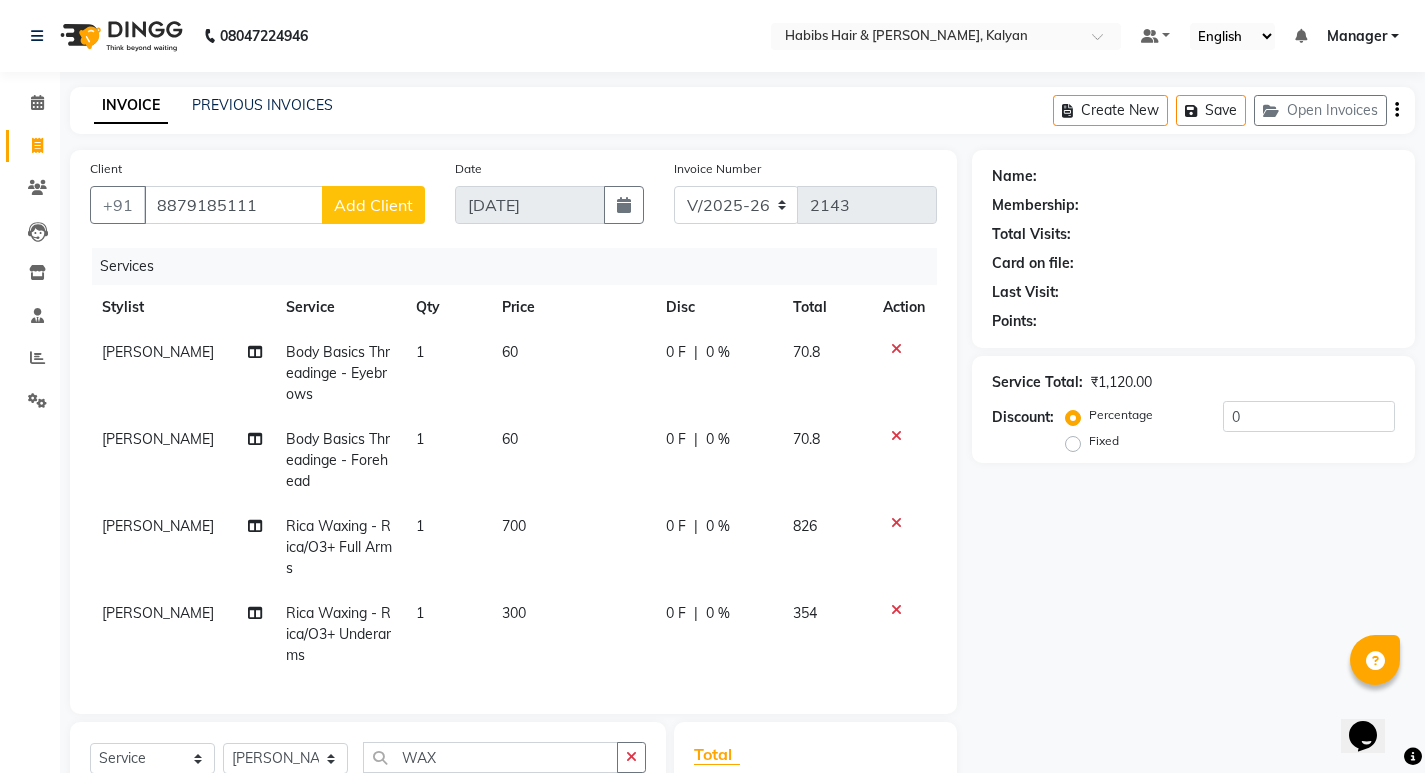 click on "Add Client" 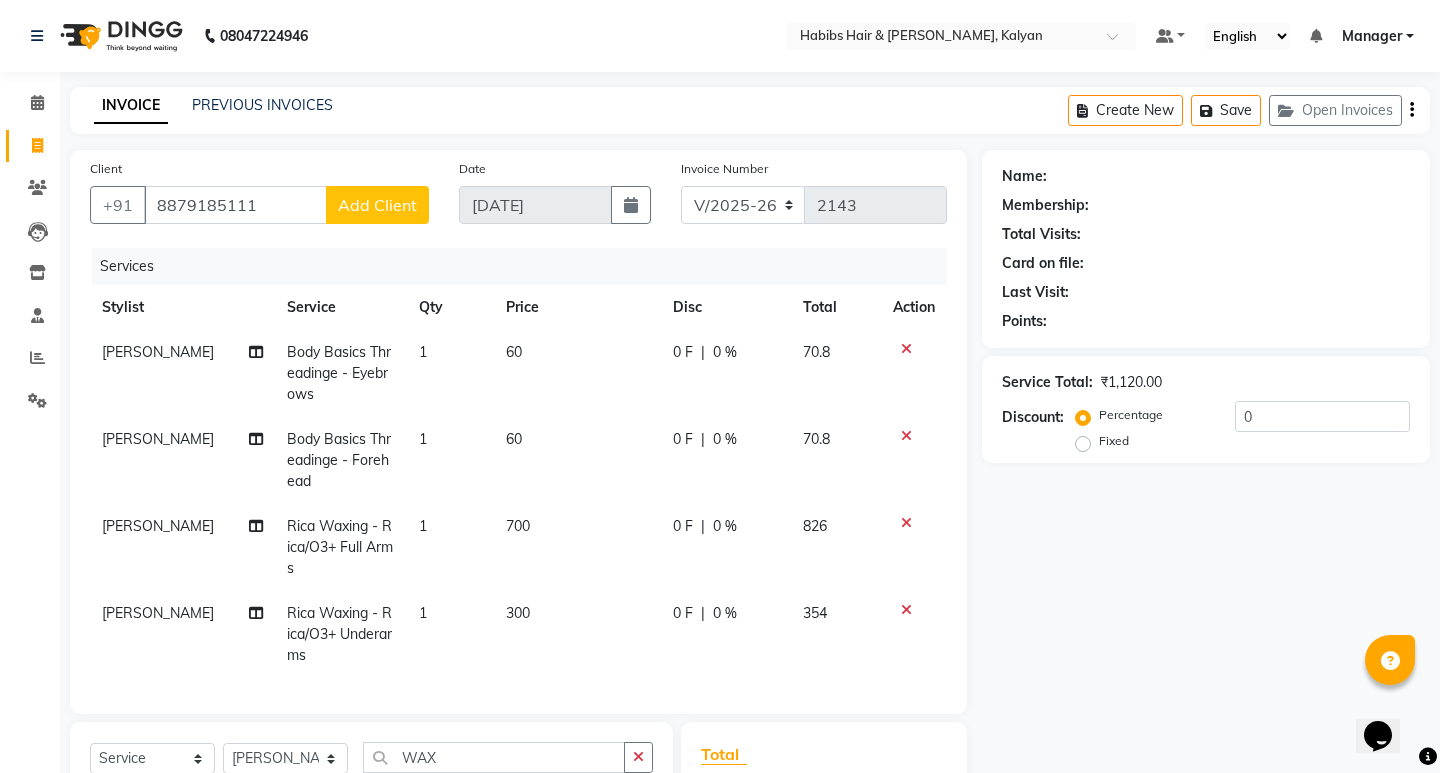 select on "22" 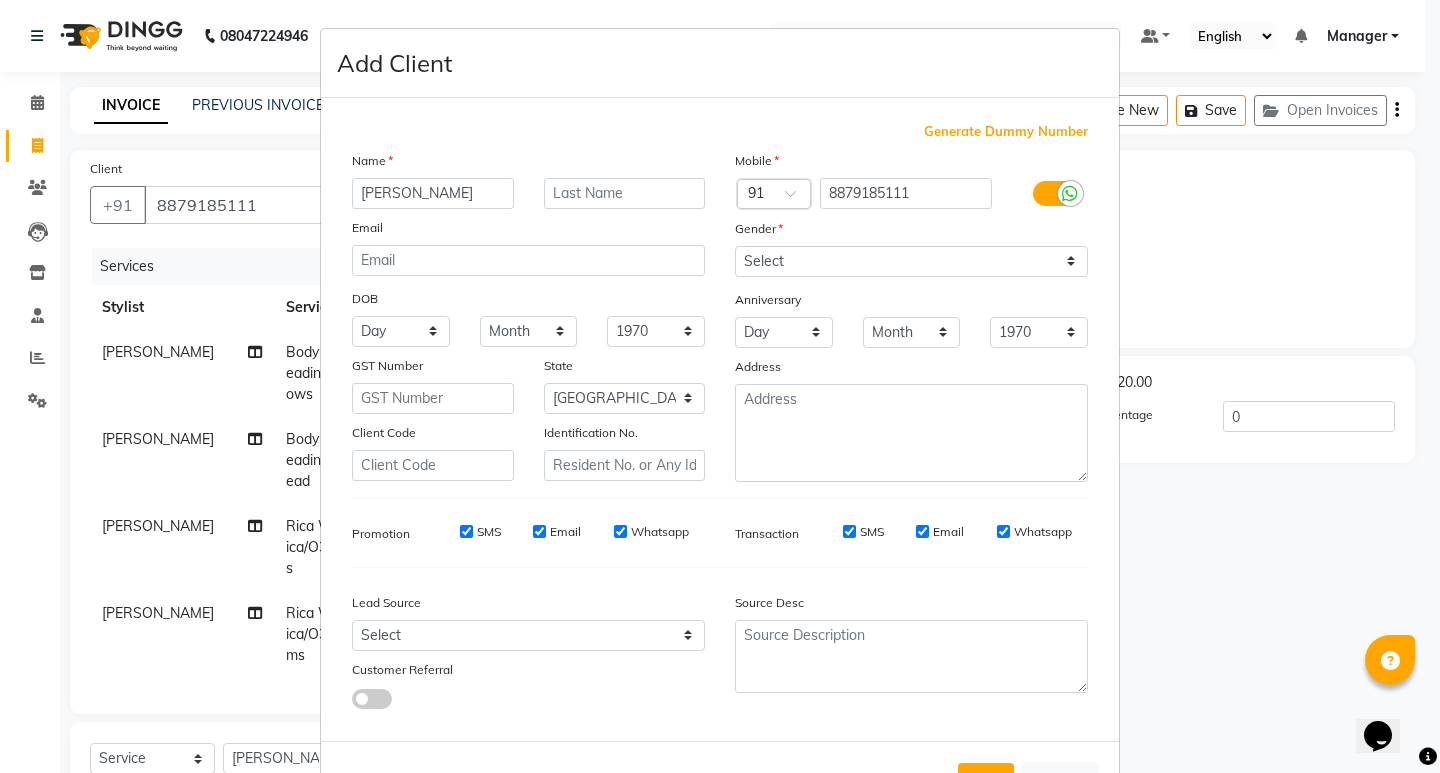type on "[PERSON_NAME]" 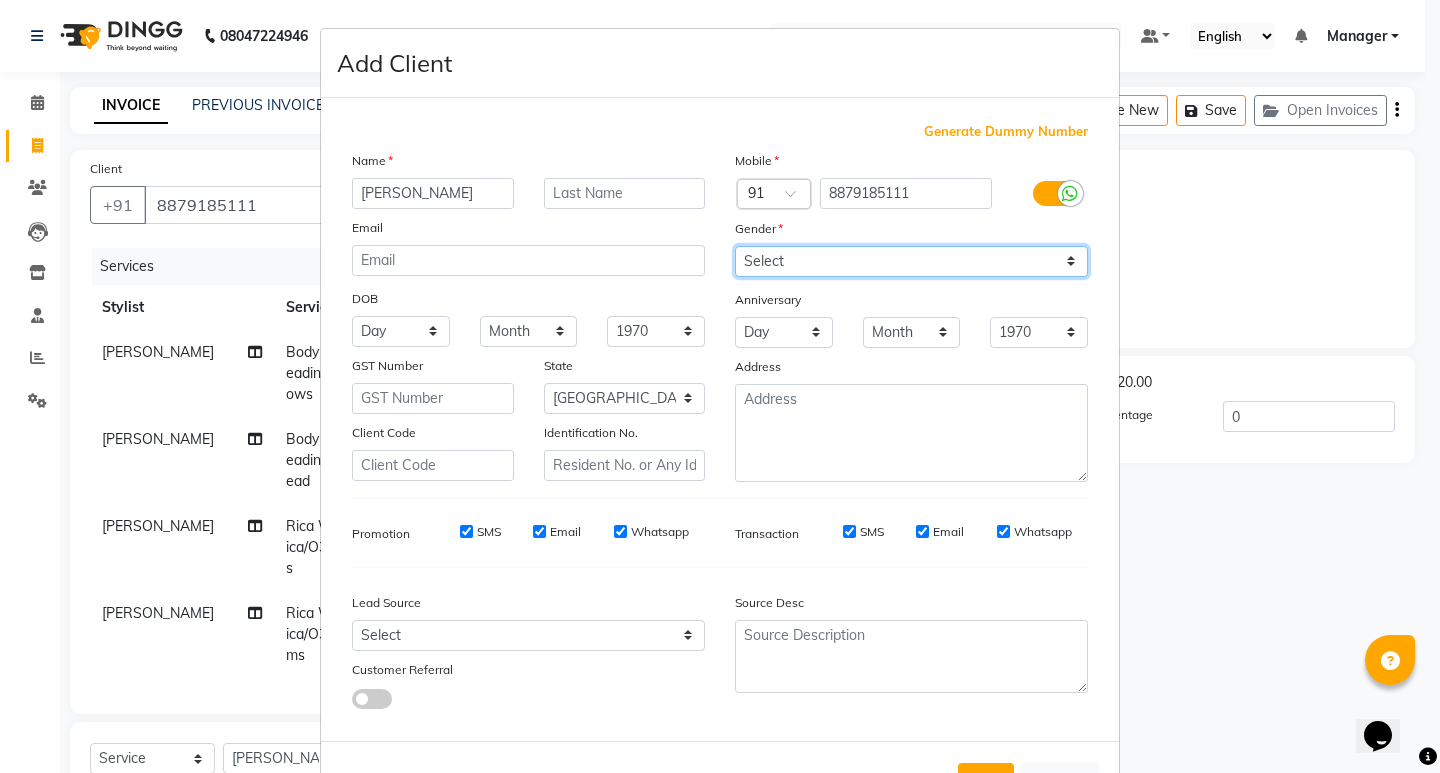 click on "Select [DEMOGRAPHIC_DATA] [DEMOGRAPHIC_DATA] Other Prefer Not To Say" at bounding box center (911, 261) 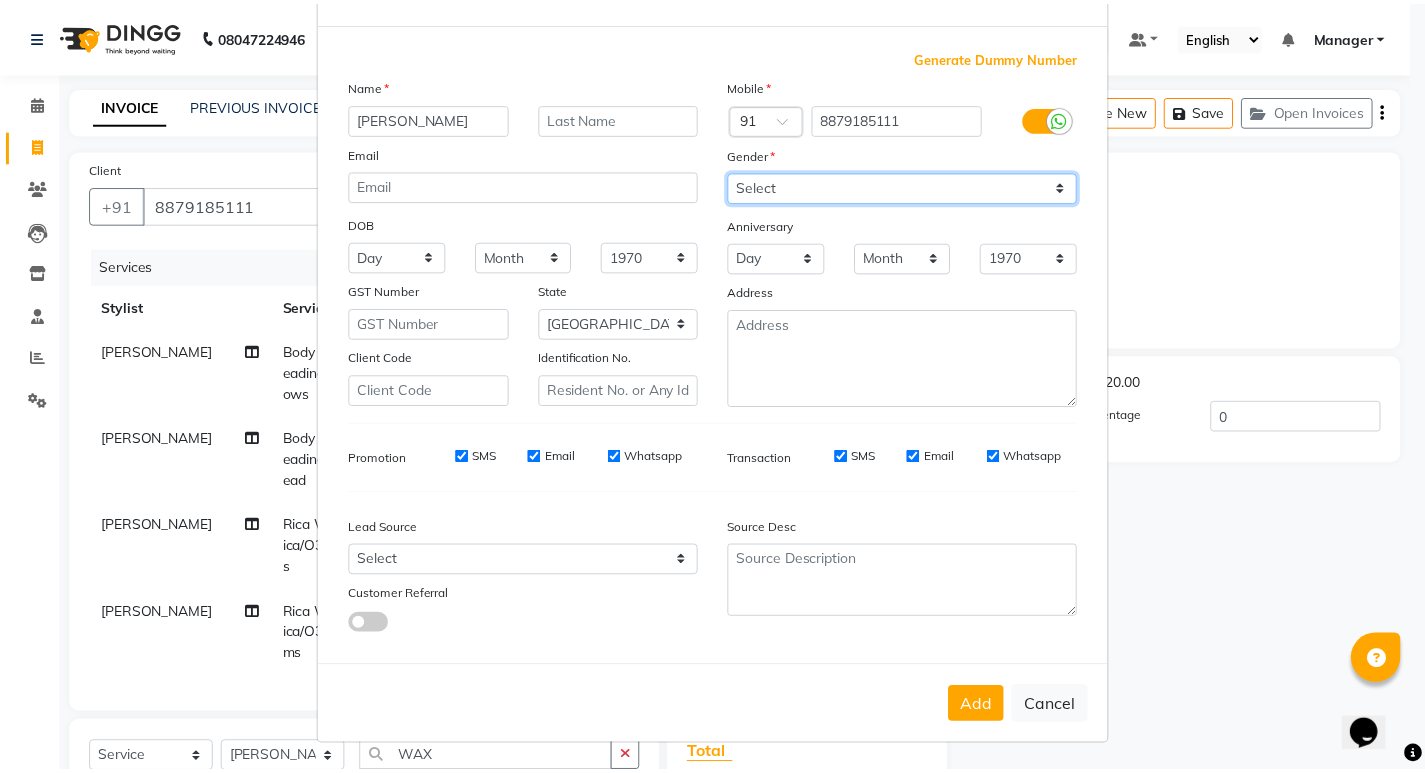 scroll, scrollTop: 76, scrollLeft: 0, axis: vertical 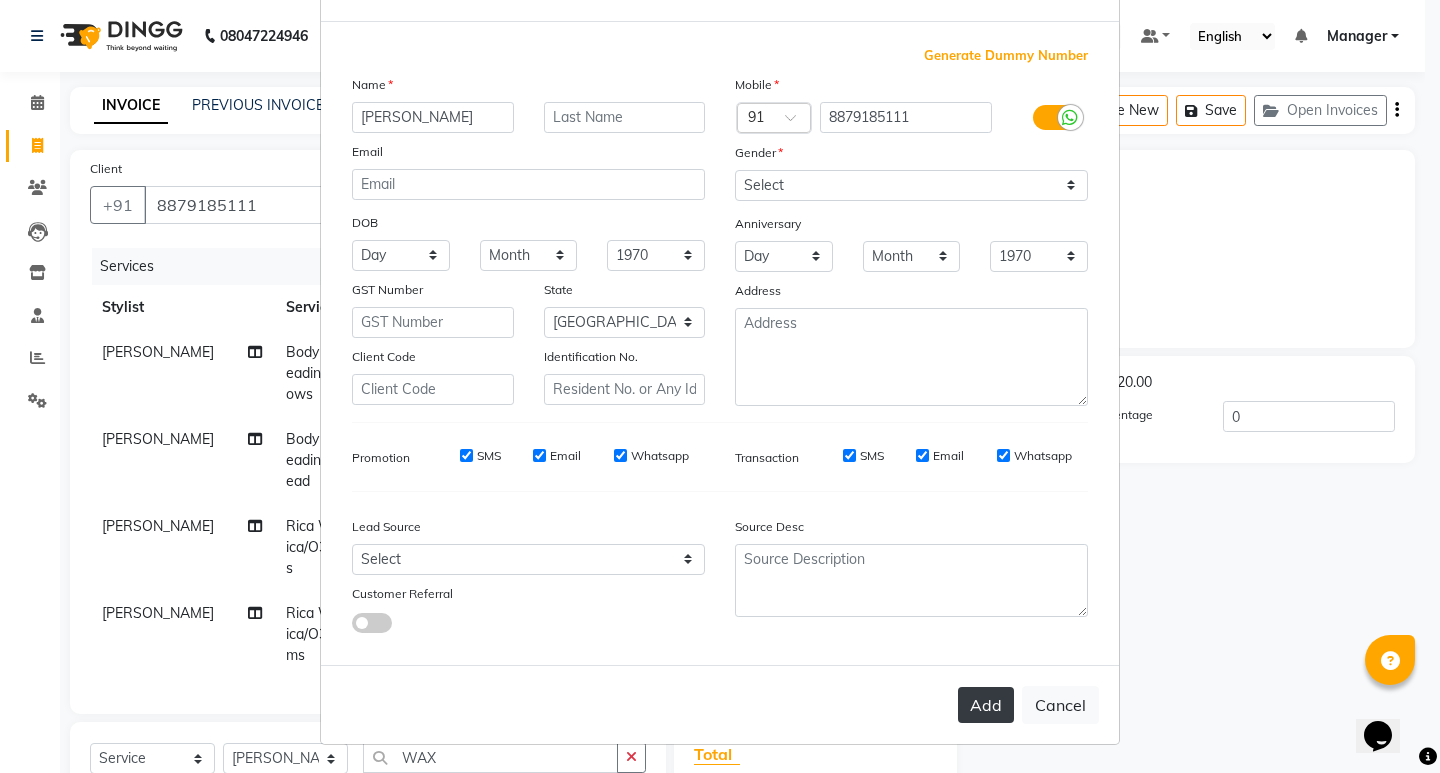click on "Add" at bounding box center [986, 705] 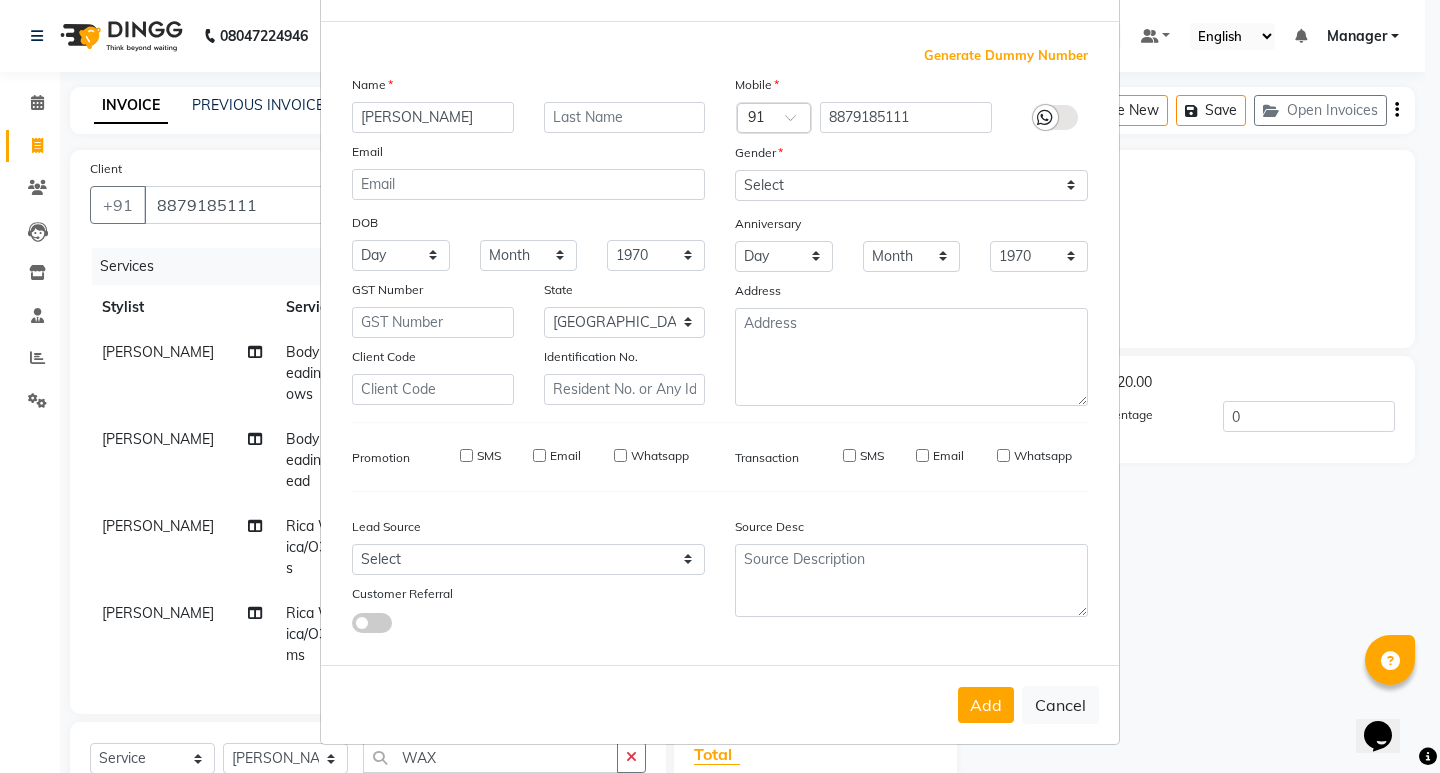 type on "88******11" 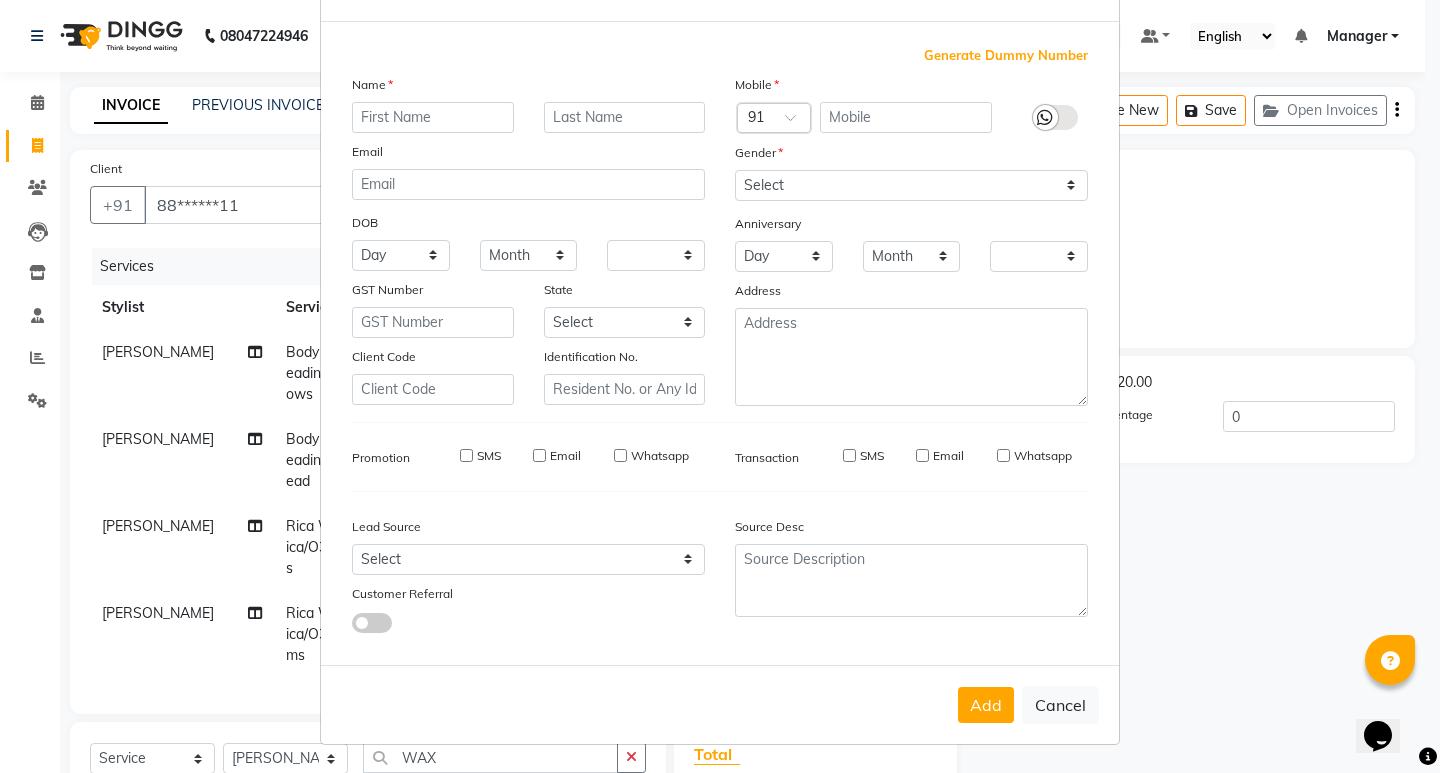 checkbox on "false" 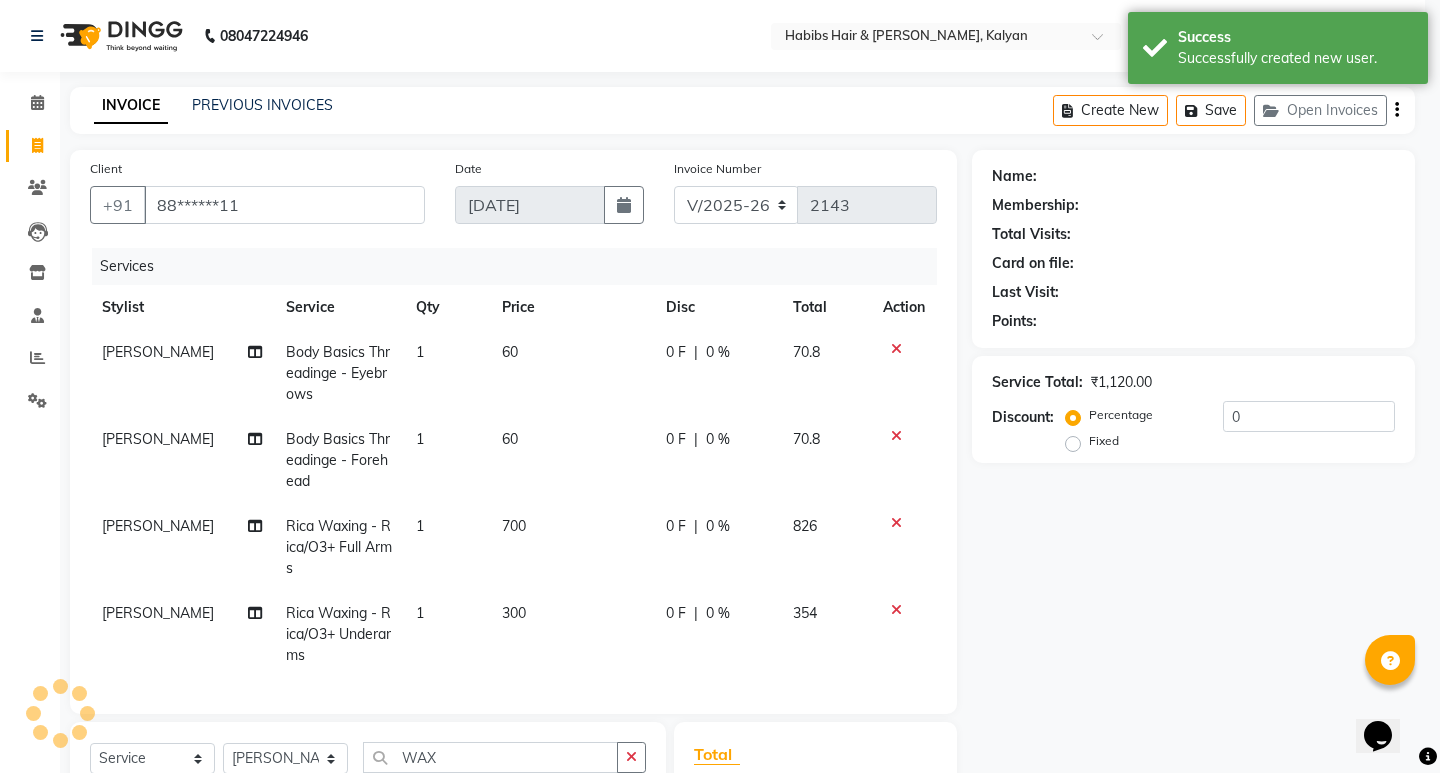 select on "1: Object" 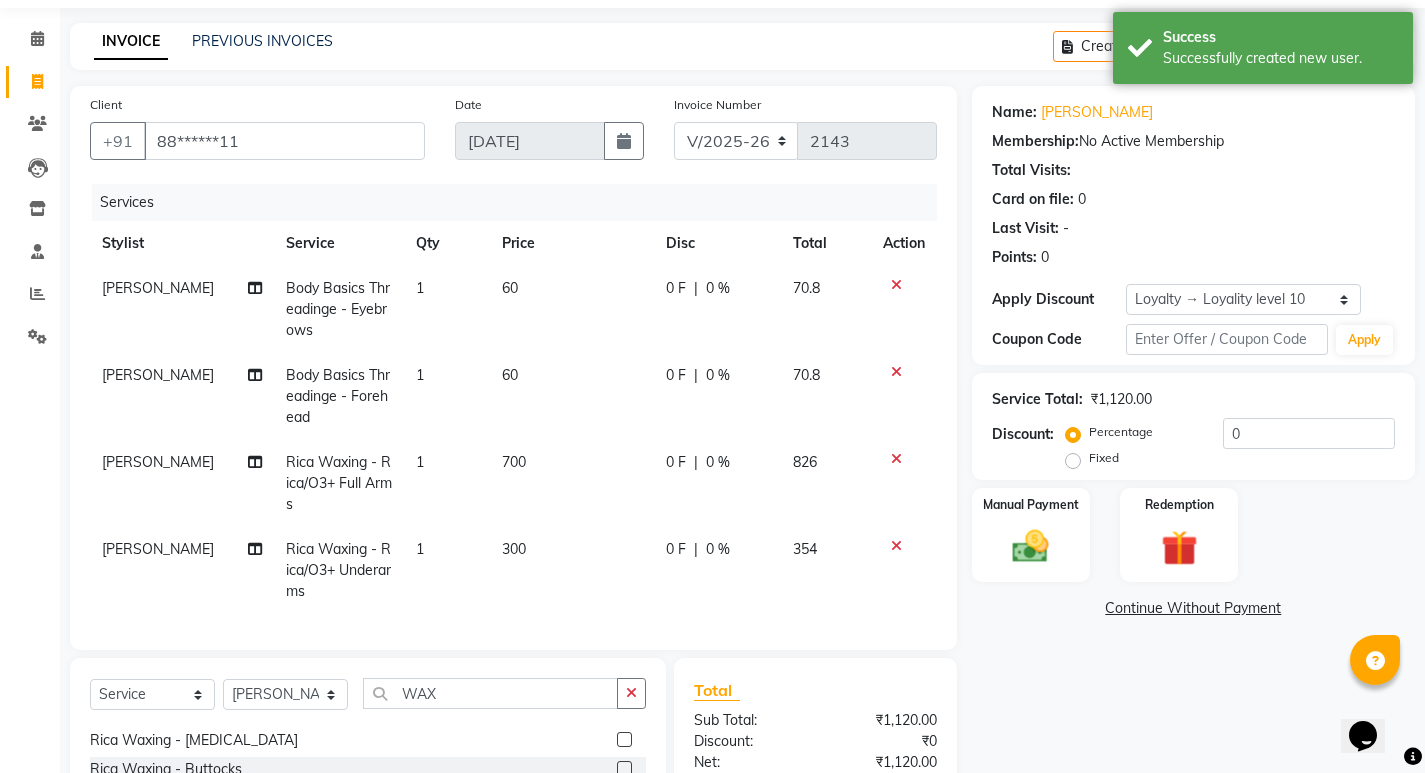 scroll, scrollTop: 0, scrollLeft: 0, axis: both 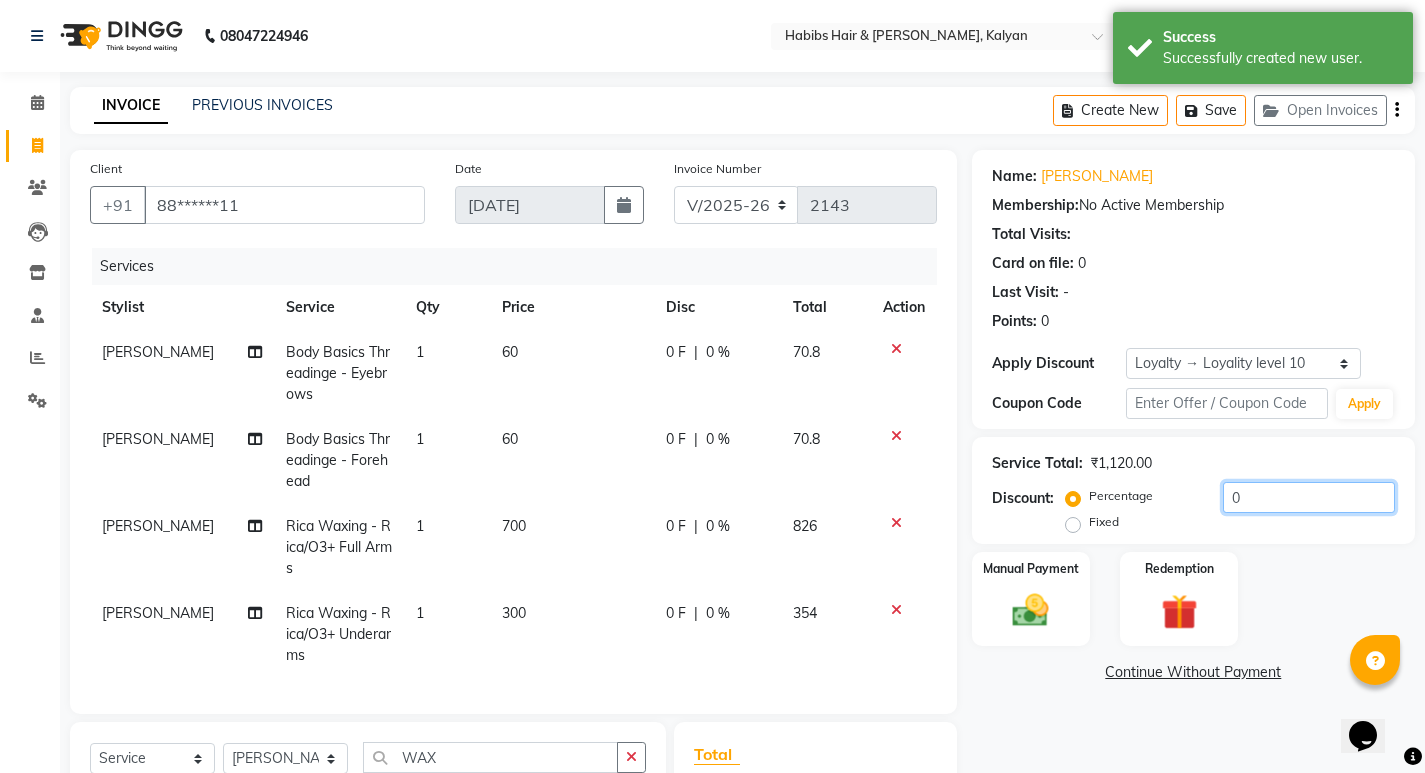 click on "0" 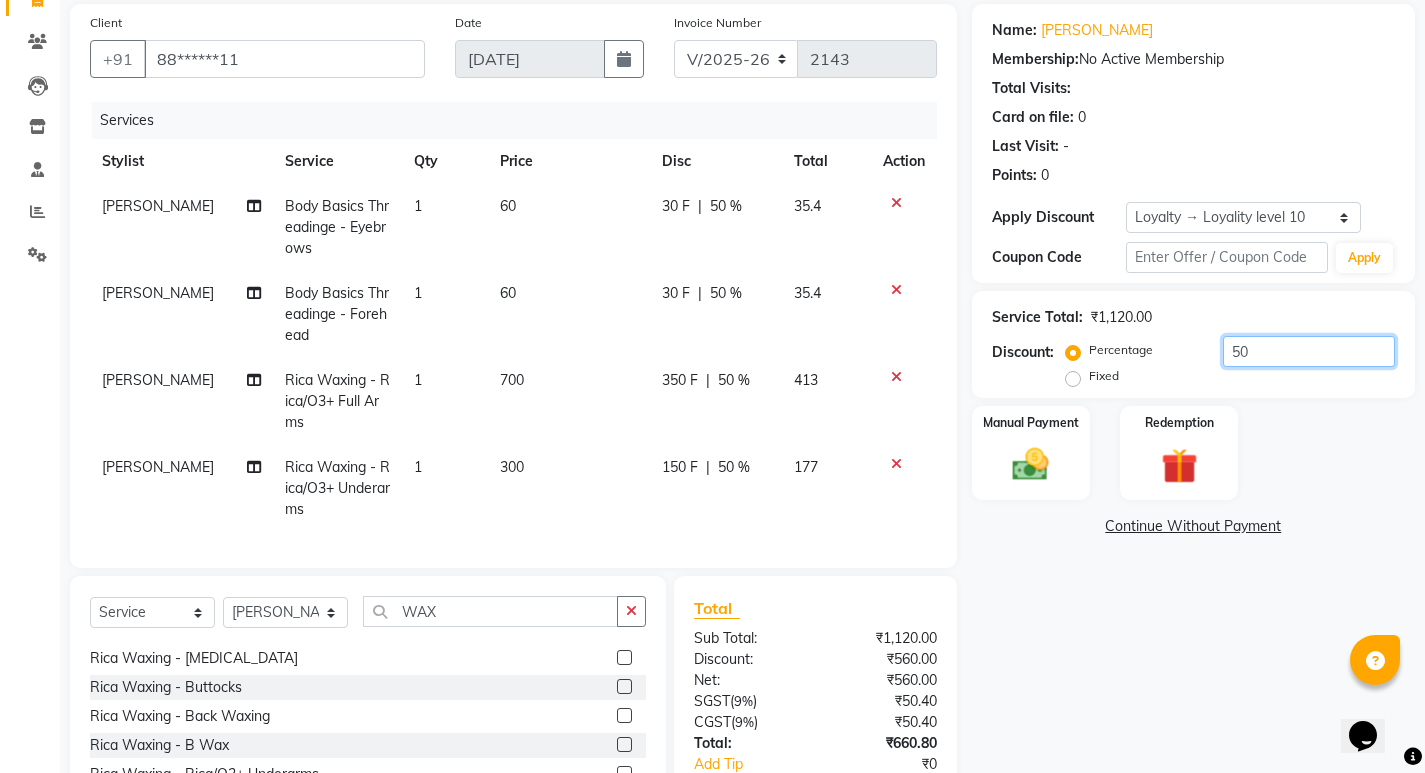 scroll, scrollTop: 289, scrollLeft: 0, axis: vertical 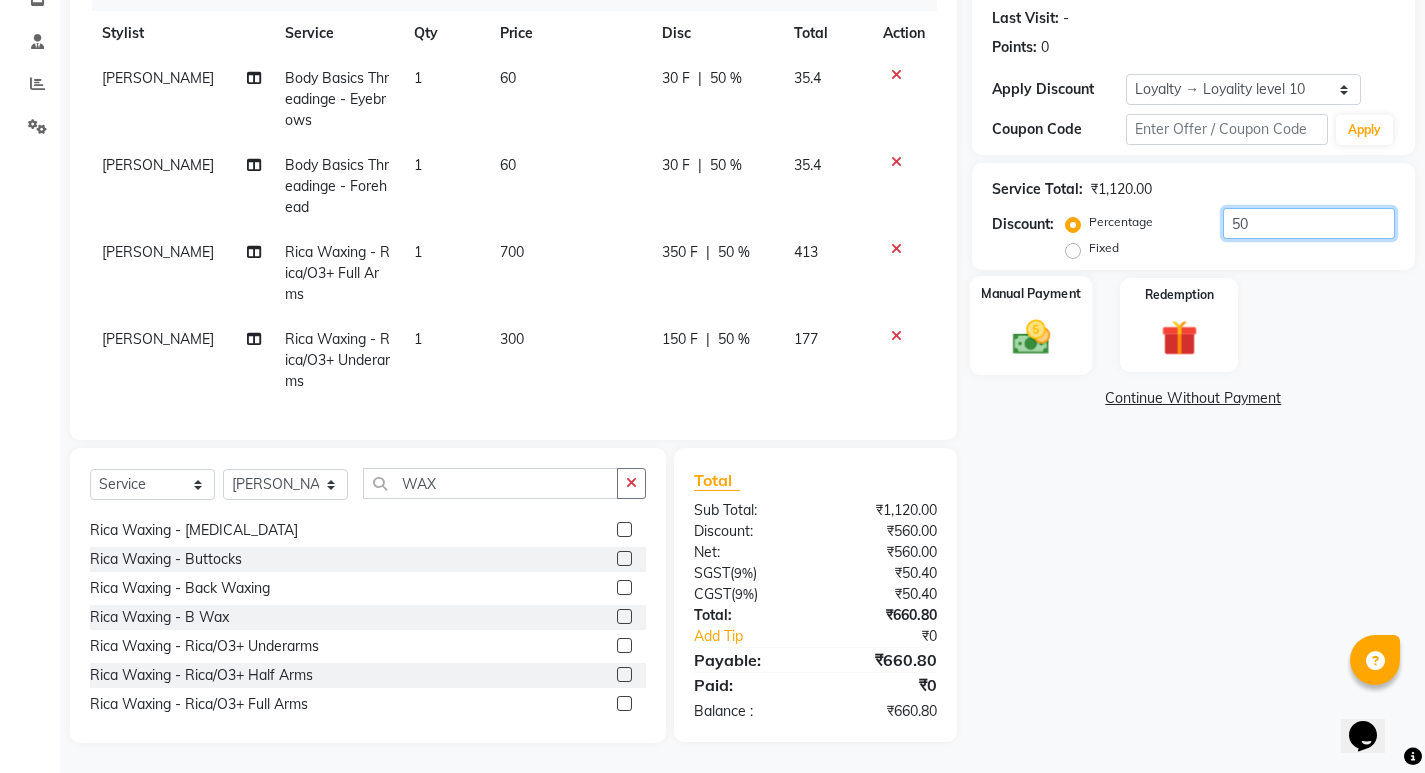 type on "50" 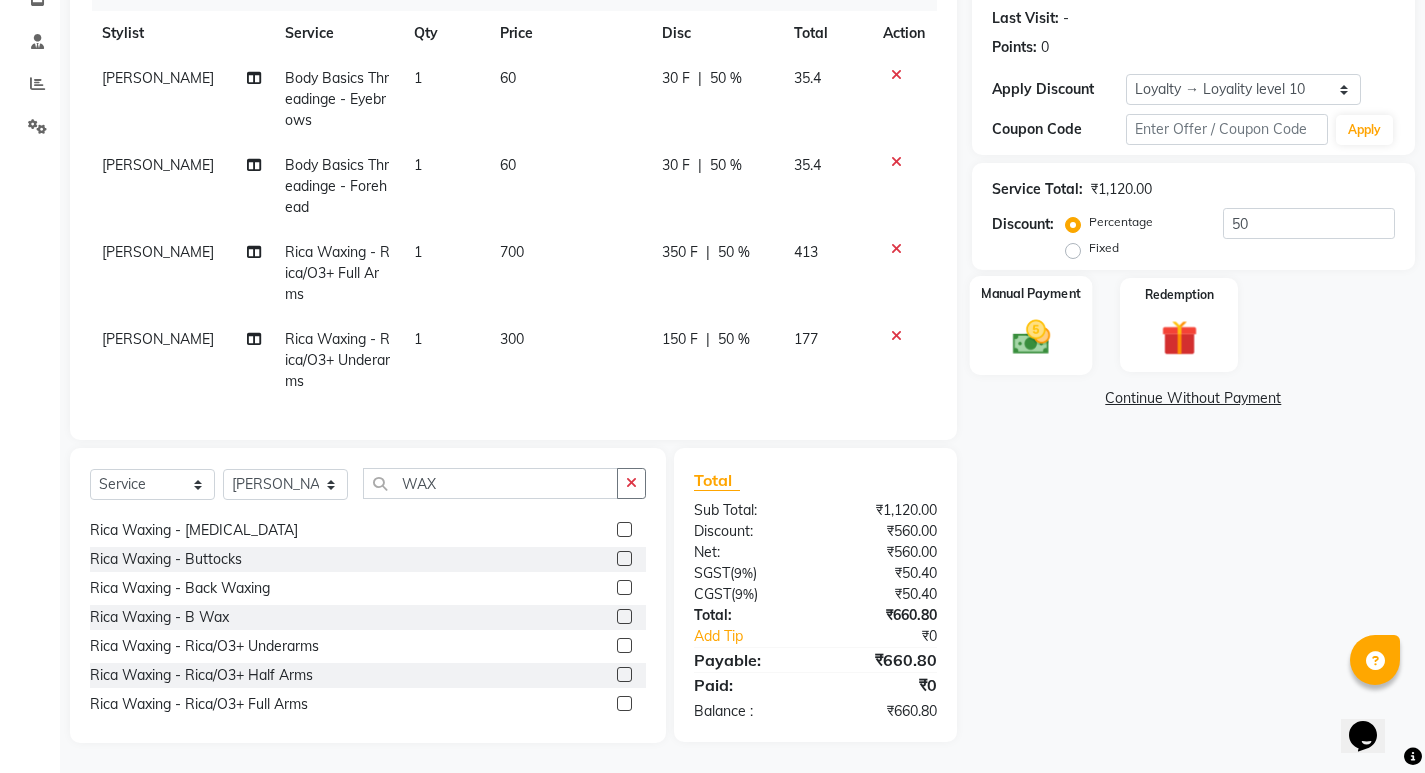 click 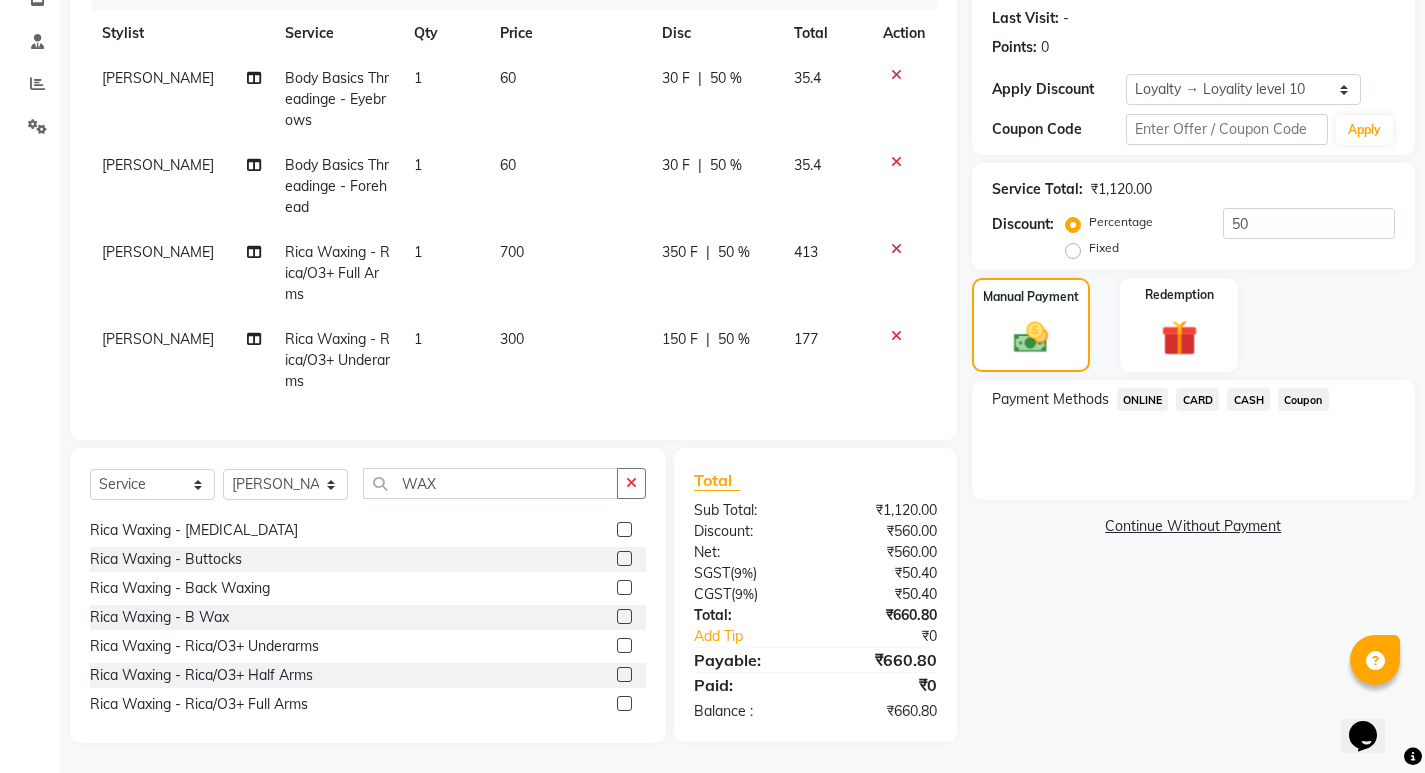 click on "ONLINE" 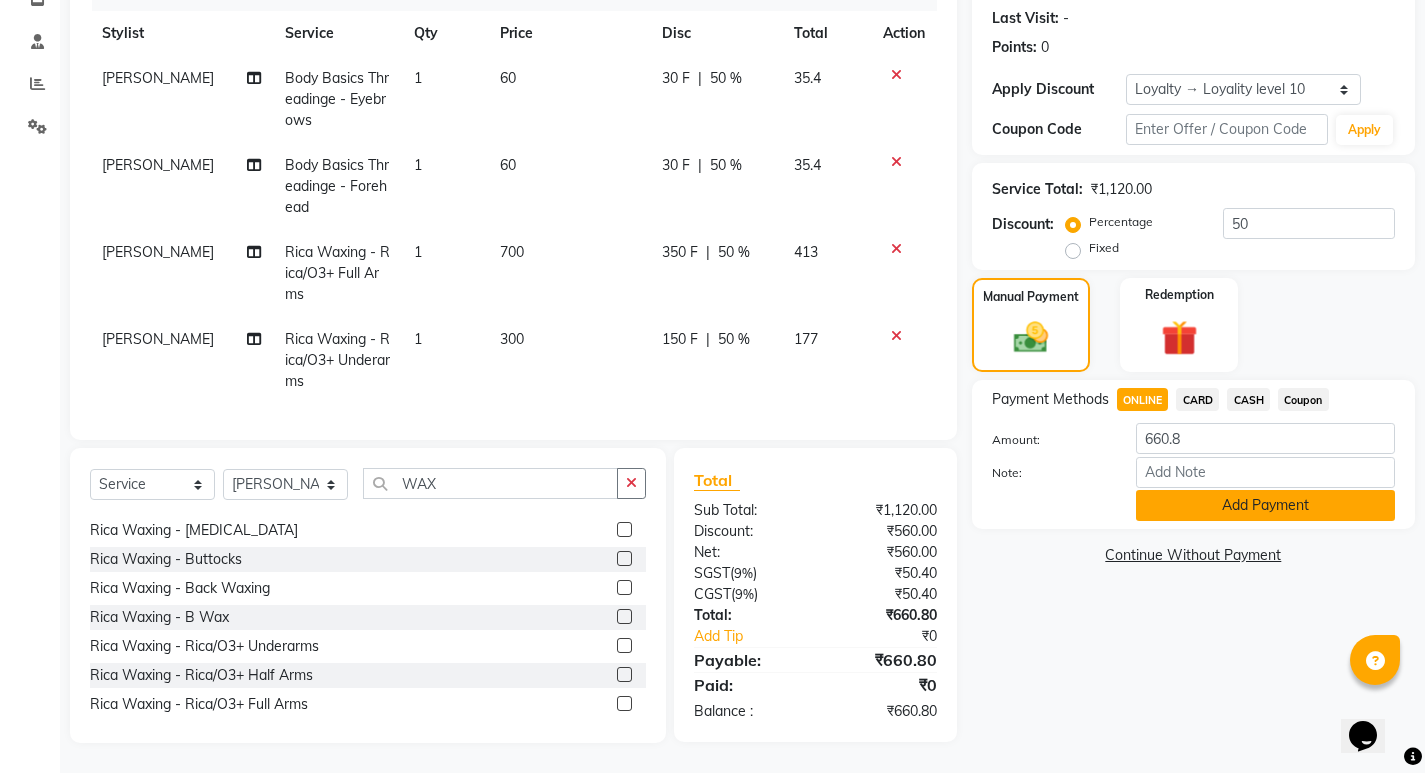 click on "Add Payment" 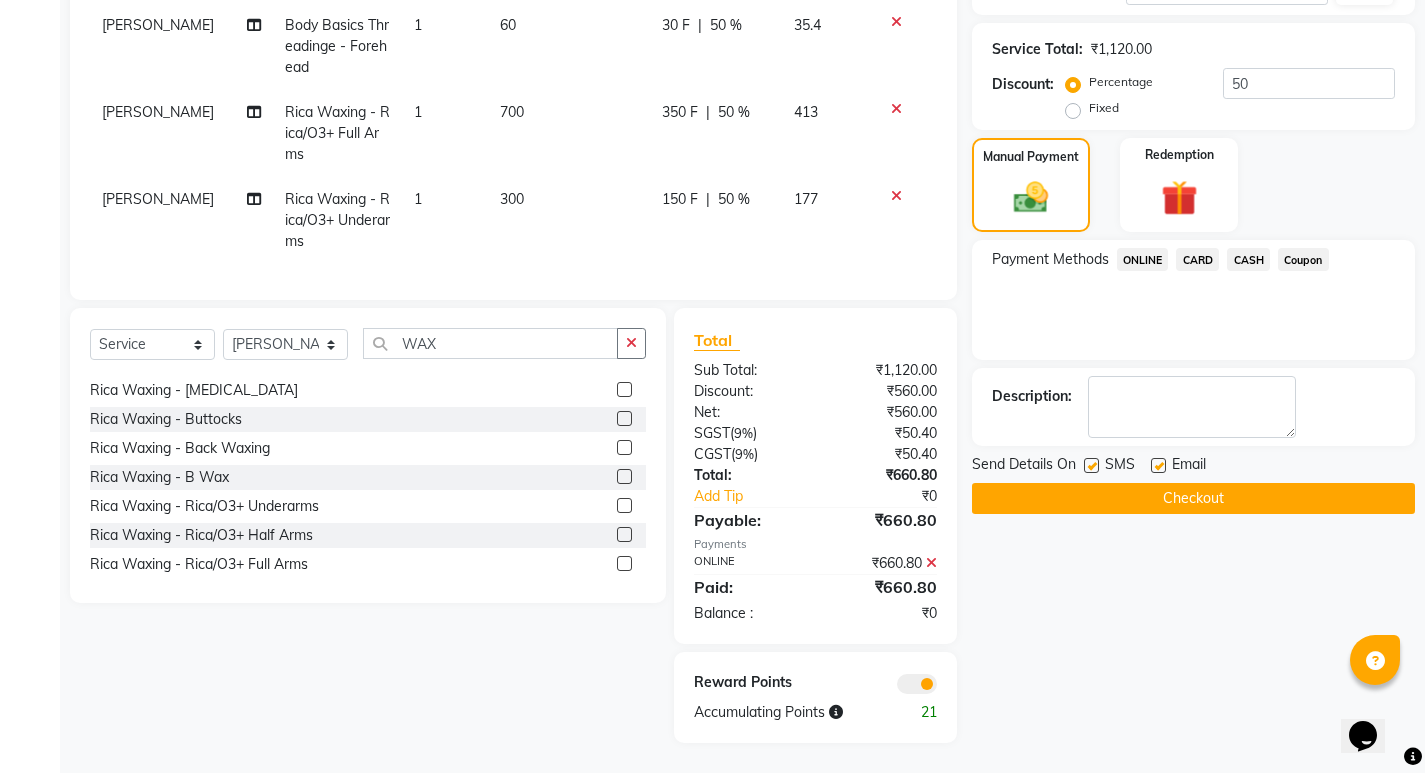 scroll, scrollTop: 429, scrollLeft: 0, axis: vertical 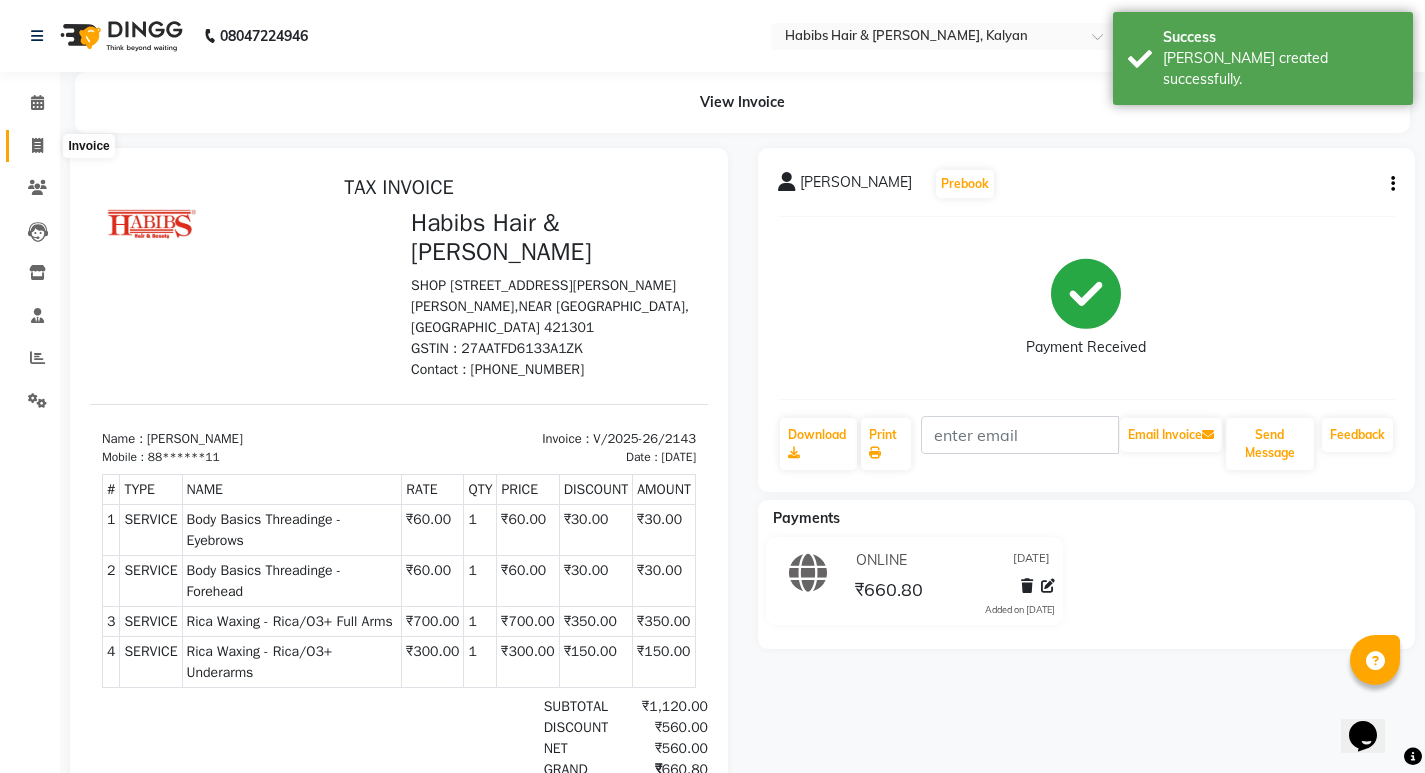 click 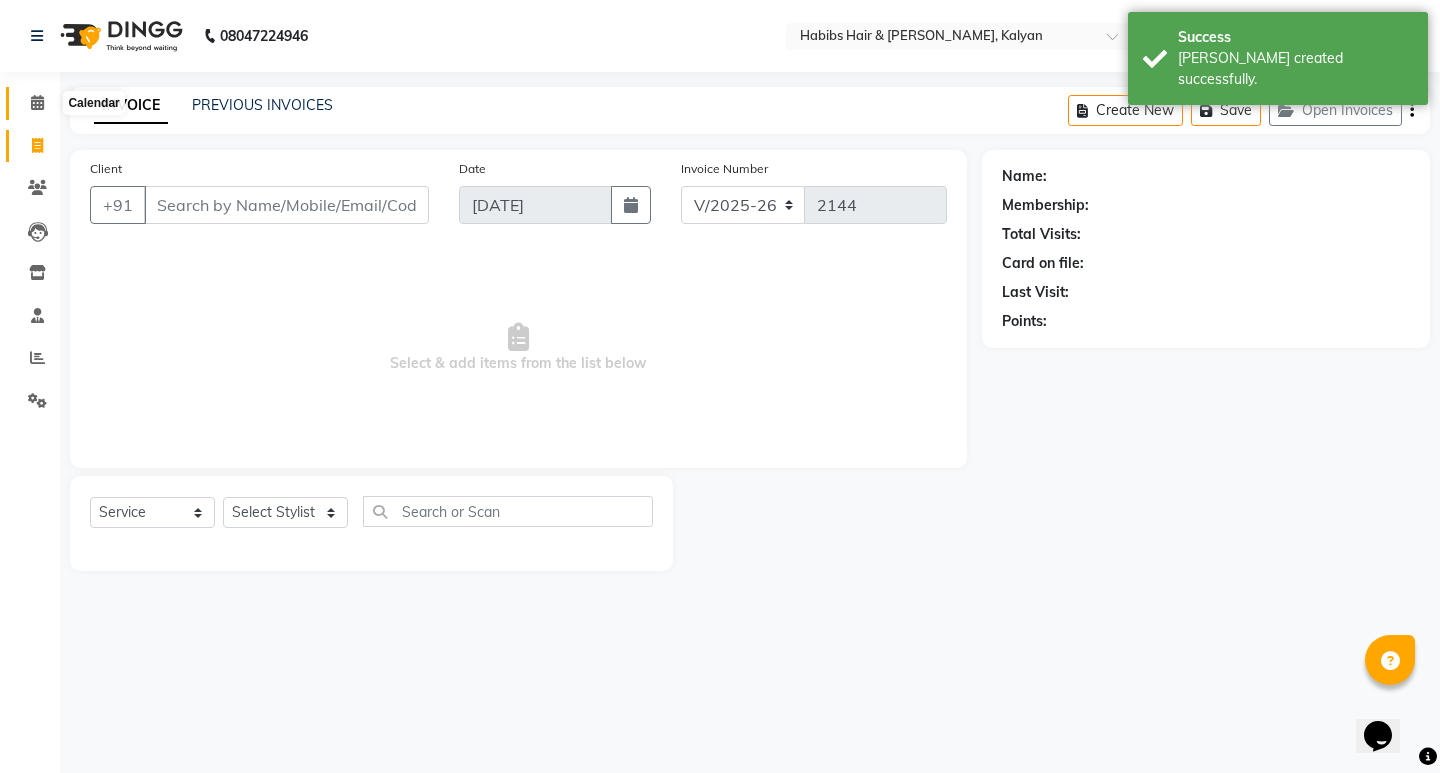 click 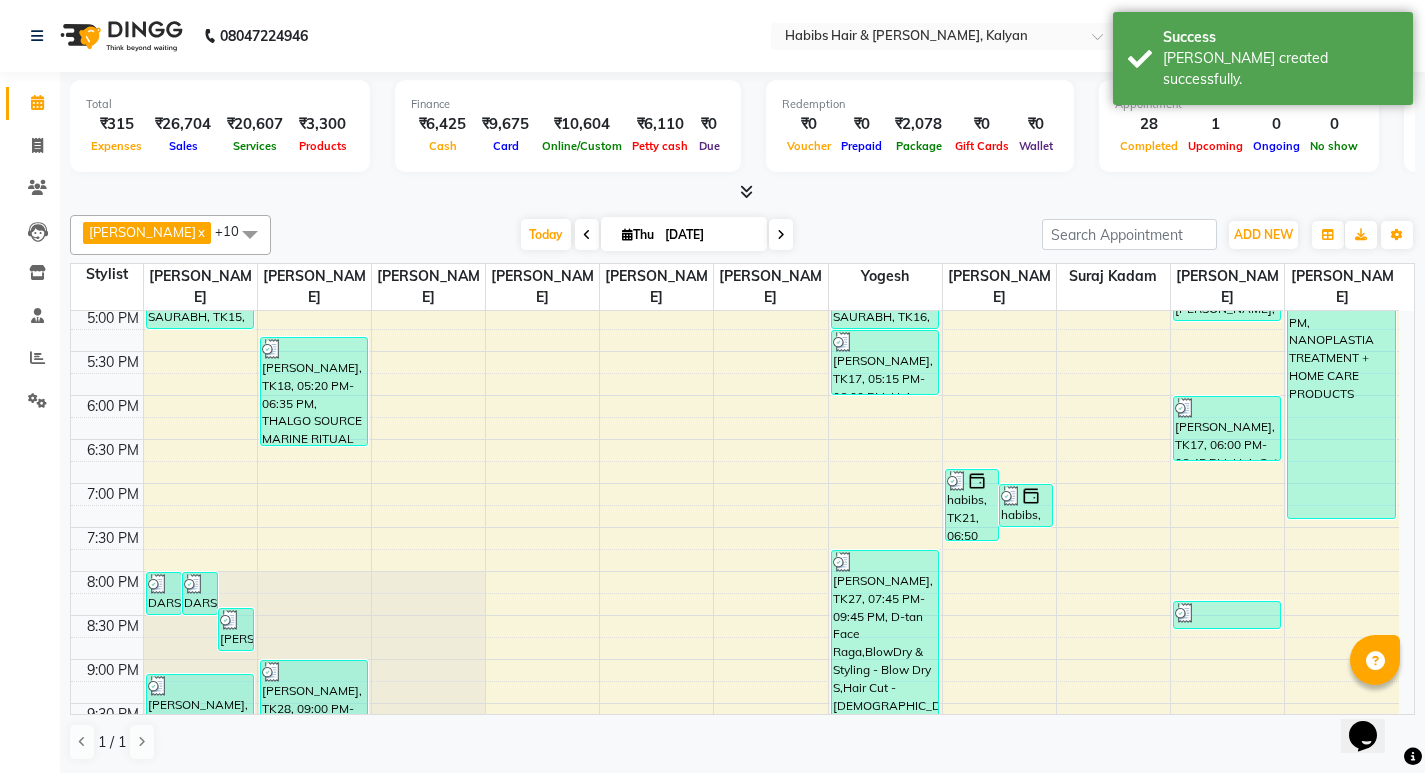scroll, scrollTop: 916, scrollLeft: 0, axis: vertical 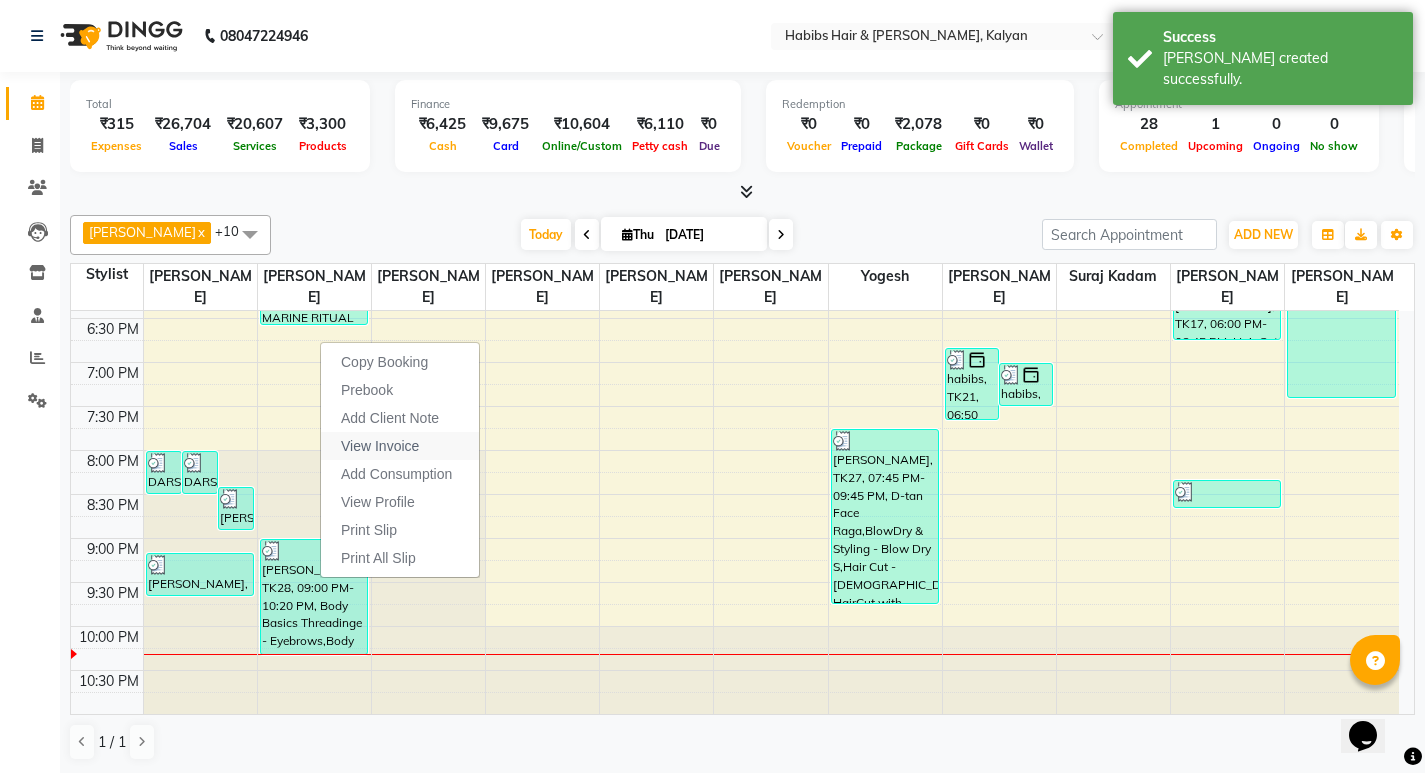 click on "View Invoice" at bounding box center (400, 446) 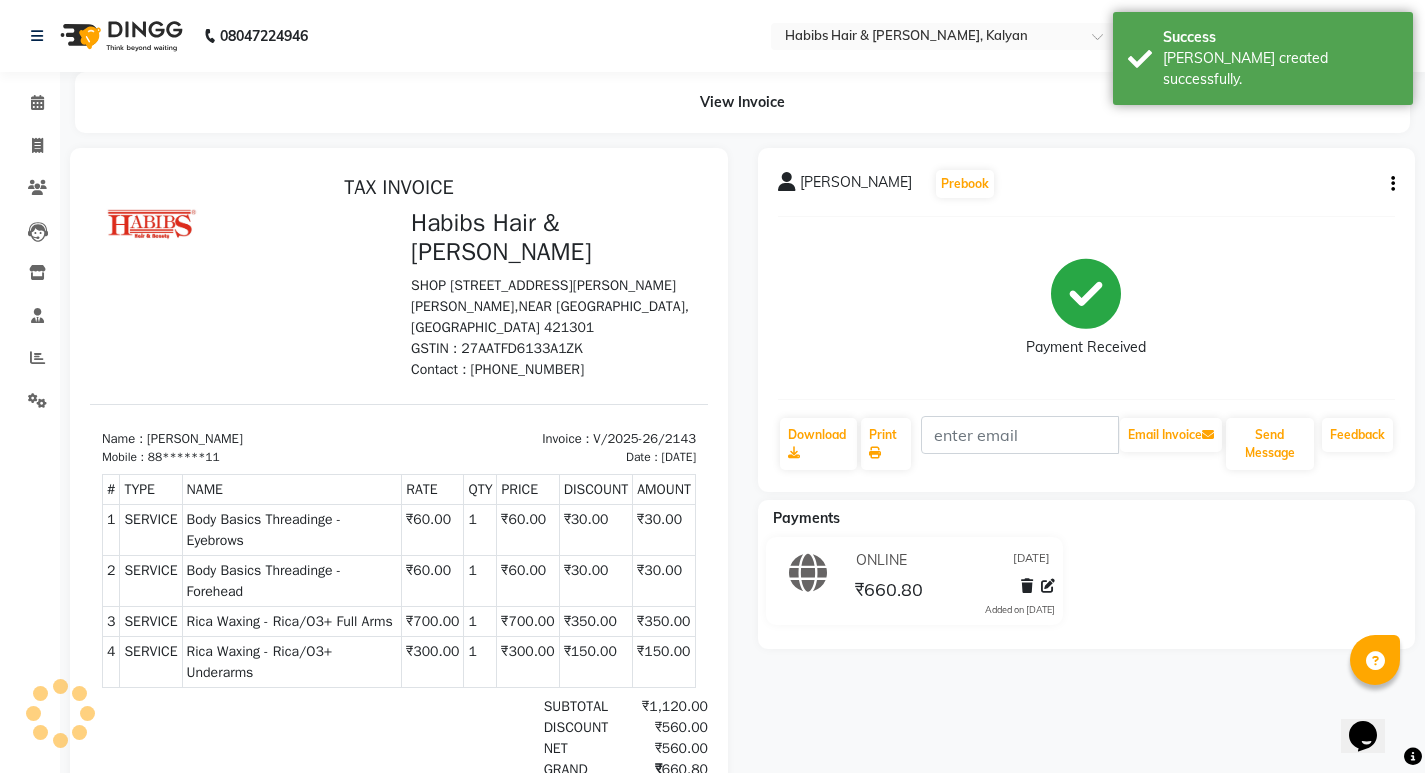 scroll, scrollTop: 0, scrollLeft: 0, axis: both 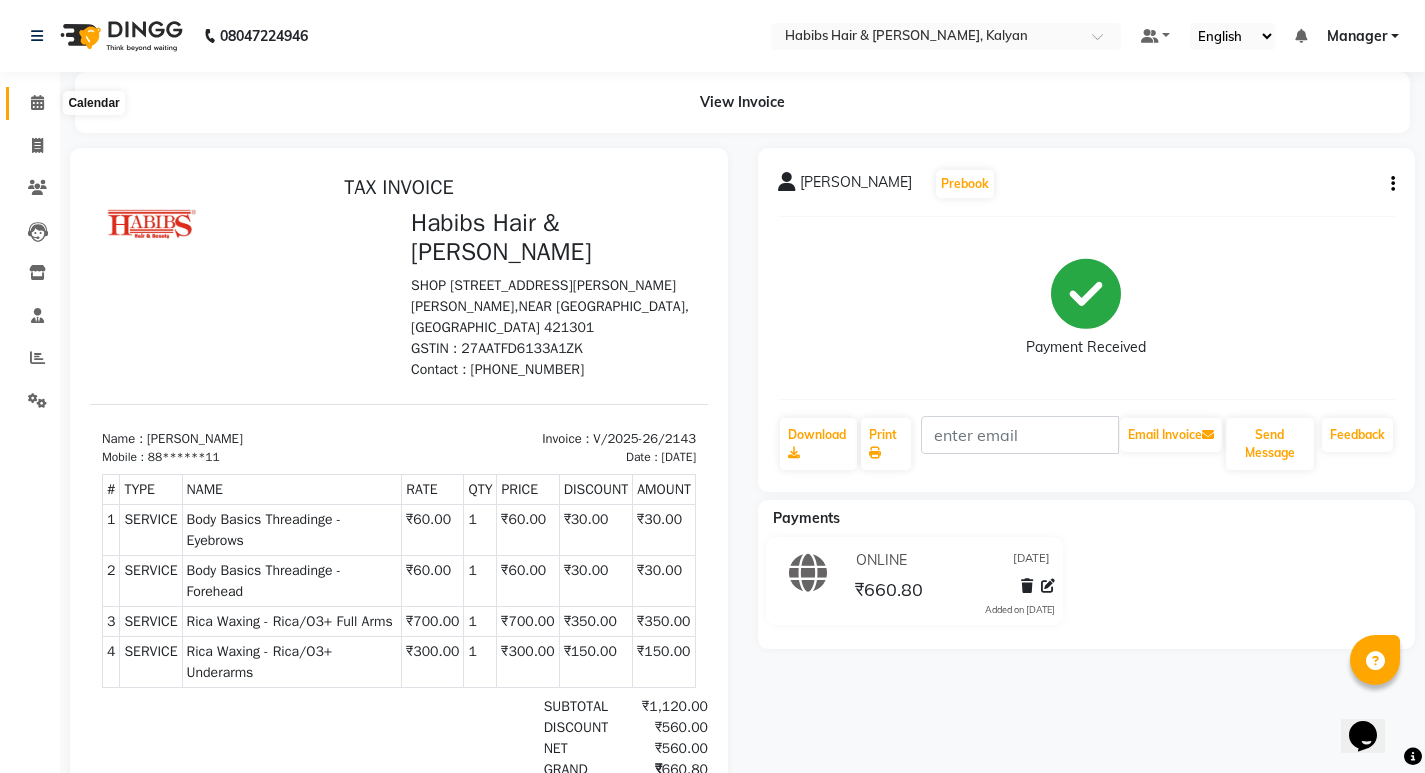 click 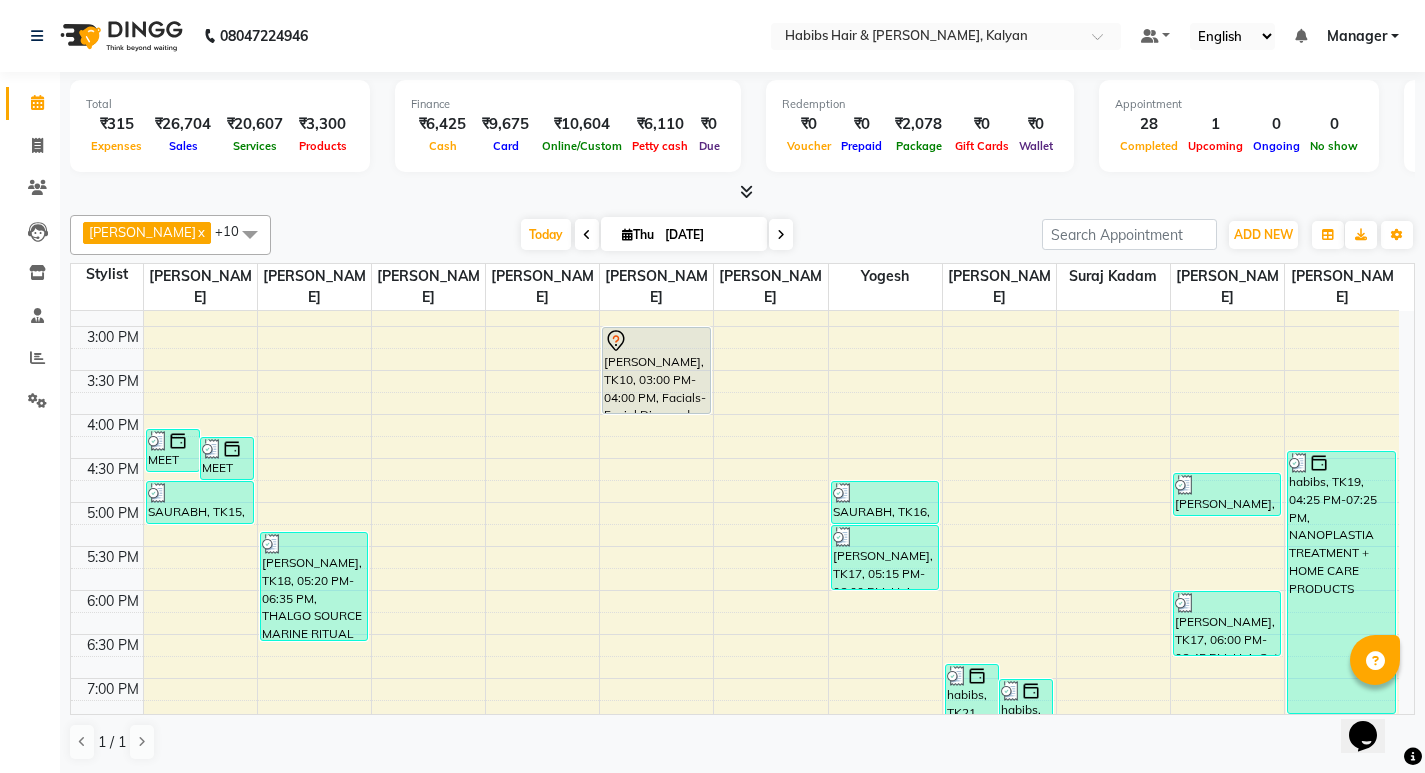 scroll, scrollTop: 916, scrollLeft: 0, axis: vertical 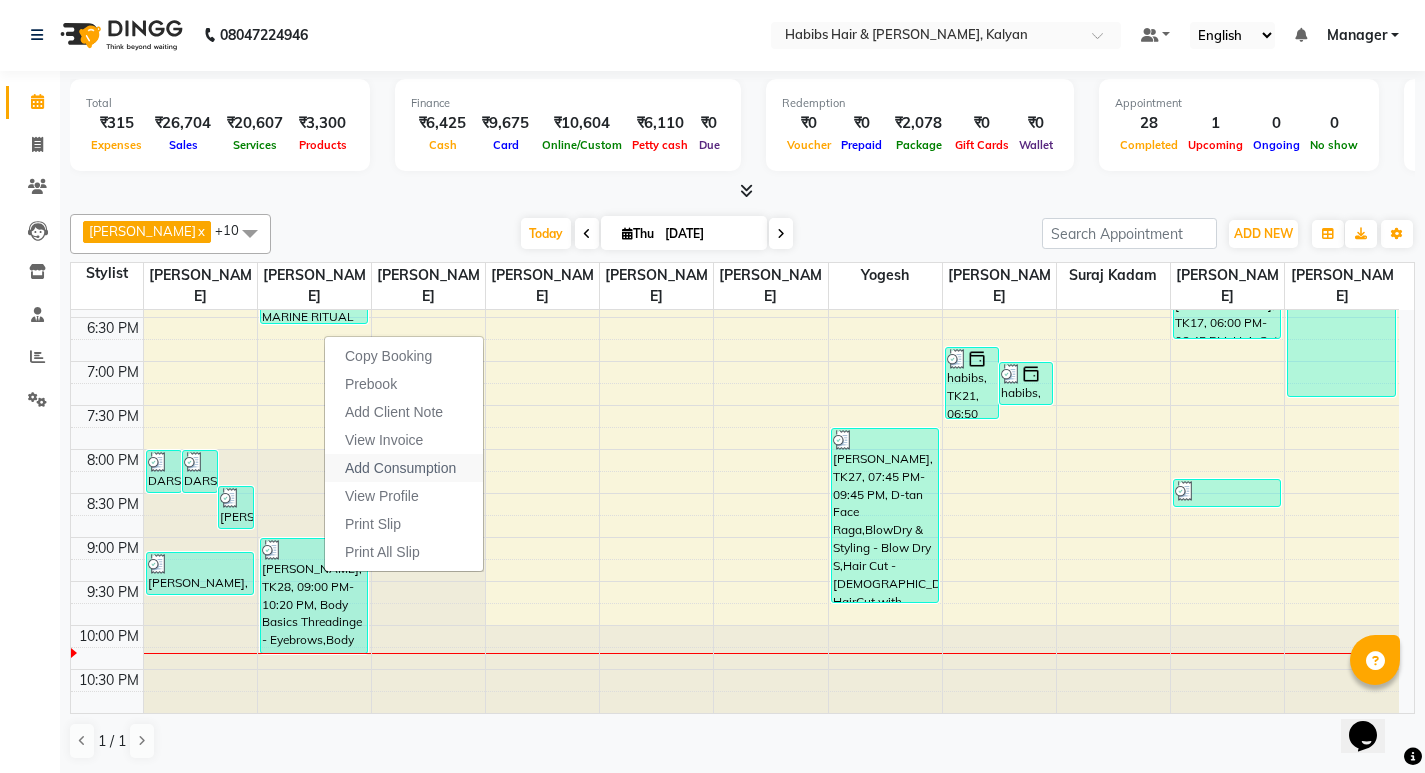 click on "Add Consumption" at bounding box center (400, 468) 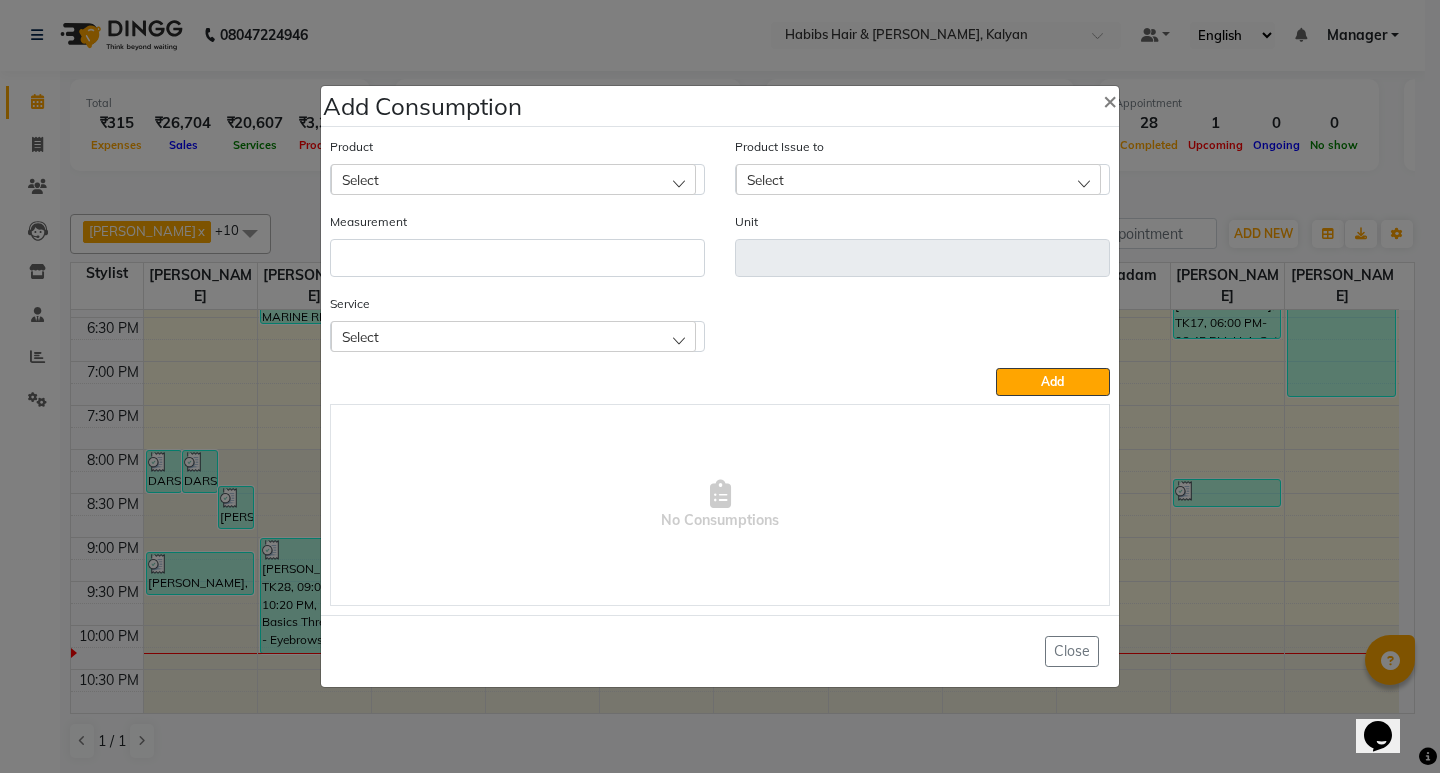 click on "Select" 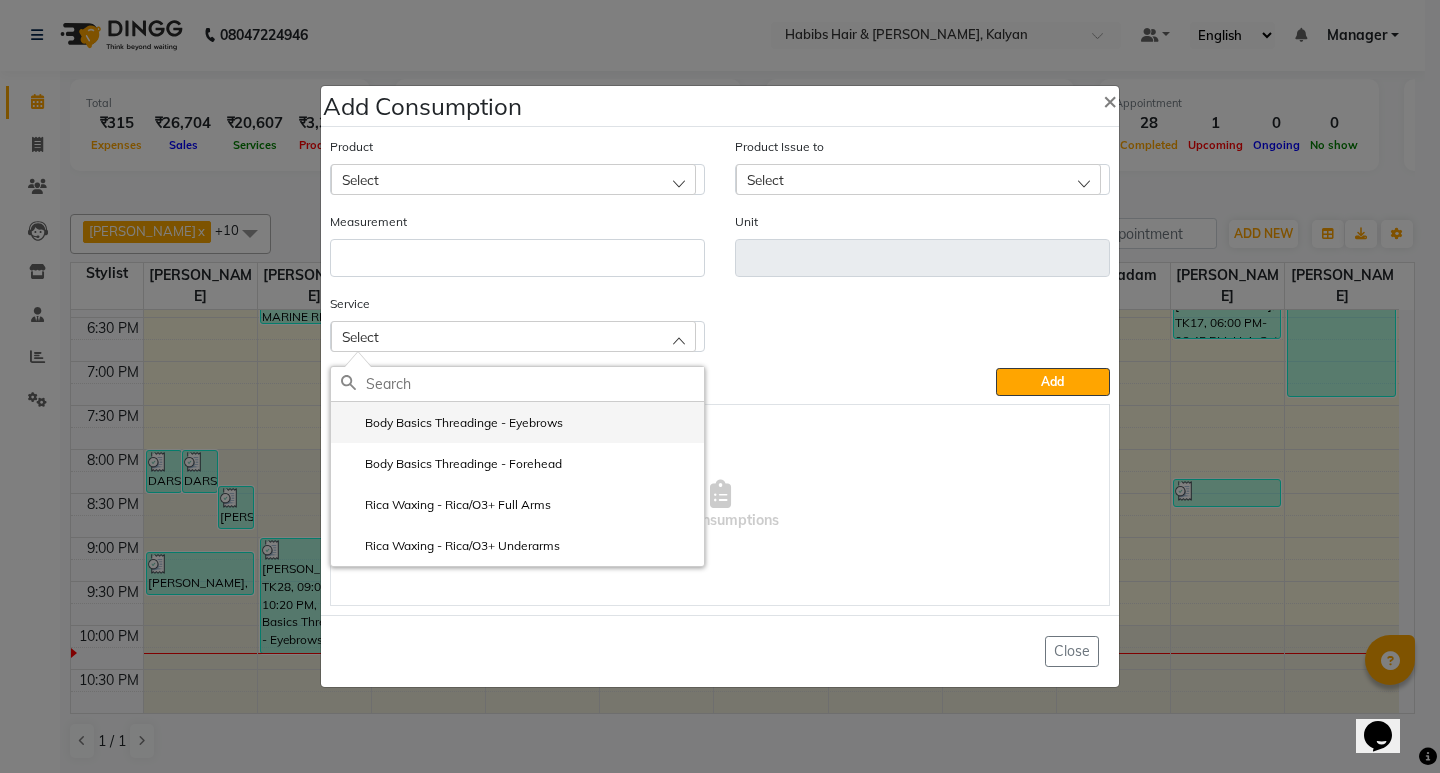 click on "Body Basics Threadinge - Eyebrows" 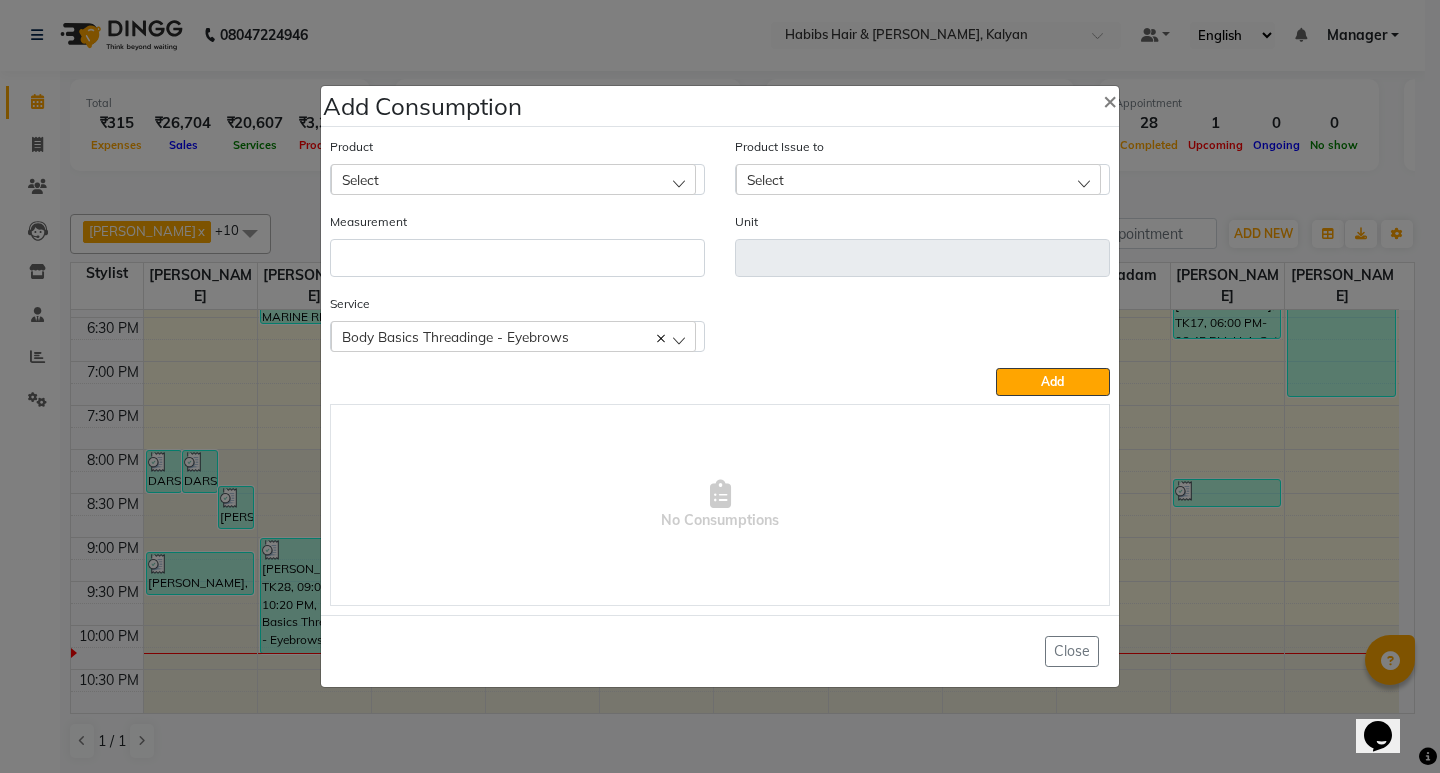 click on "Select" 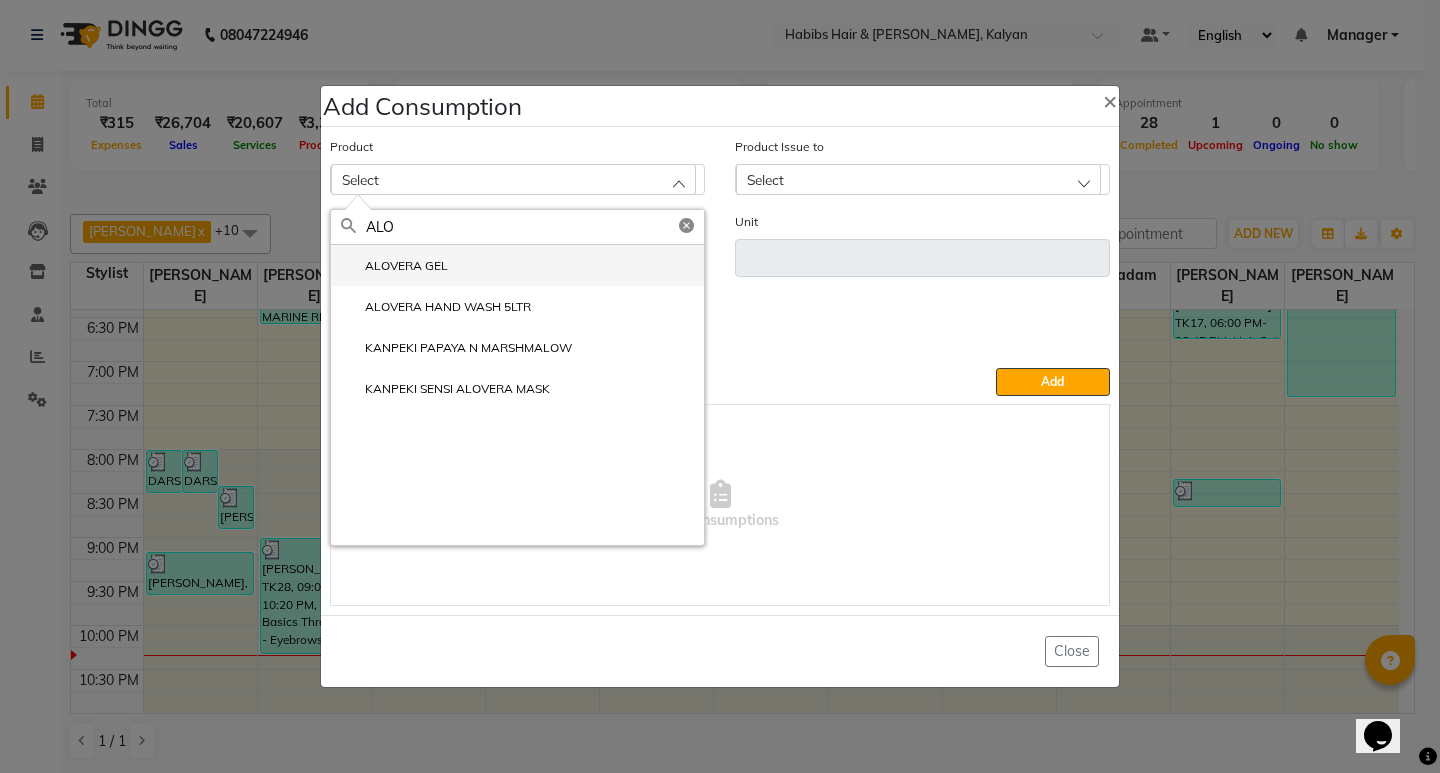 type on "ALO" 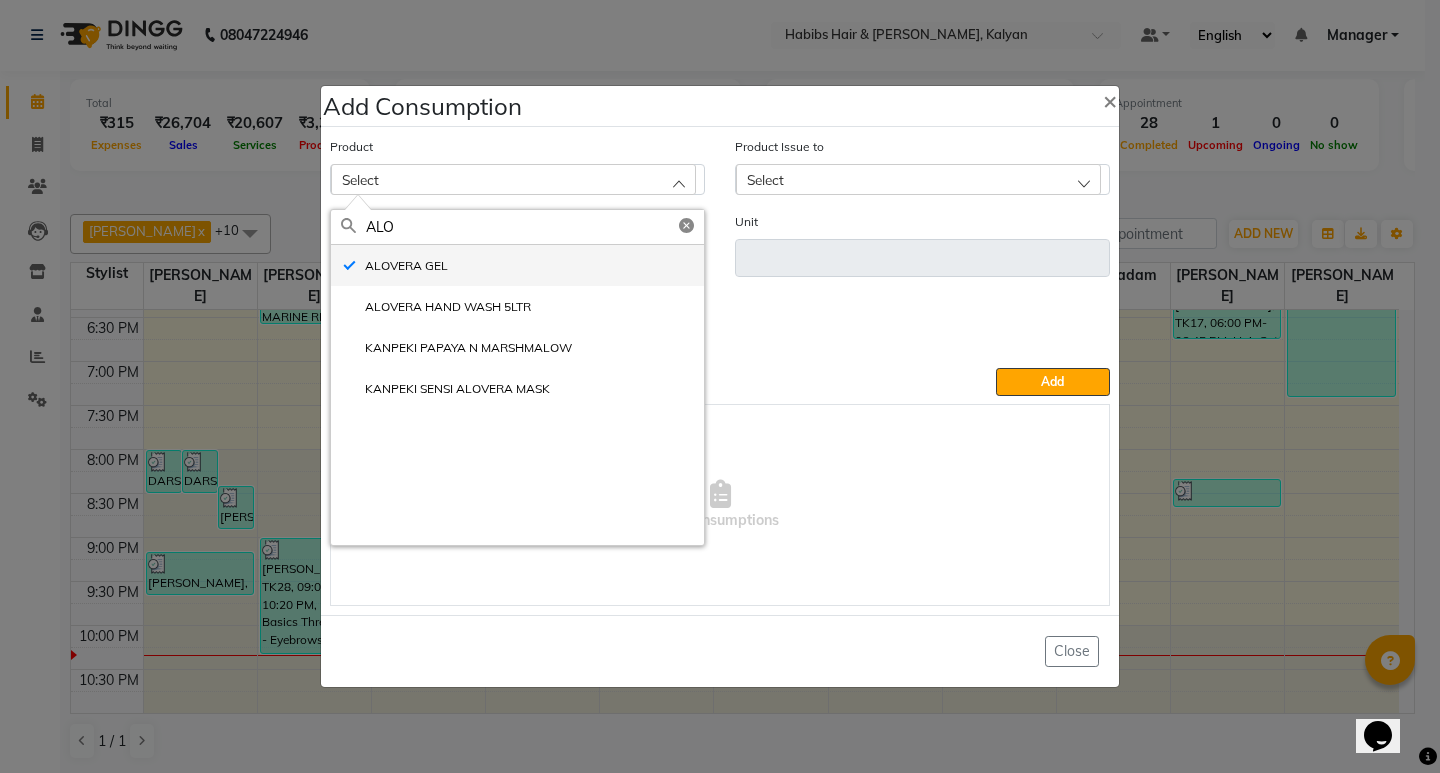 type on "ml" 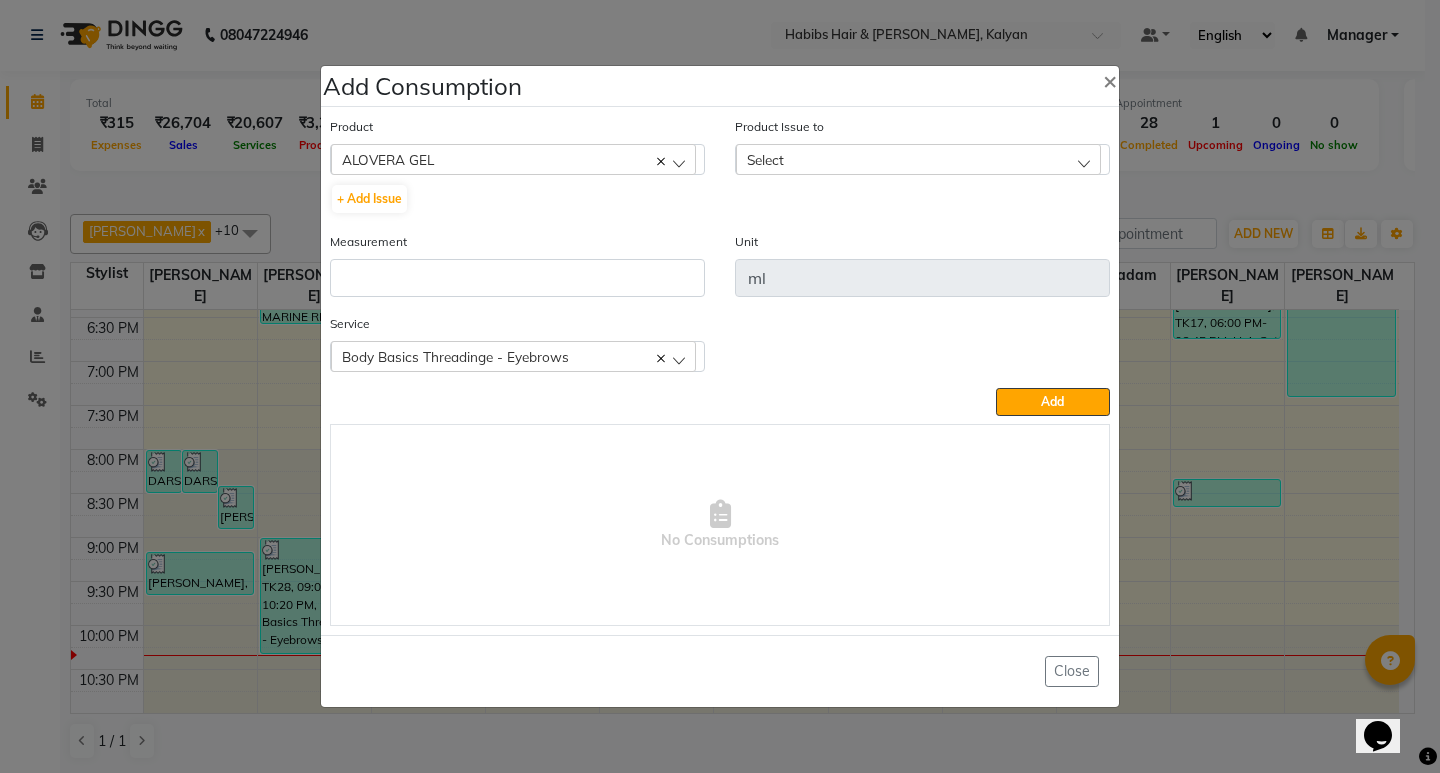 click on "Select" 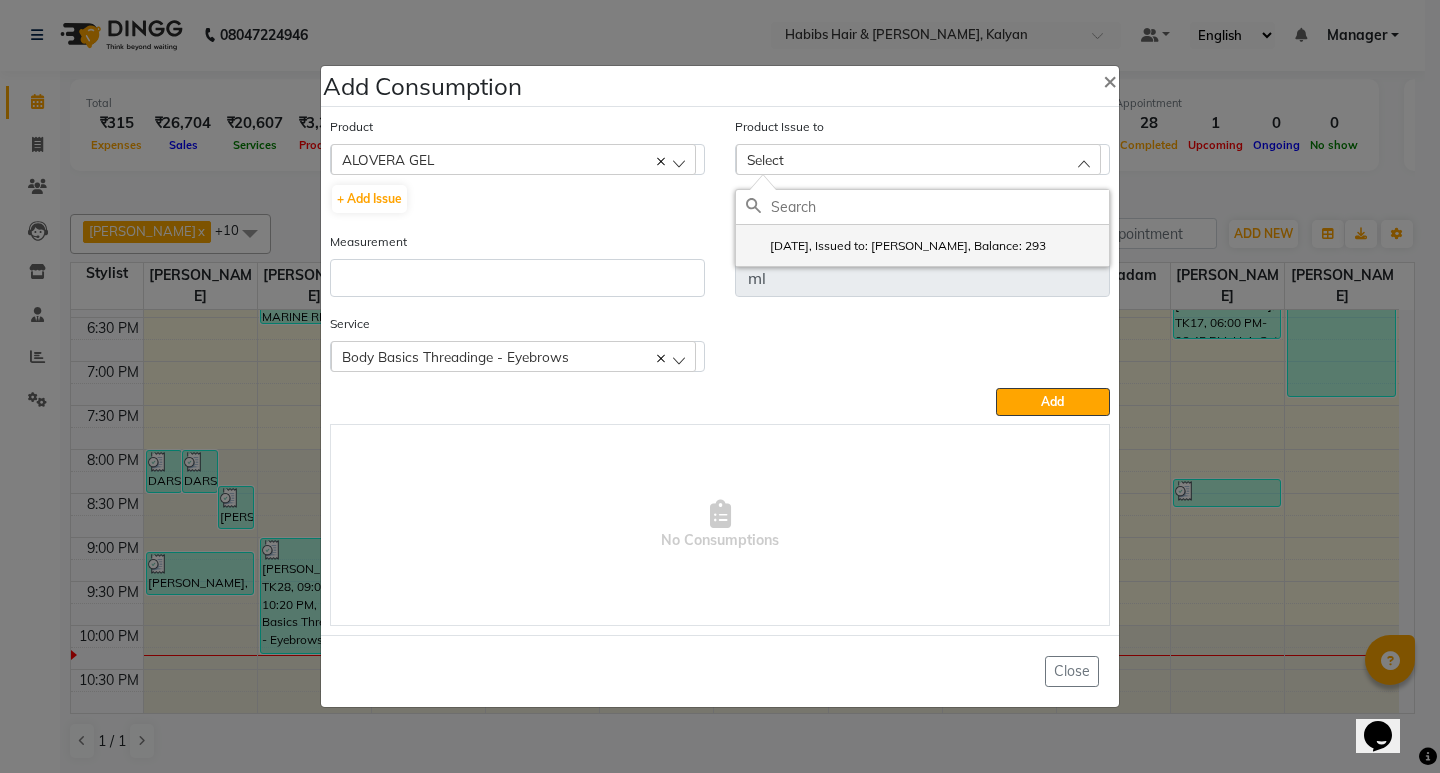 drag, startPoint x: 828, startPoint y: 237, endPoint x: 673, endPoint y: 237, distance: 155 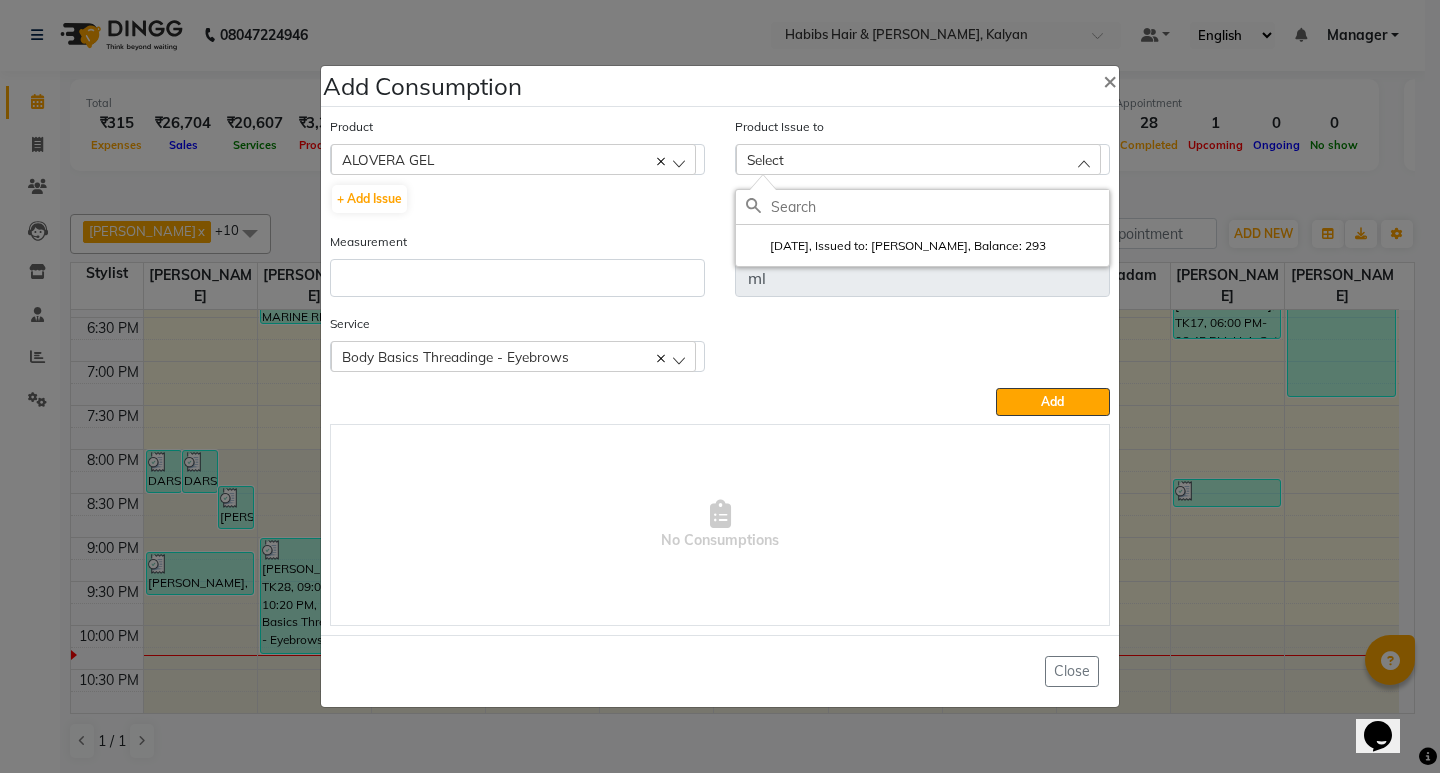 click on "[DATE], Issued to: [PERSON_NAME], Balance: 293" 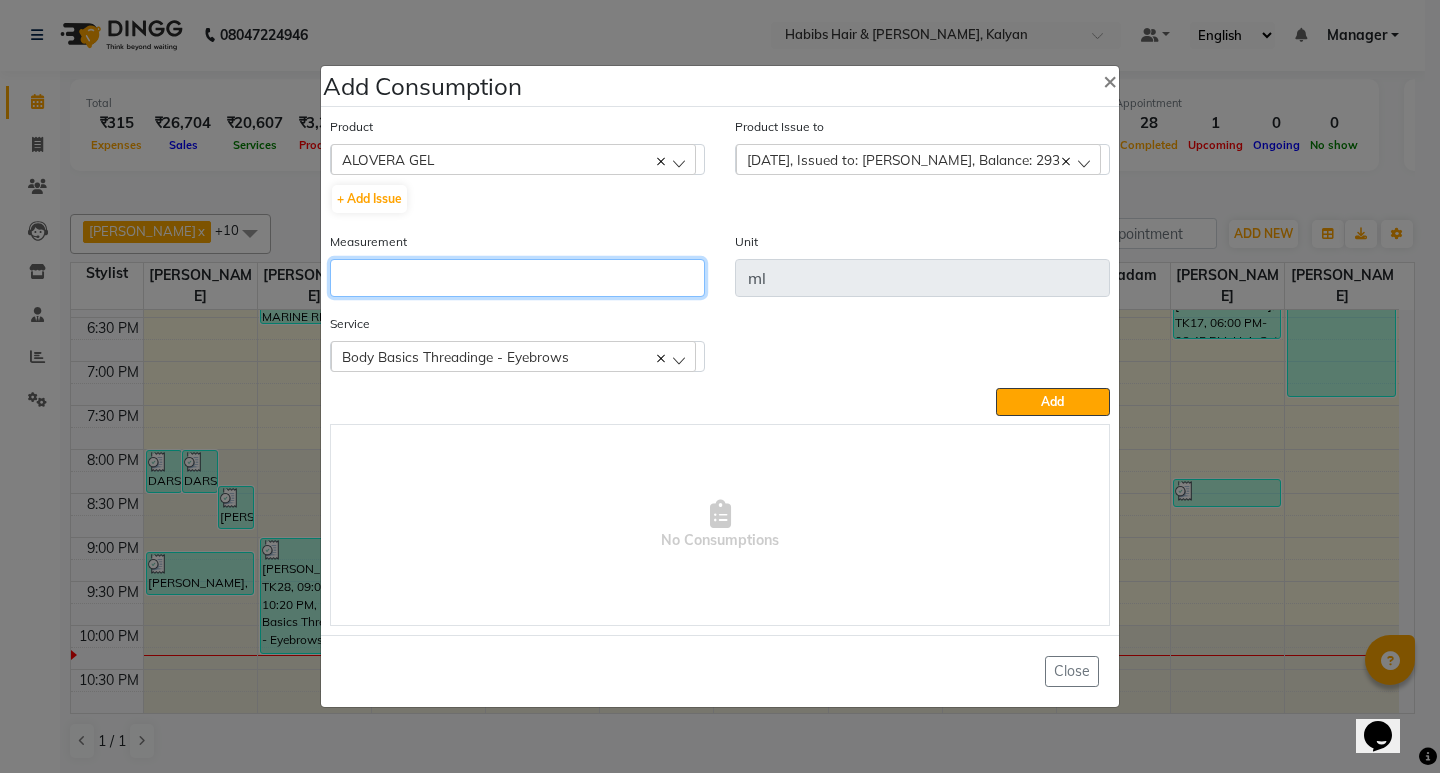 click 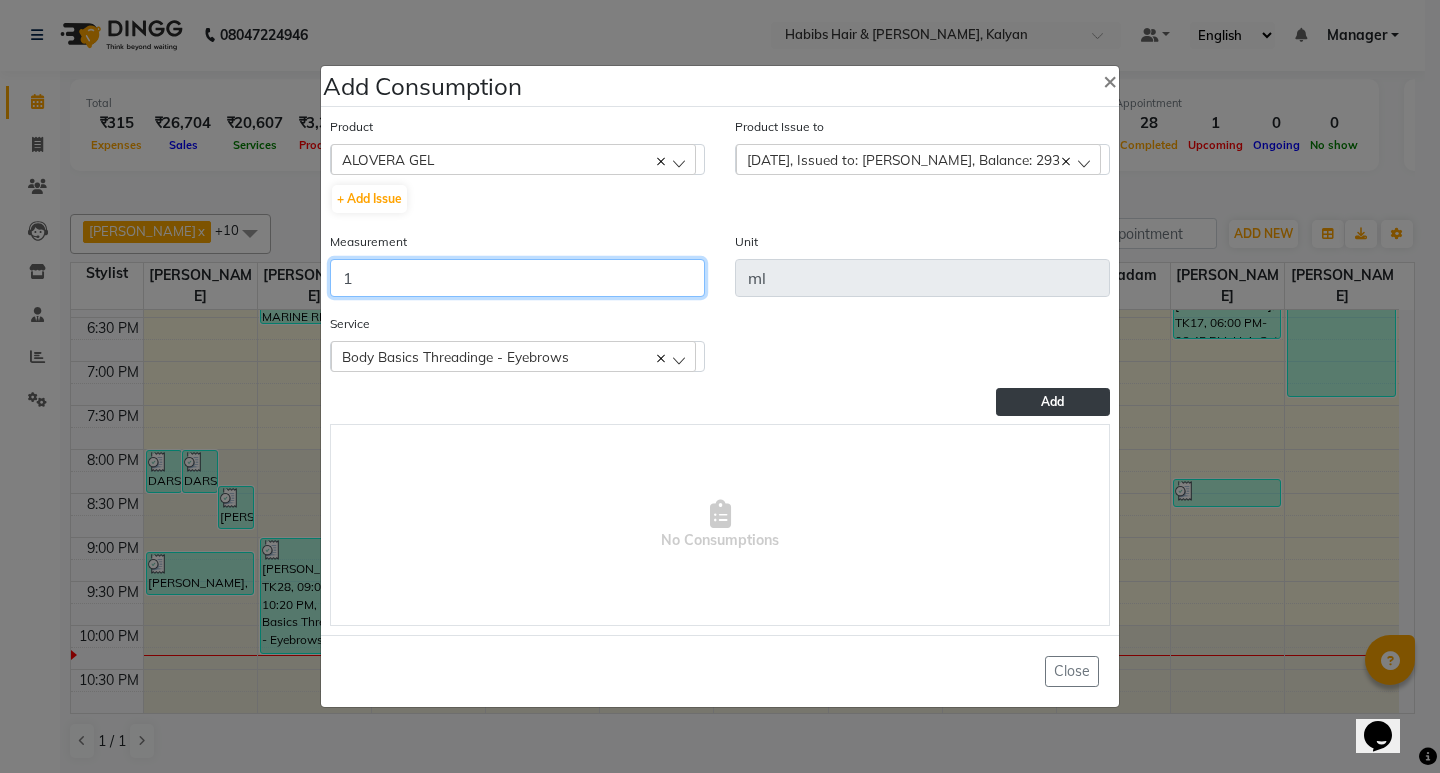 type on "1" 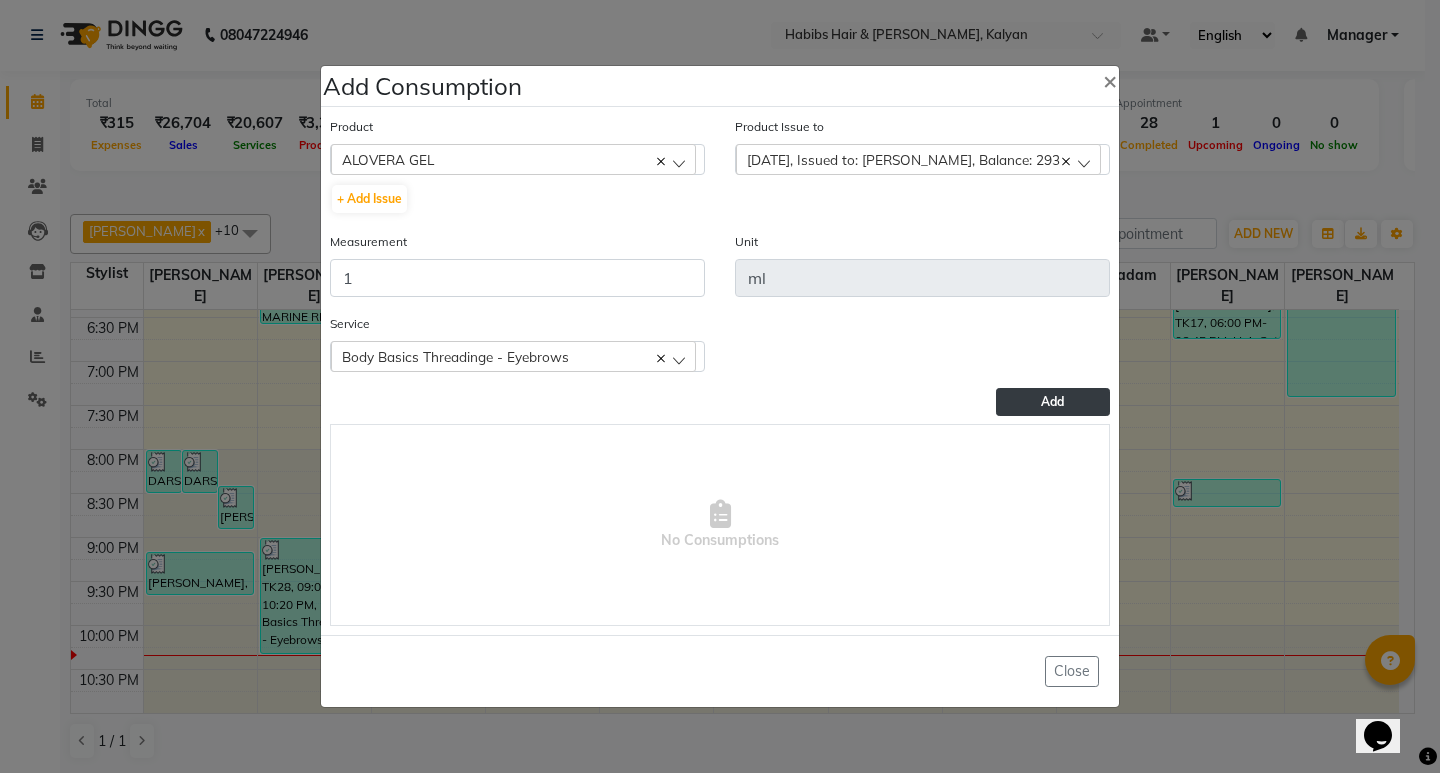 click on "Add" 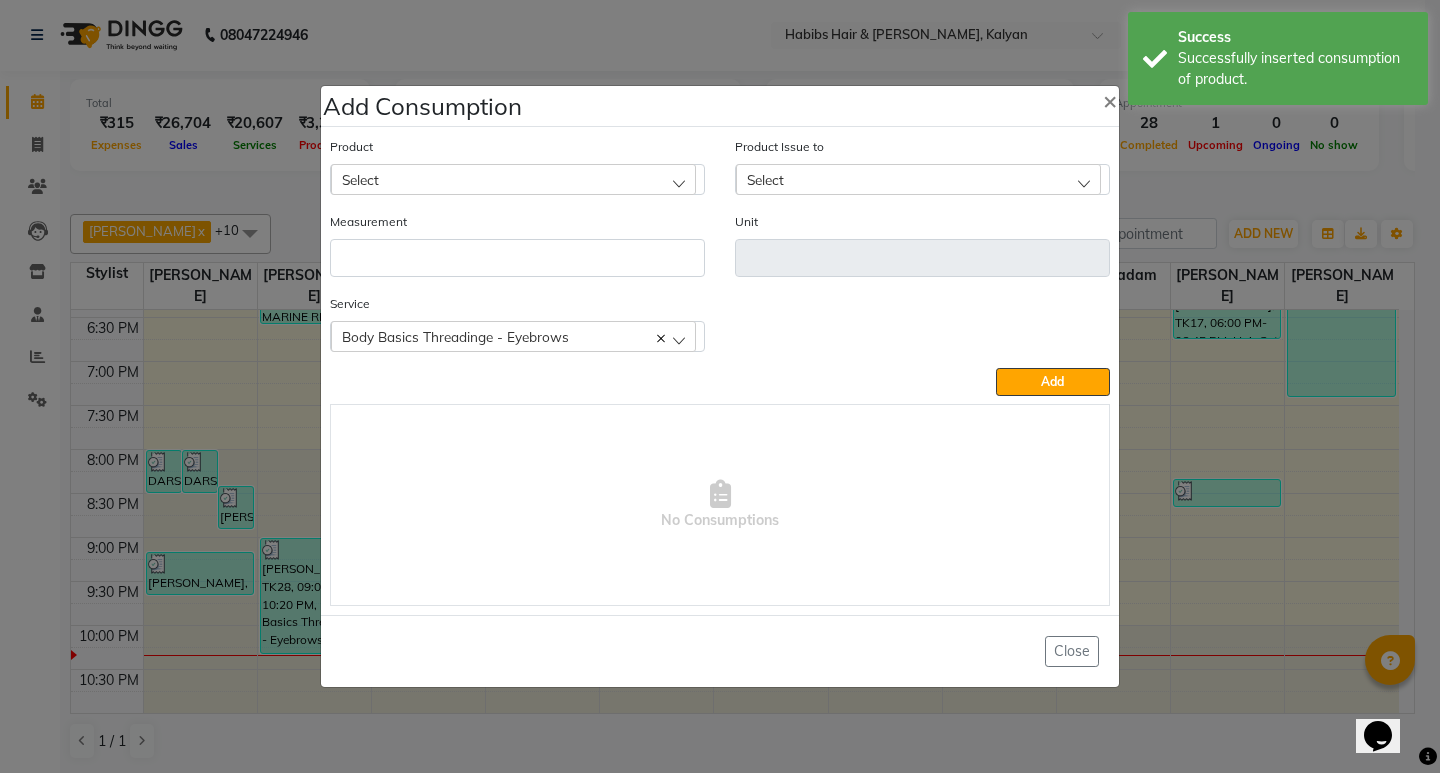 click on "Body Basics Threadinge - Eyebrows" 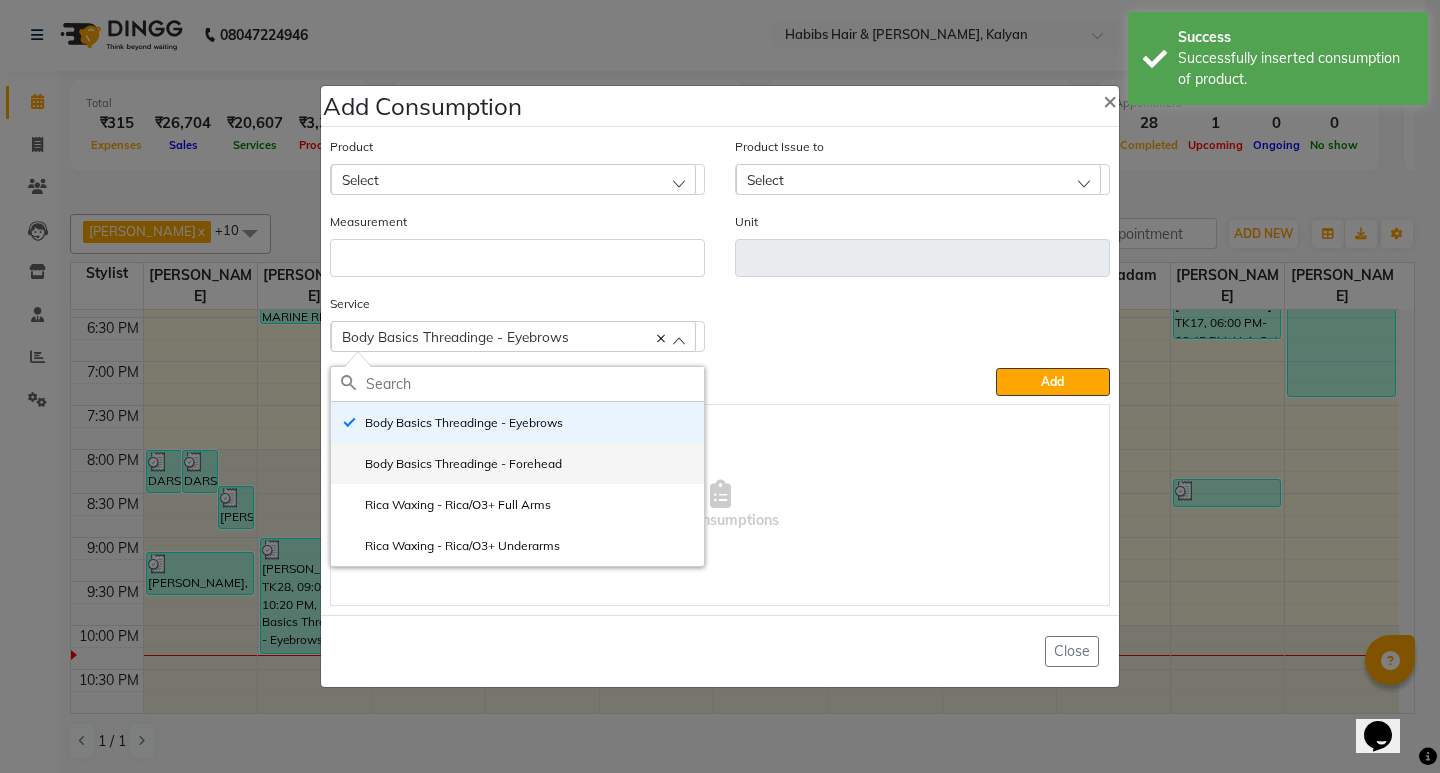 click on "Body Basics Threadinge - Forehead" 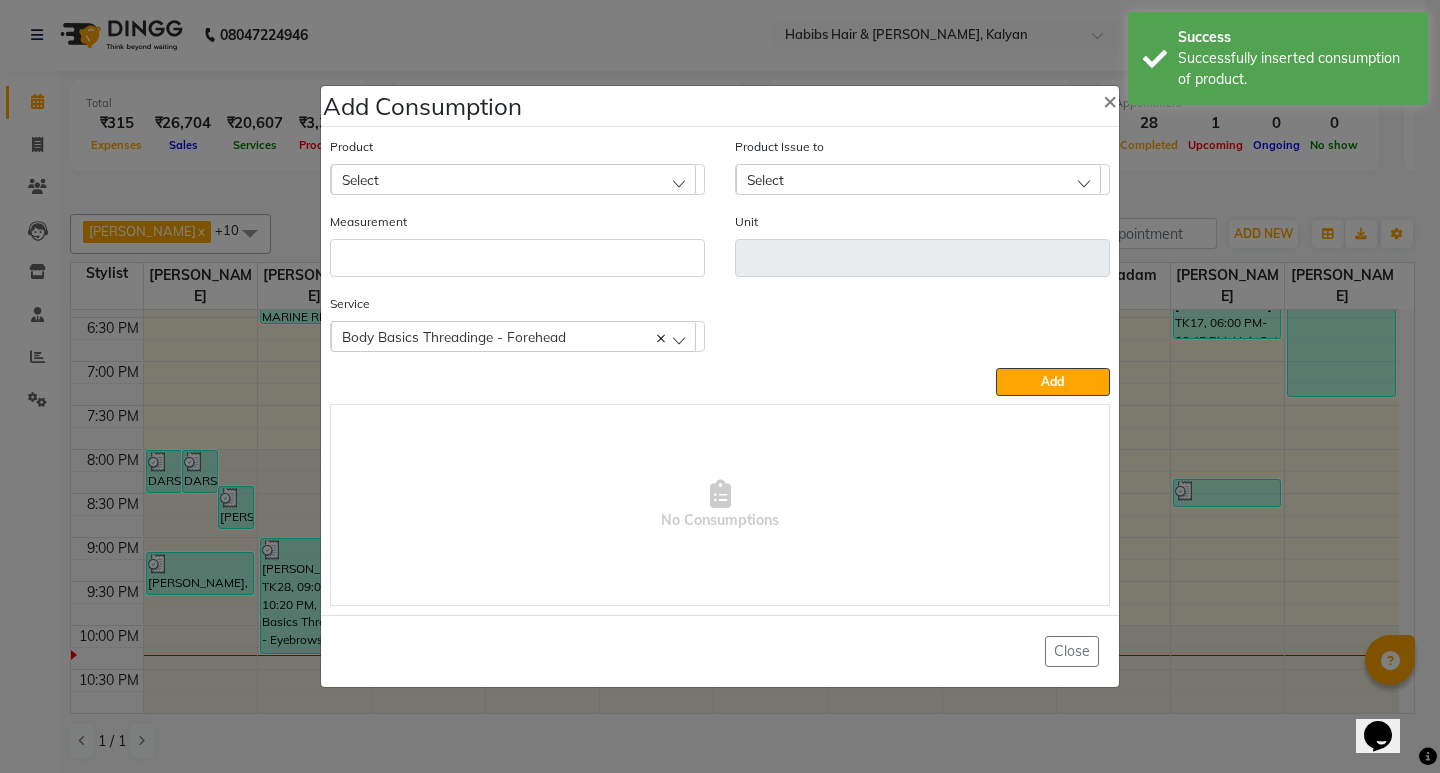 click on "Select" 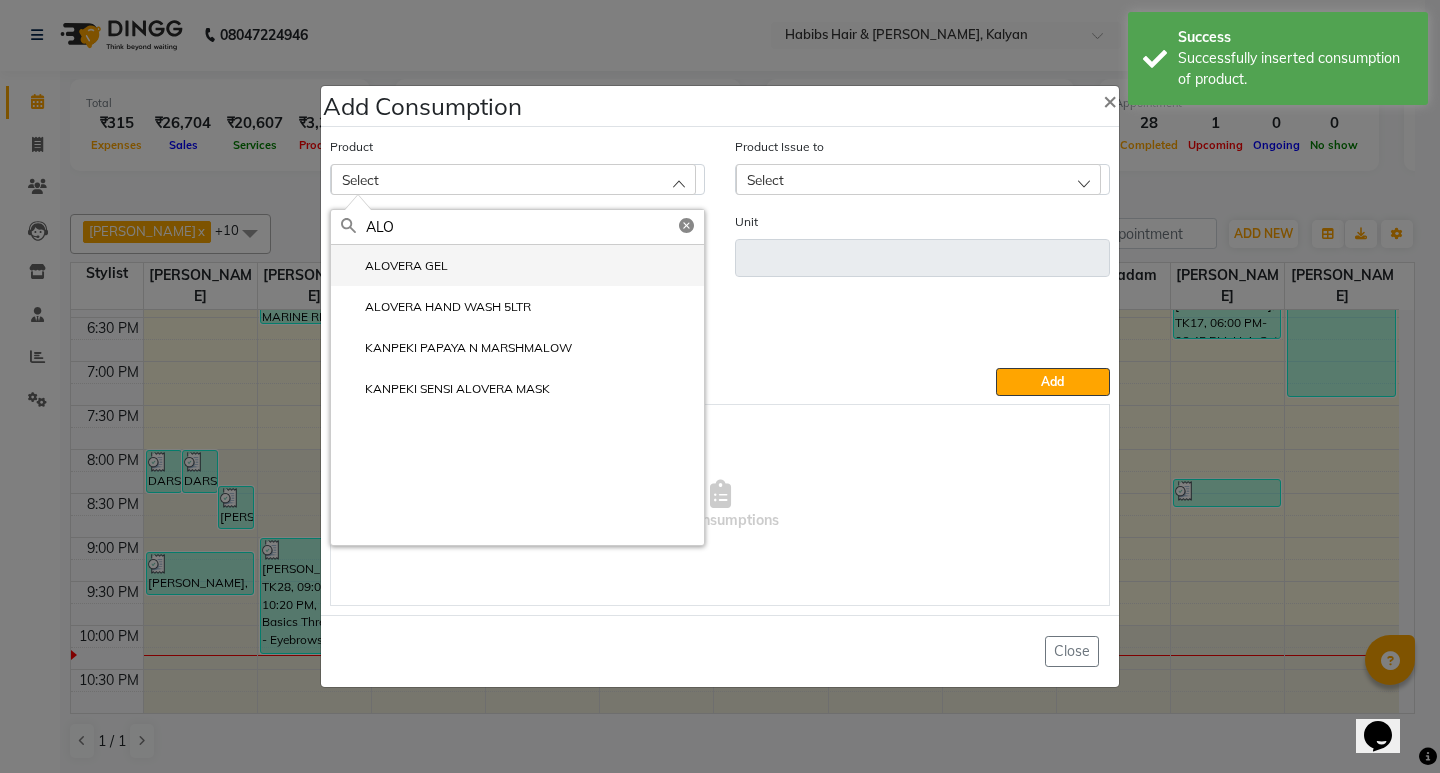 type on "ALO" 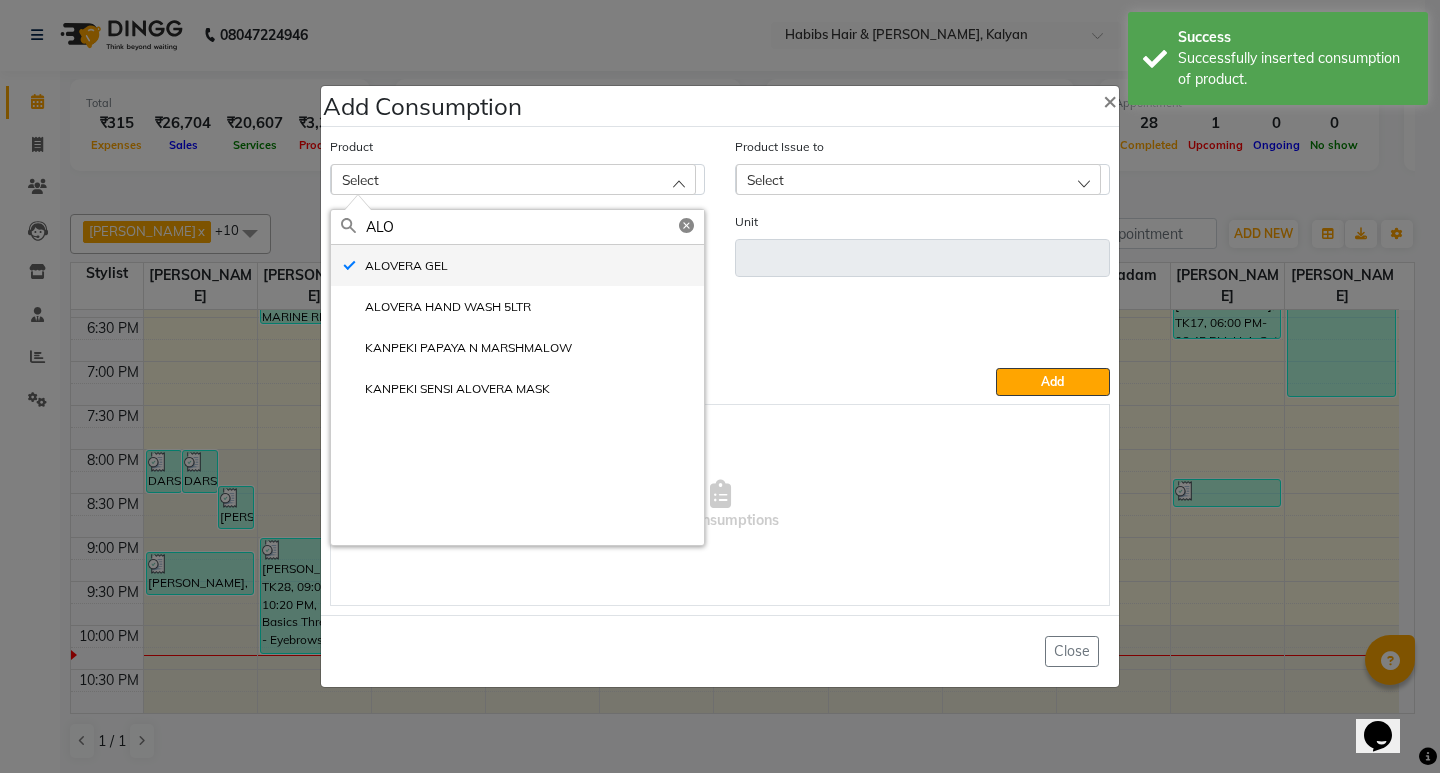 type on "ml" 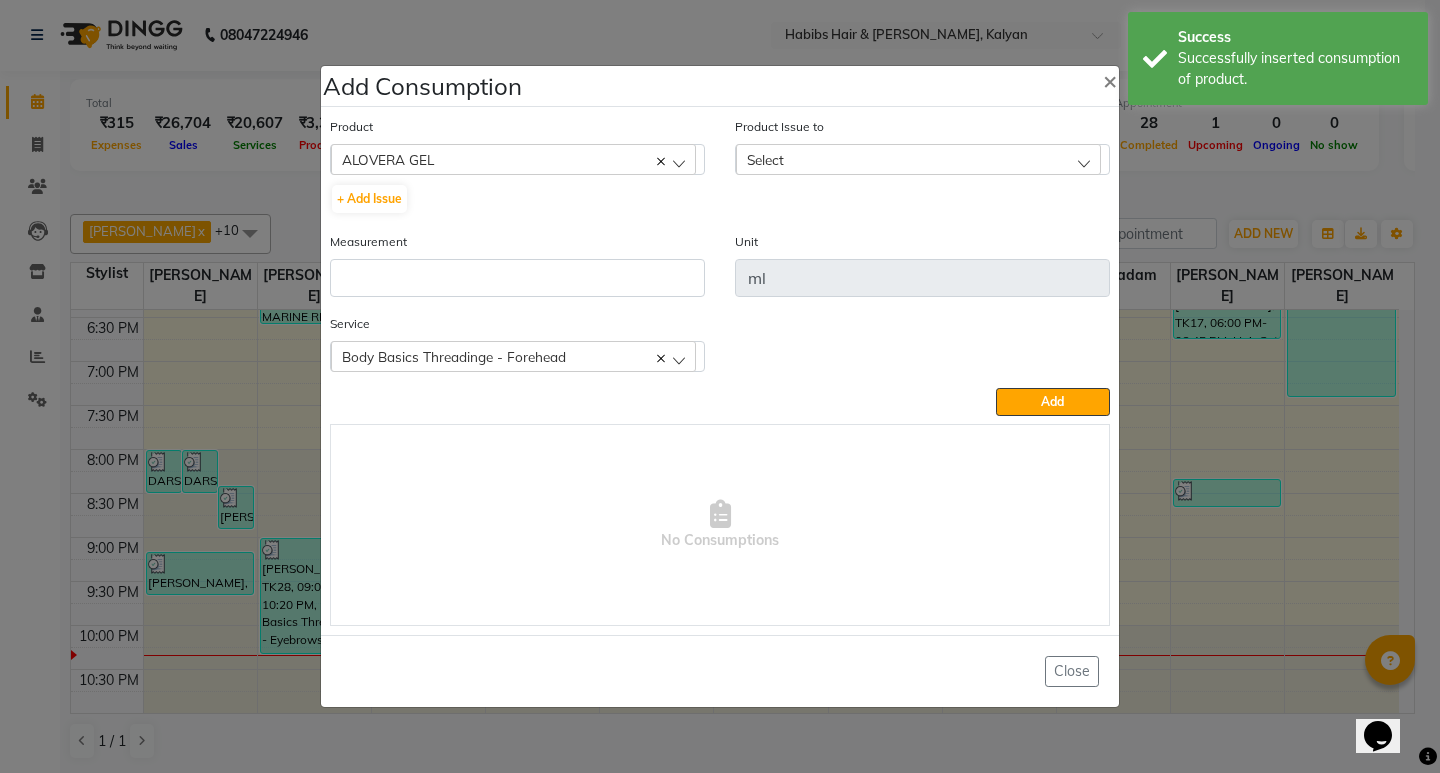 click on "Select" 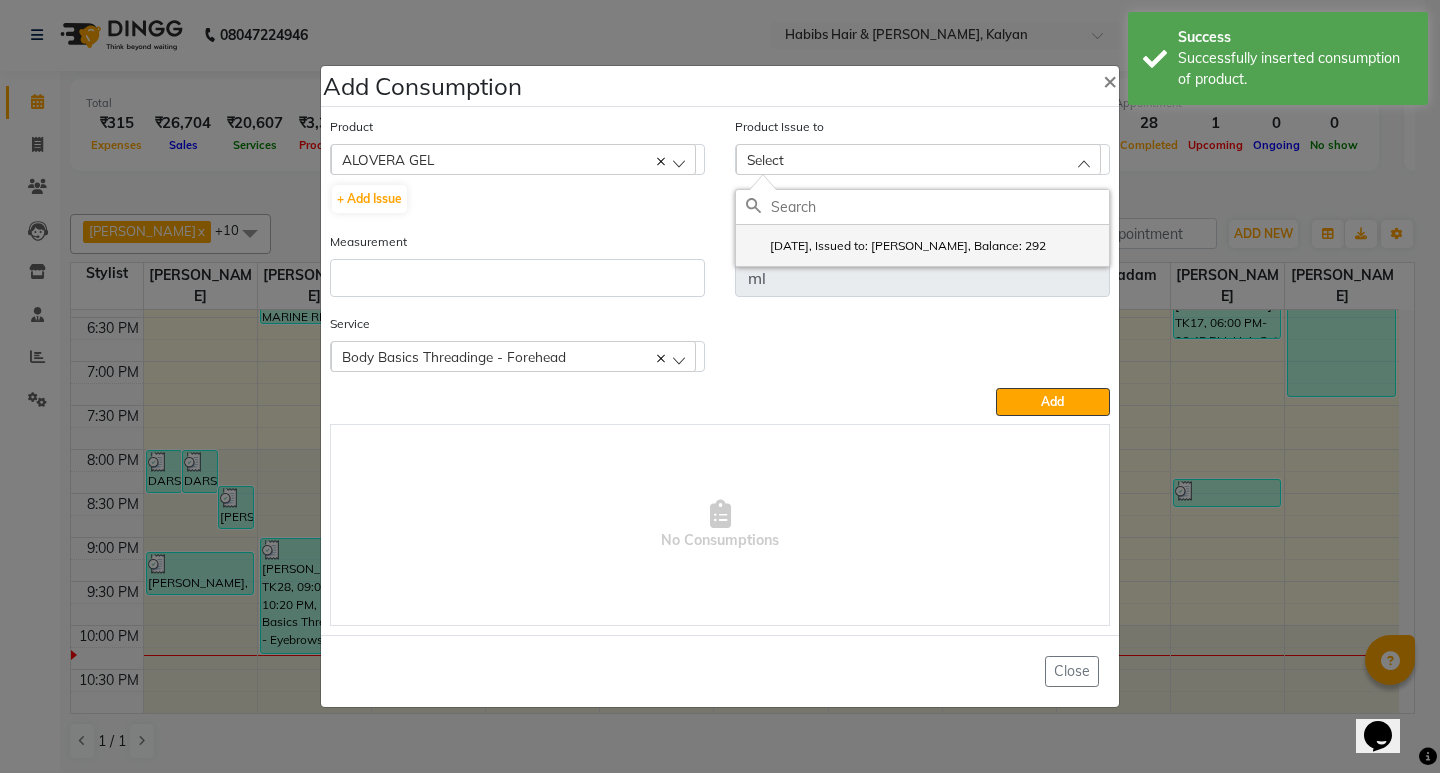 click on "[DATE], Issued to: [PERSON_NAME], Balance: 292" 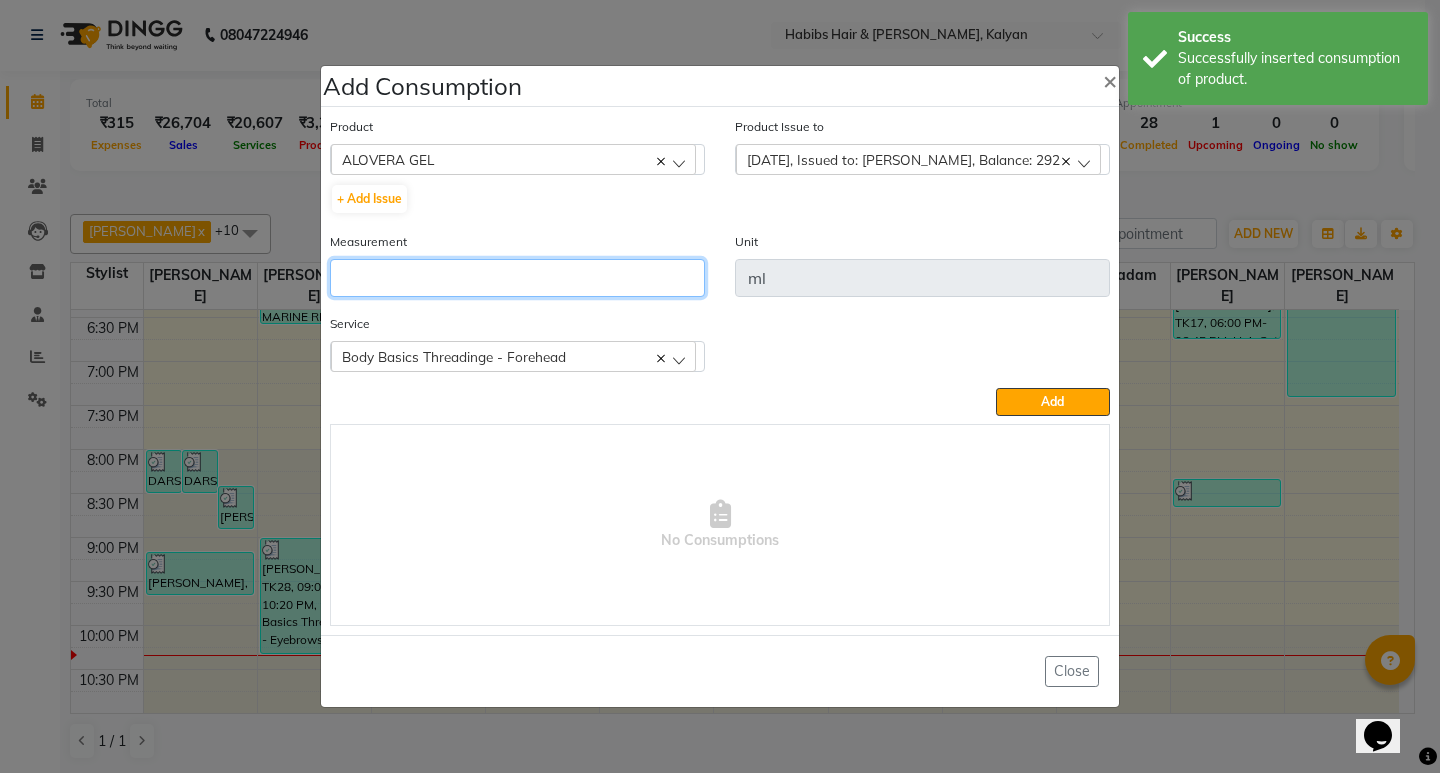 click 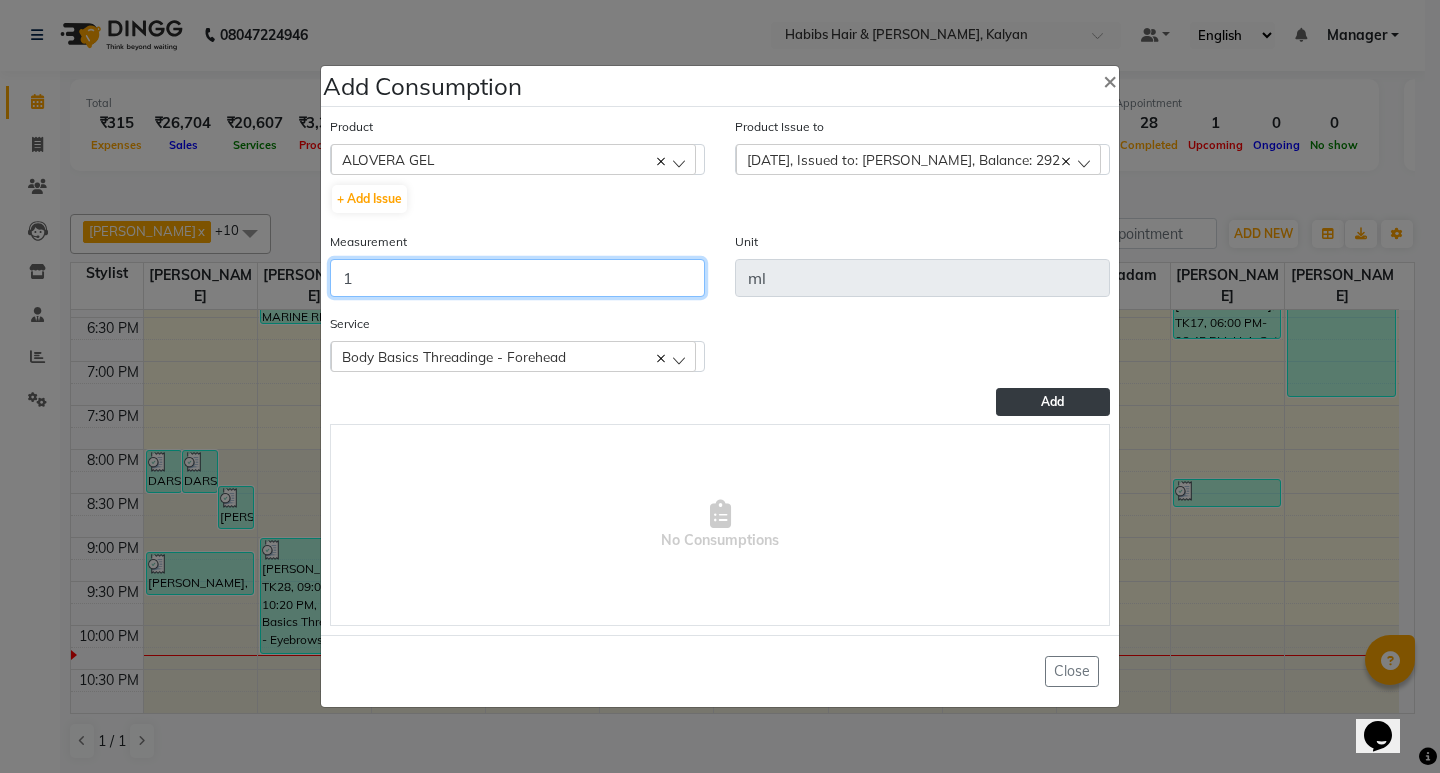 type on "1" 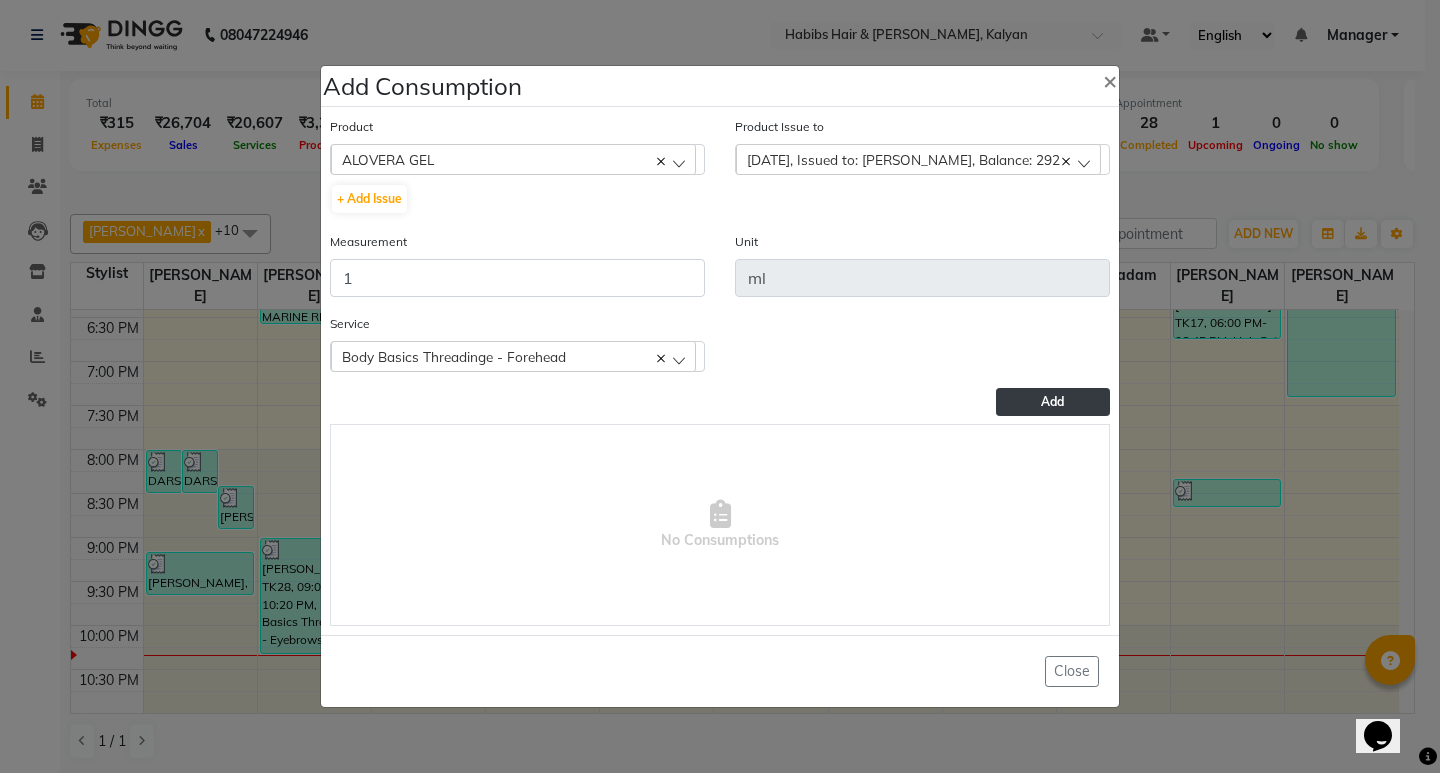 click on "Add" 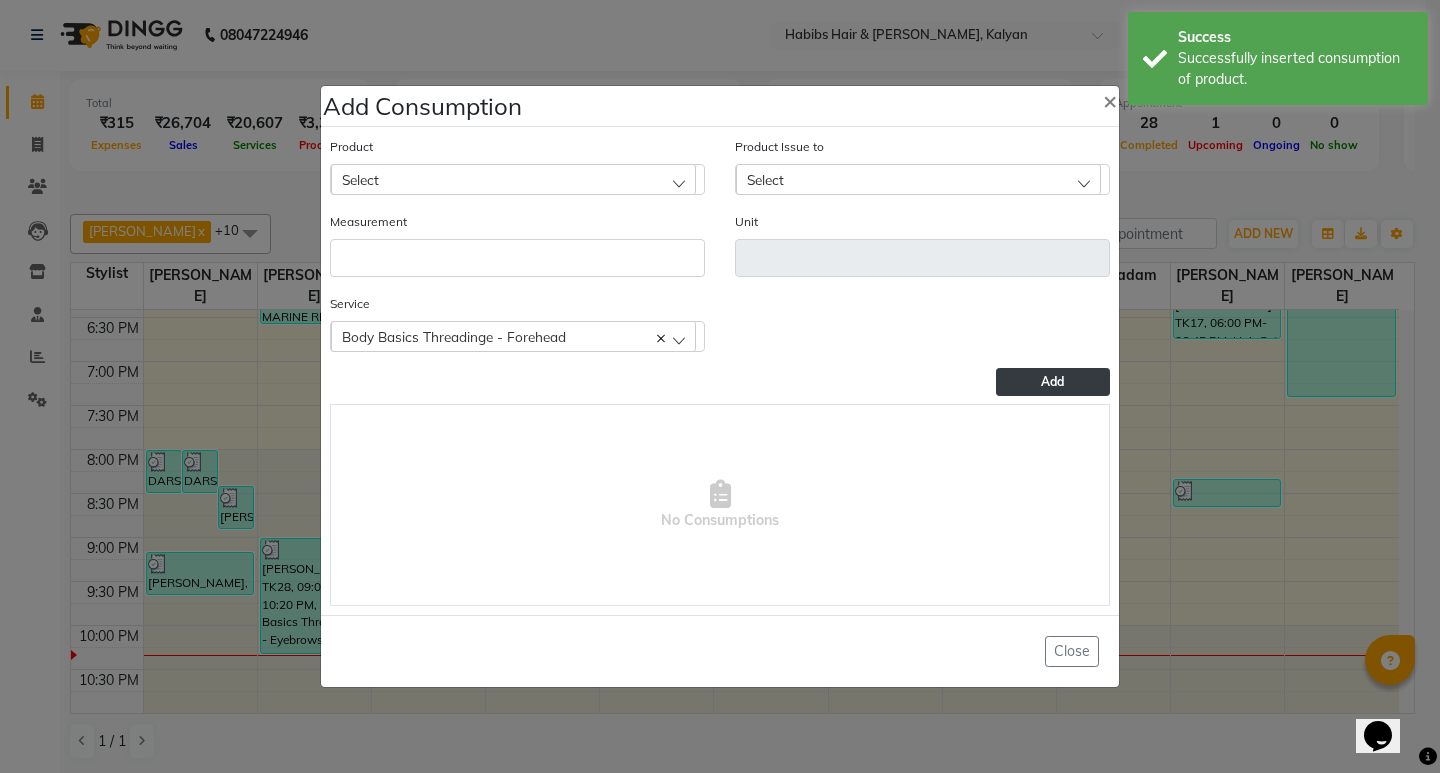 click on "Body Basics Threadinge - Forehead" 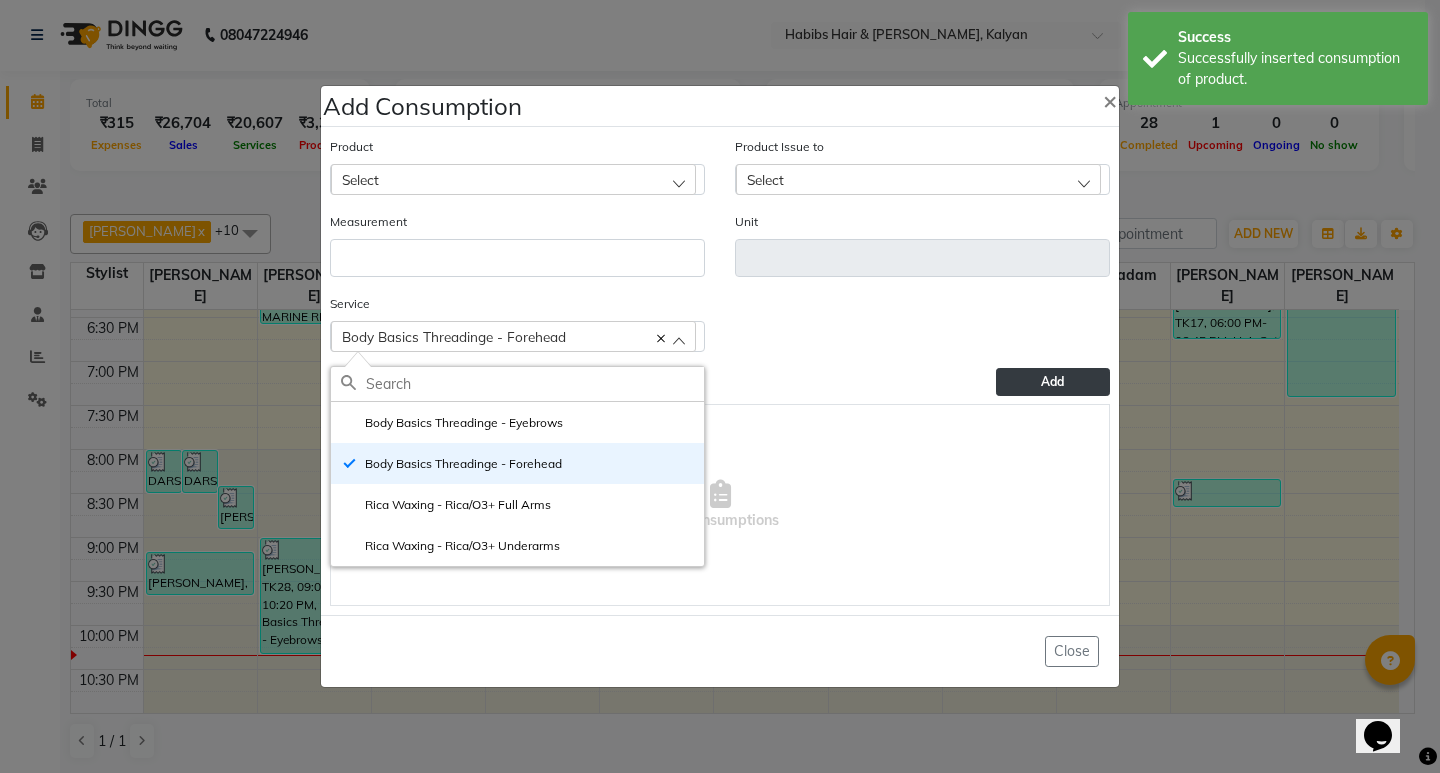 click on "Select" 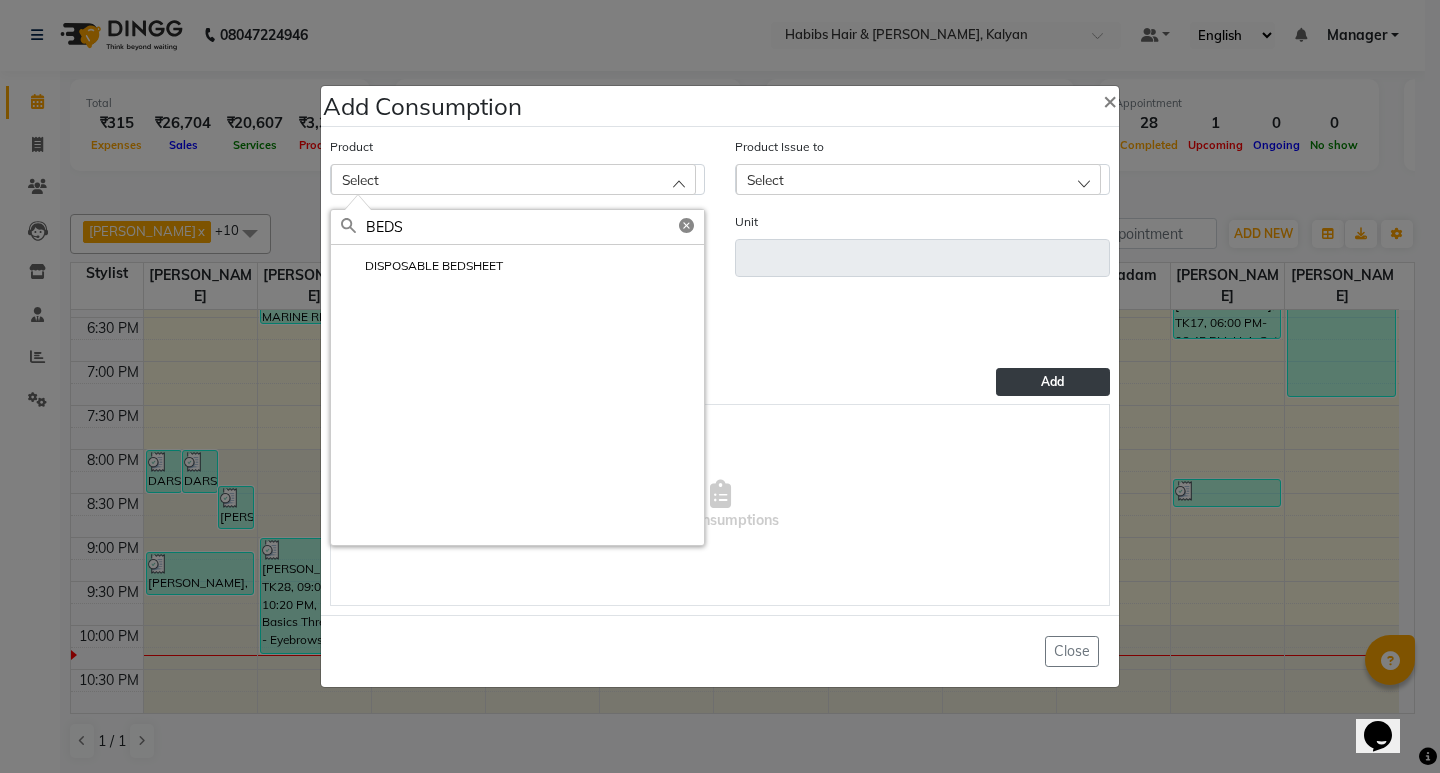 type on "BEDS" 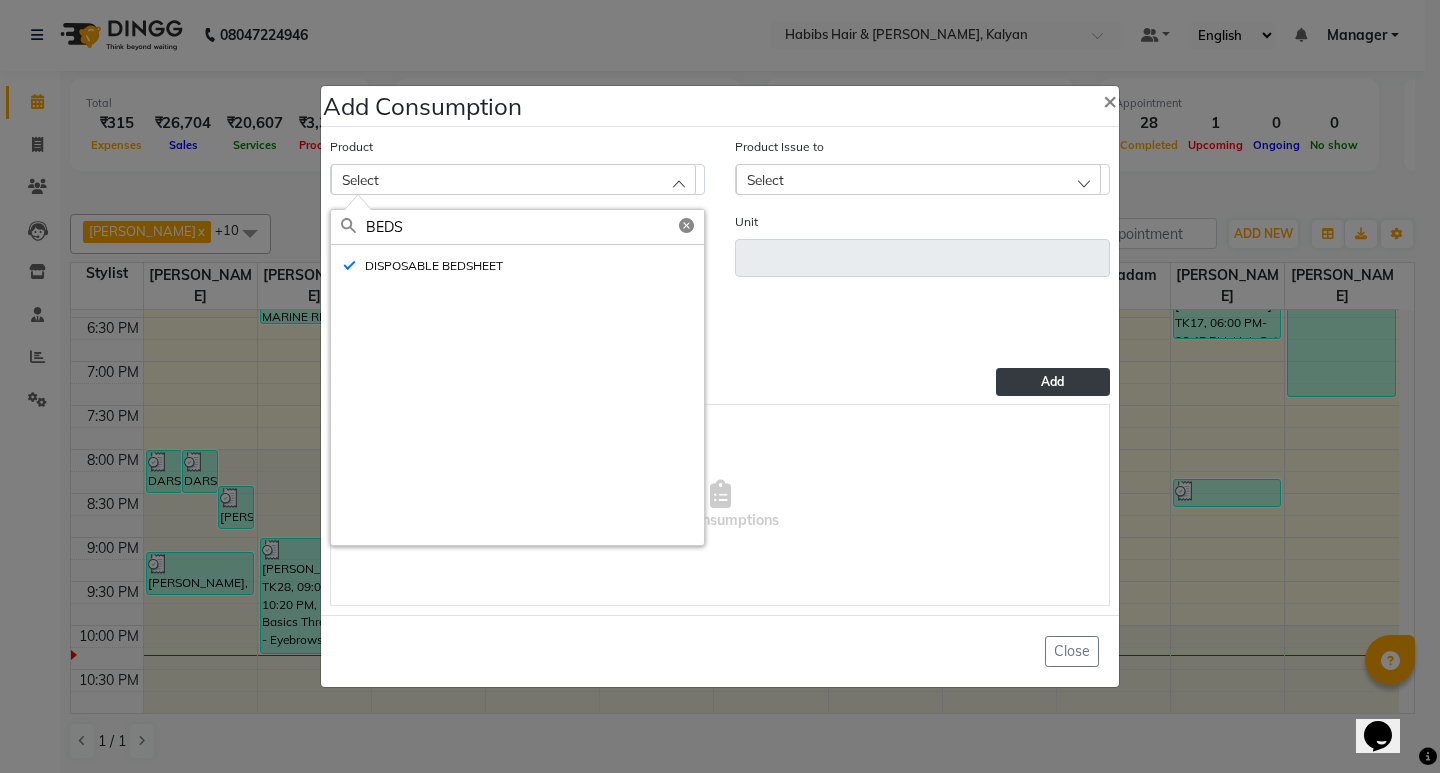 type on "pc" 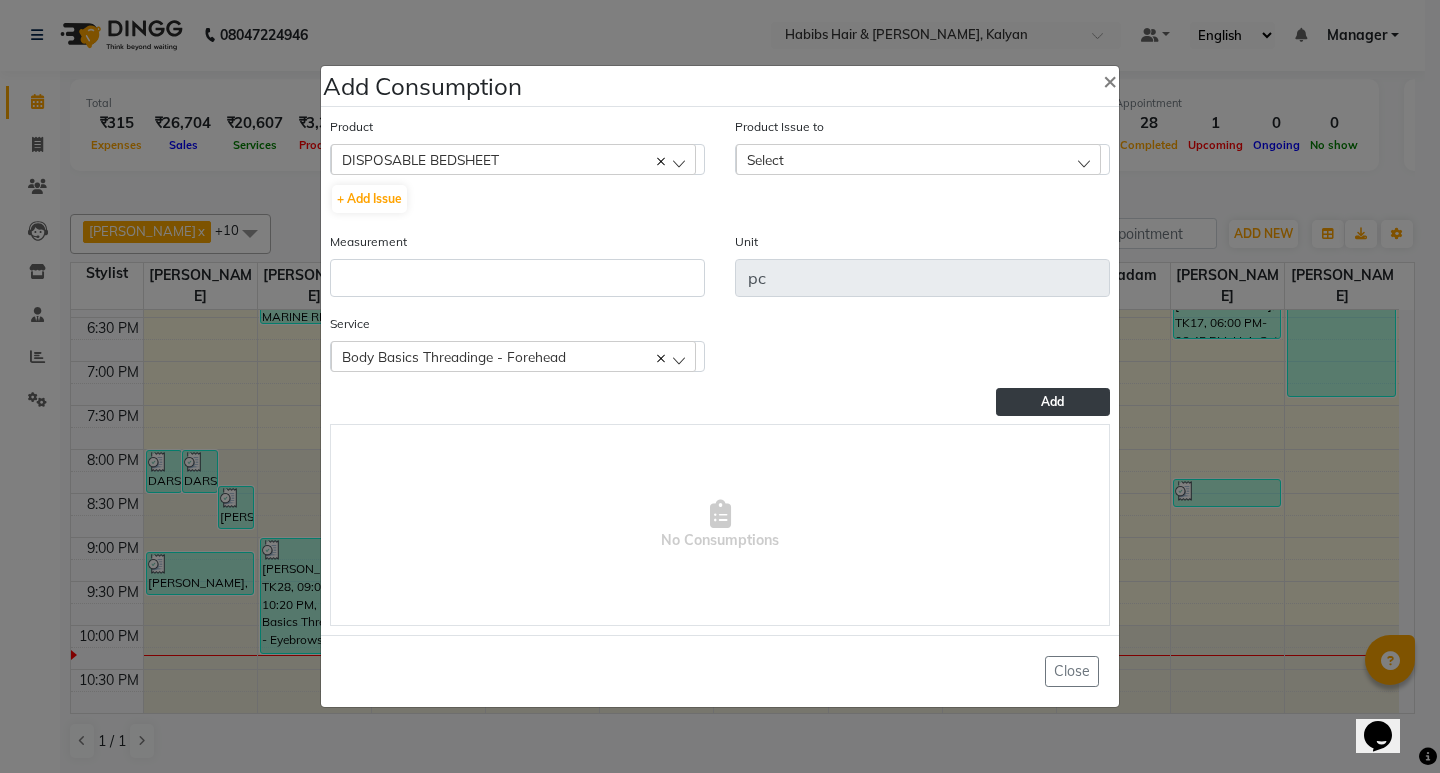 click on "Select" 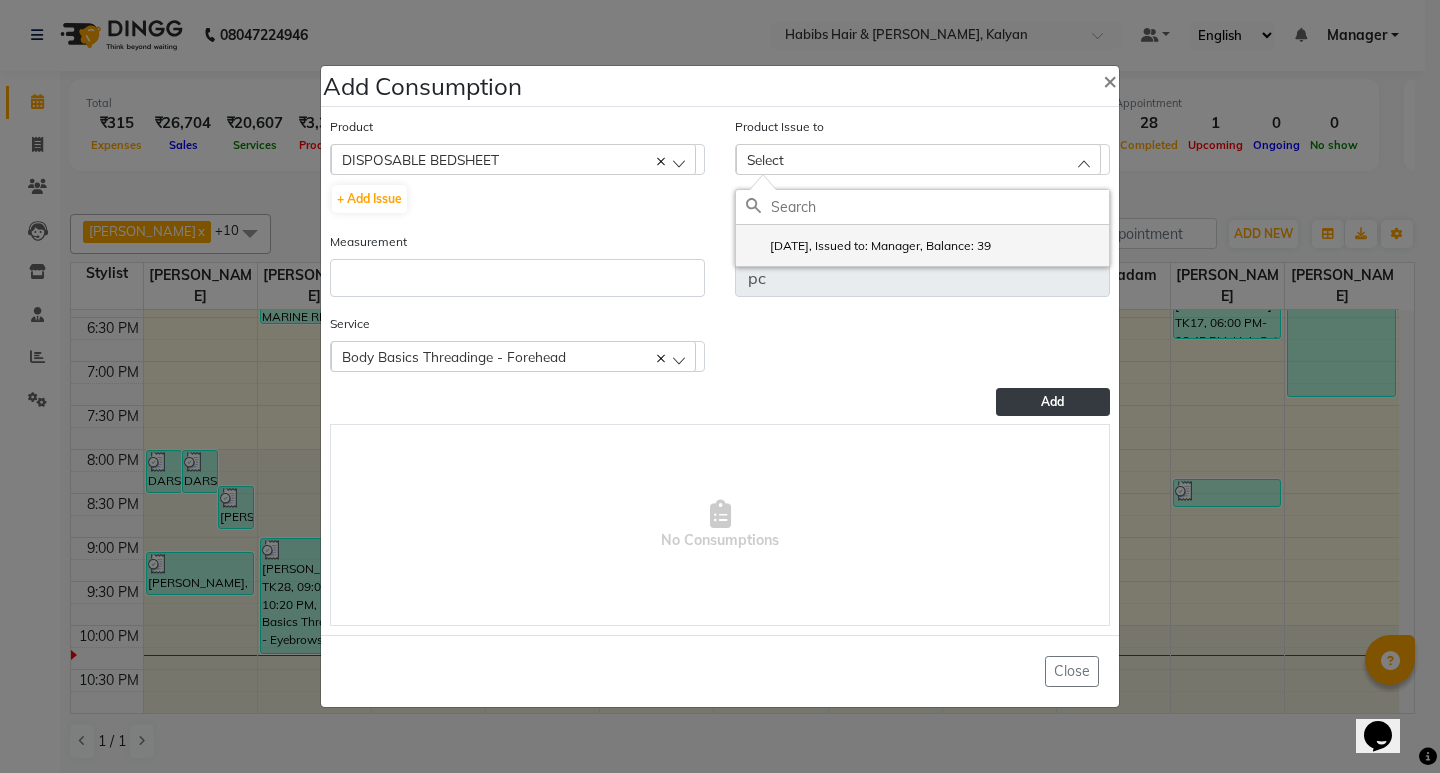 click on "[DATE], Issued to: Manager, Balance: 39" 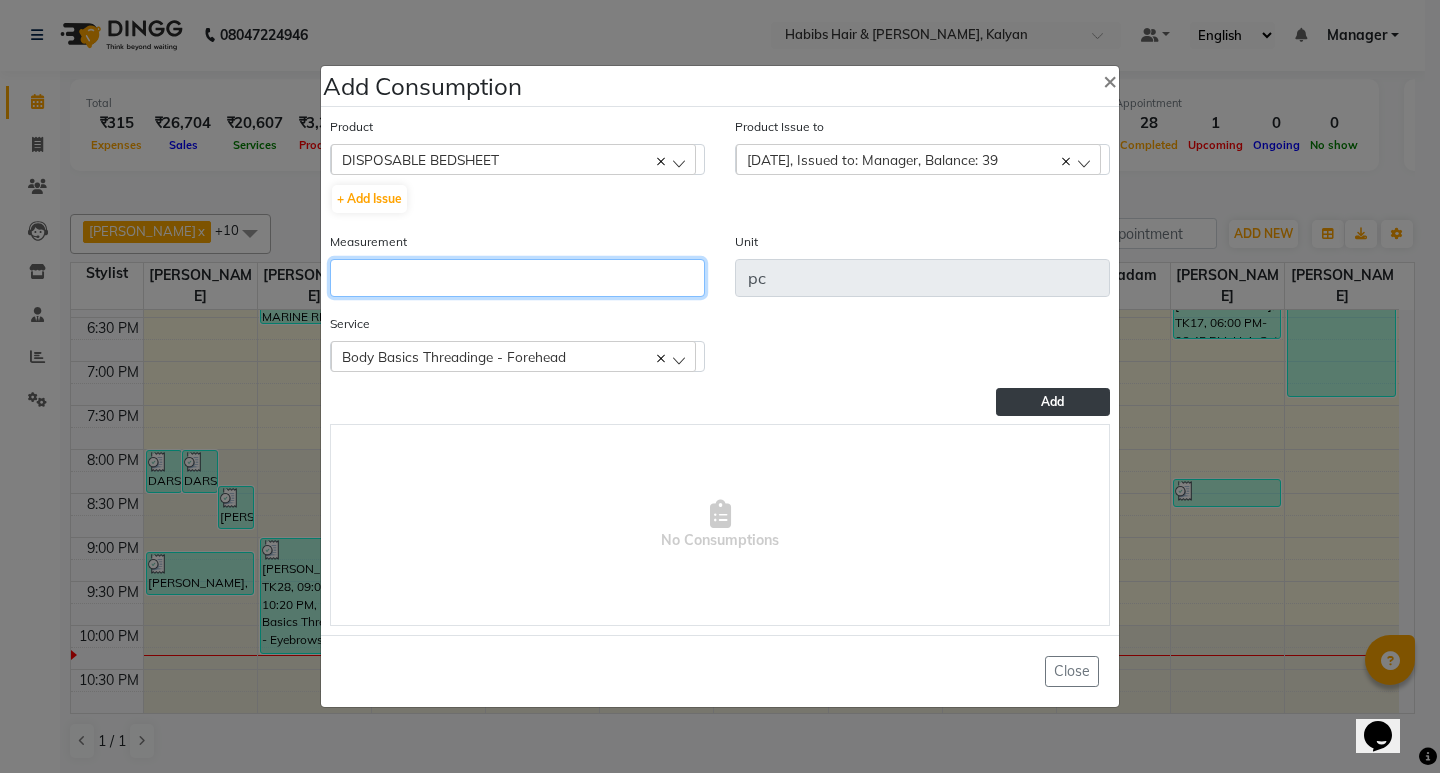 click 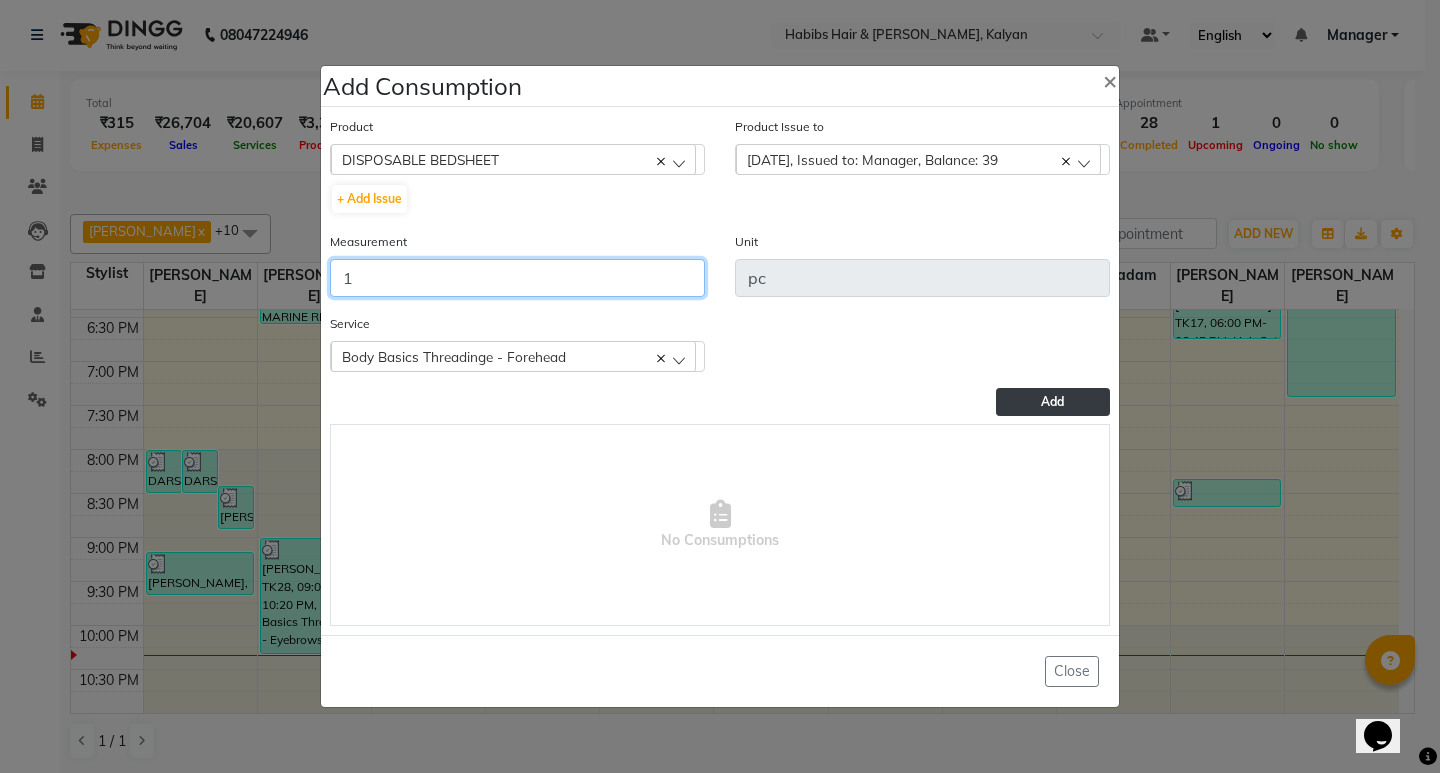type on "1" 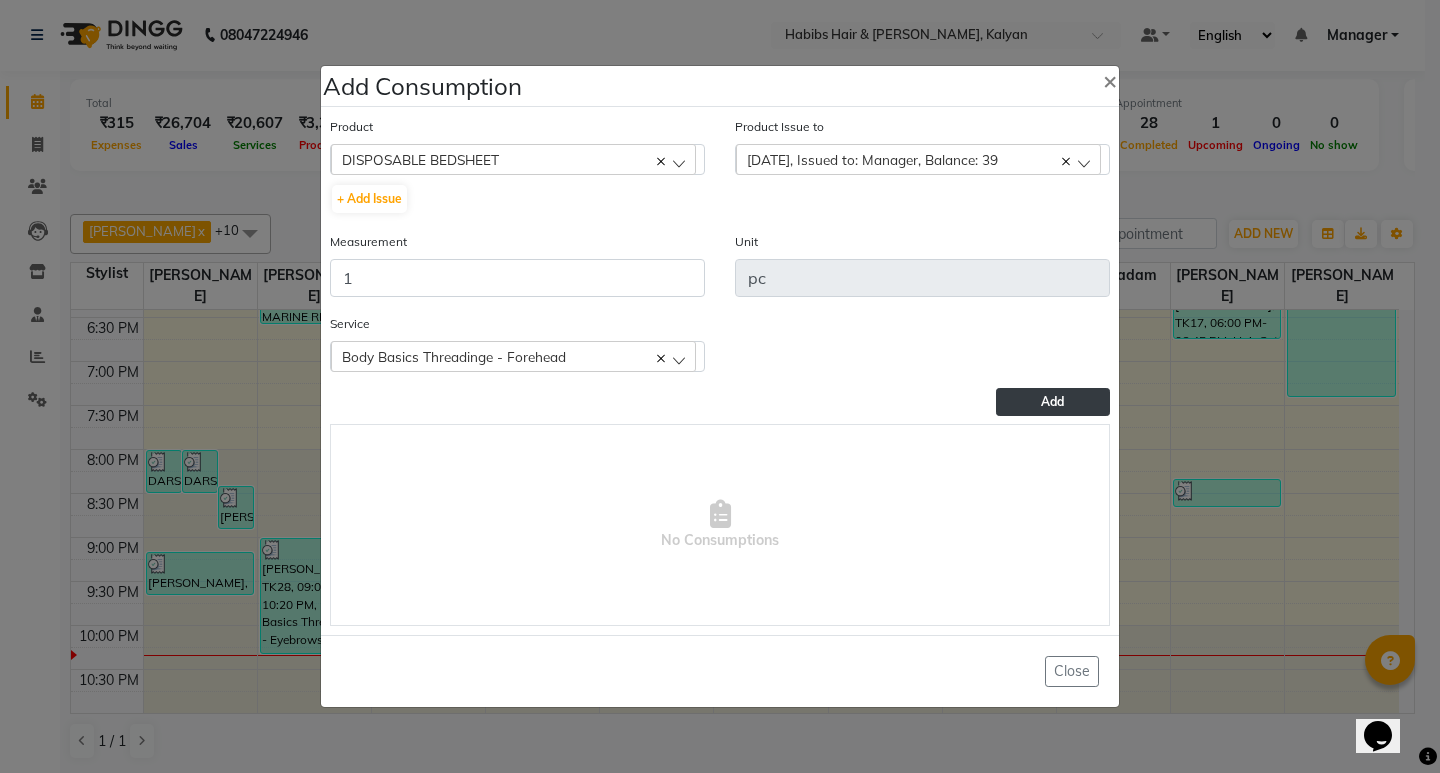 click on "Service  Body Basics Threadinge - Forehead  Body Basics Threadinge - Eyebrows Body Basics Threadinge - Forehead Rica Waxing - Rica/O3+ Full Arms Rica Waxing - Rica/O3+ Underarms" 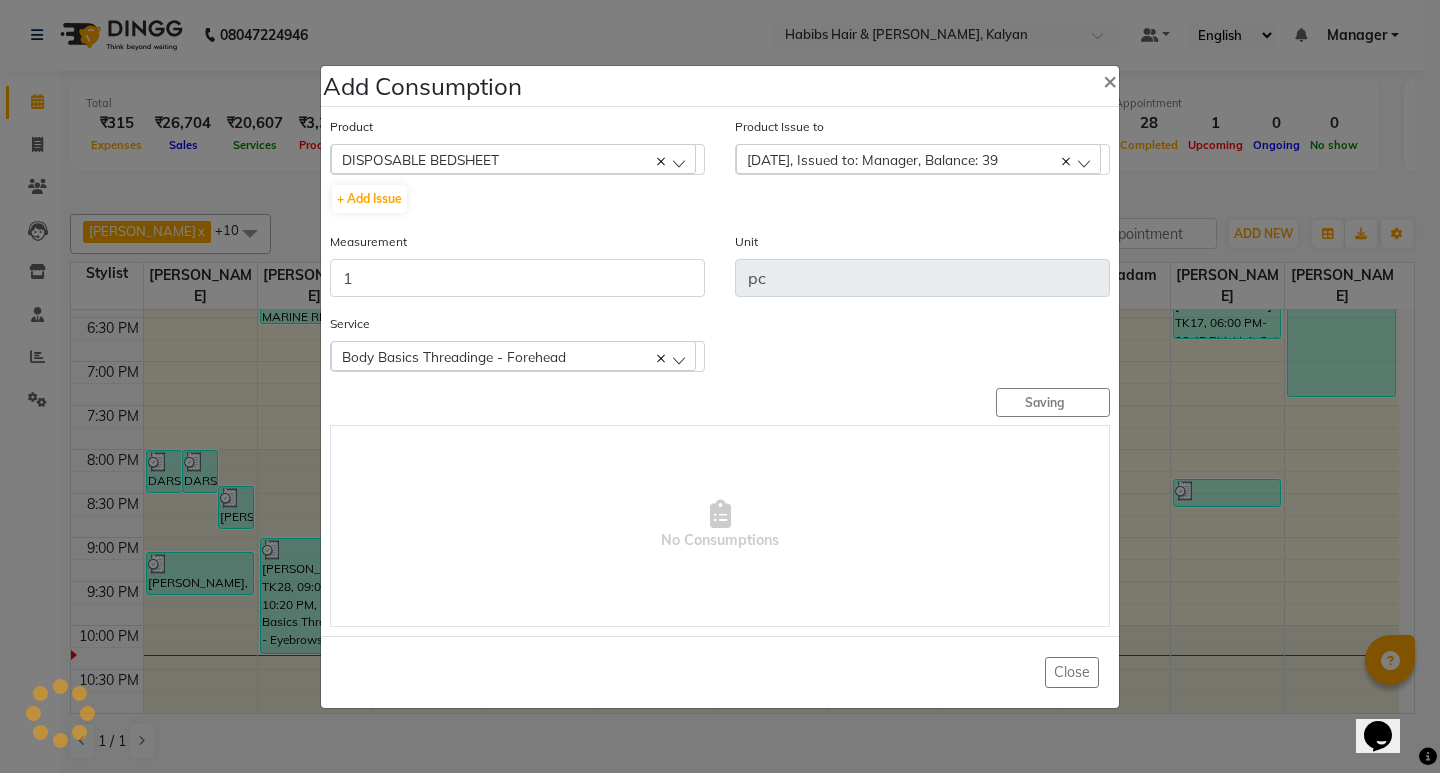 type 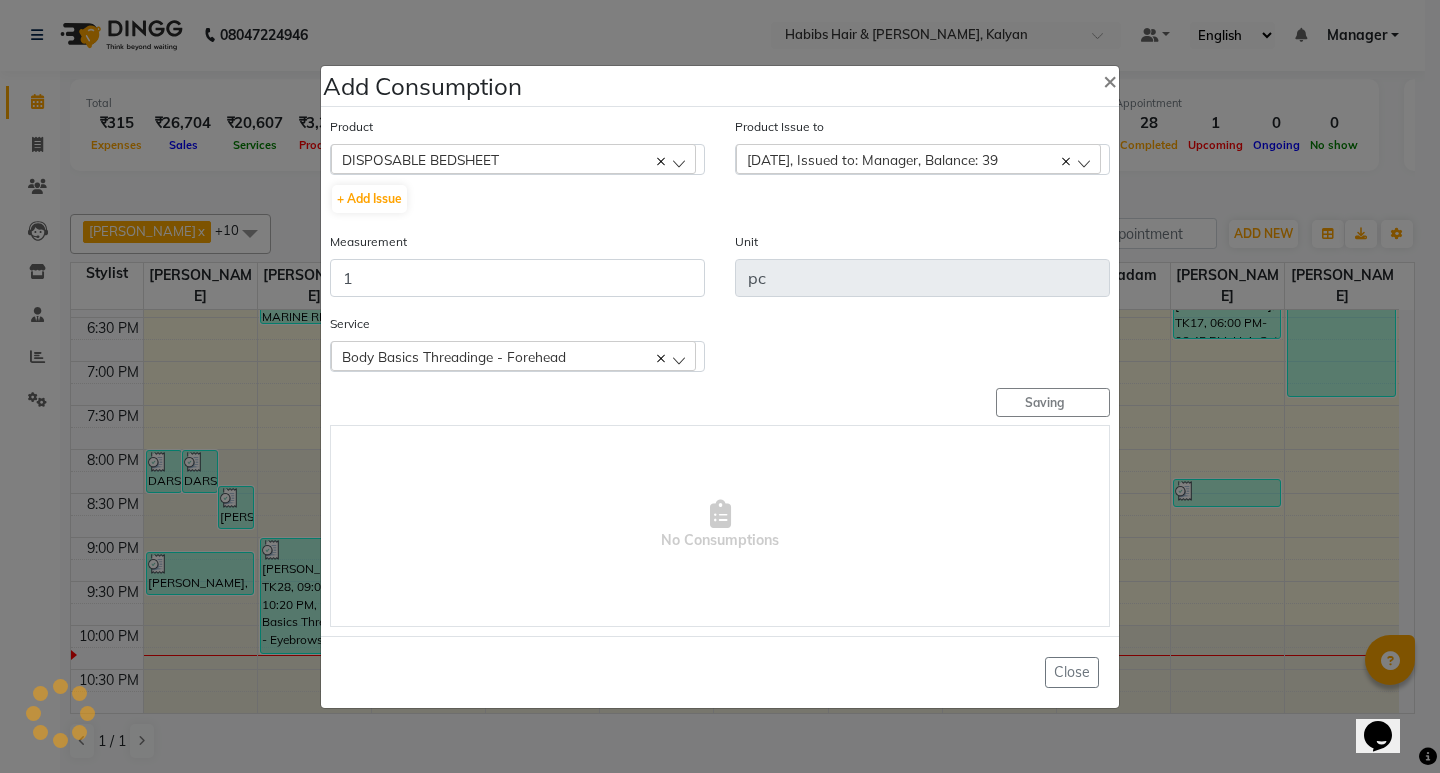 type 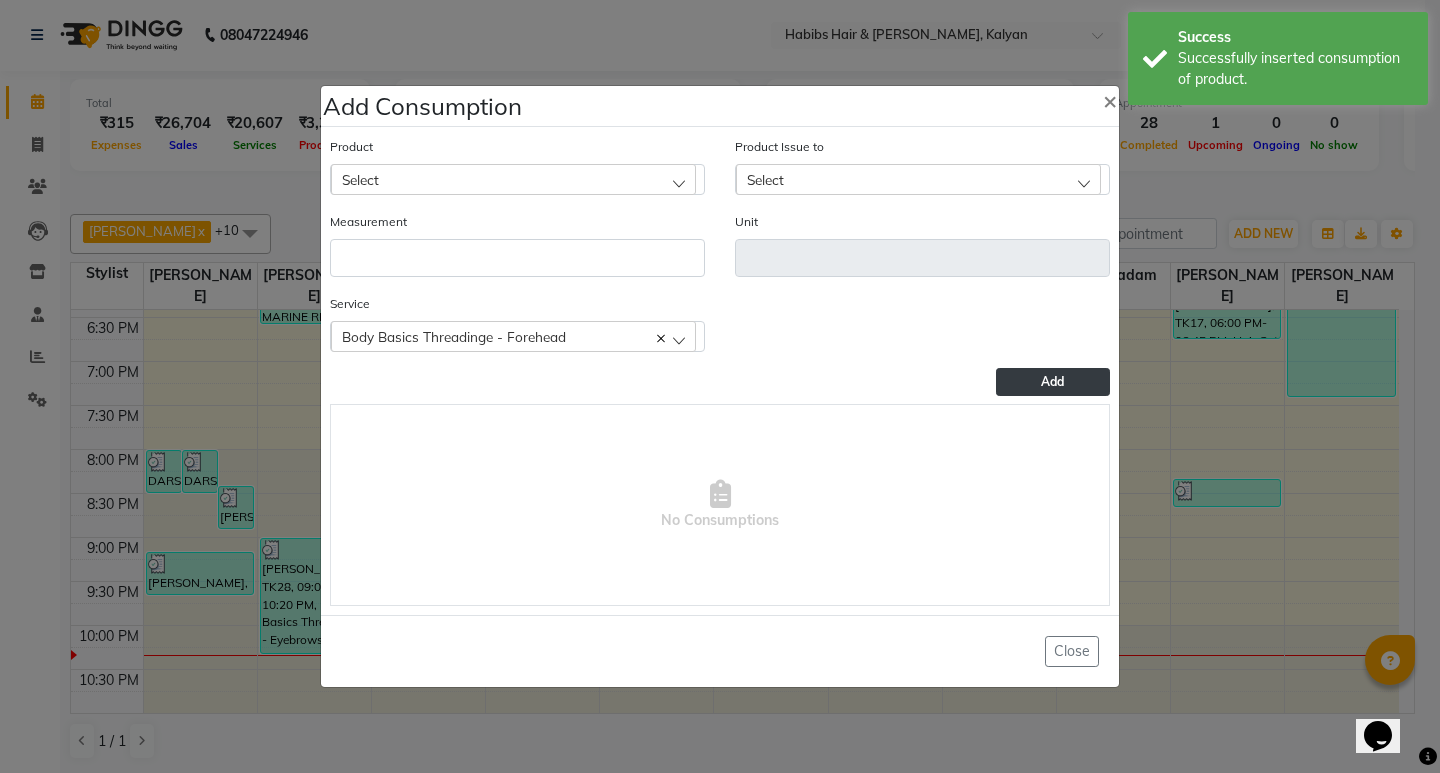 click on "Product Select 001 BANANA POWDER 10GM" 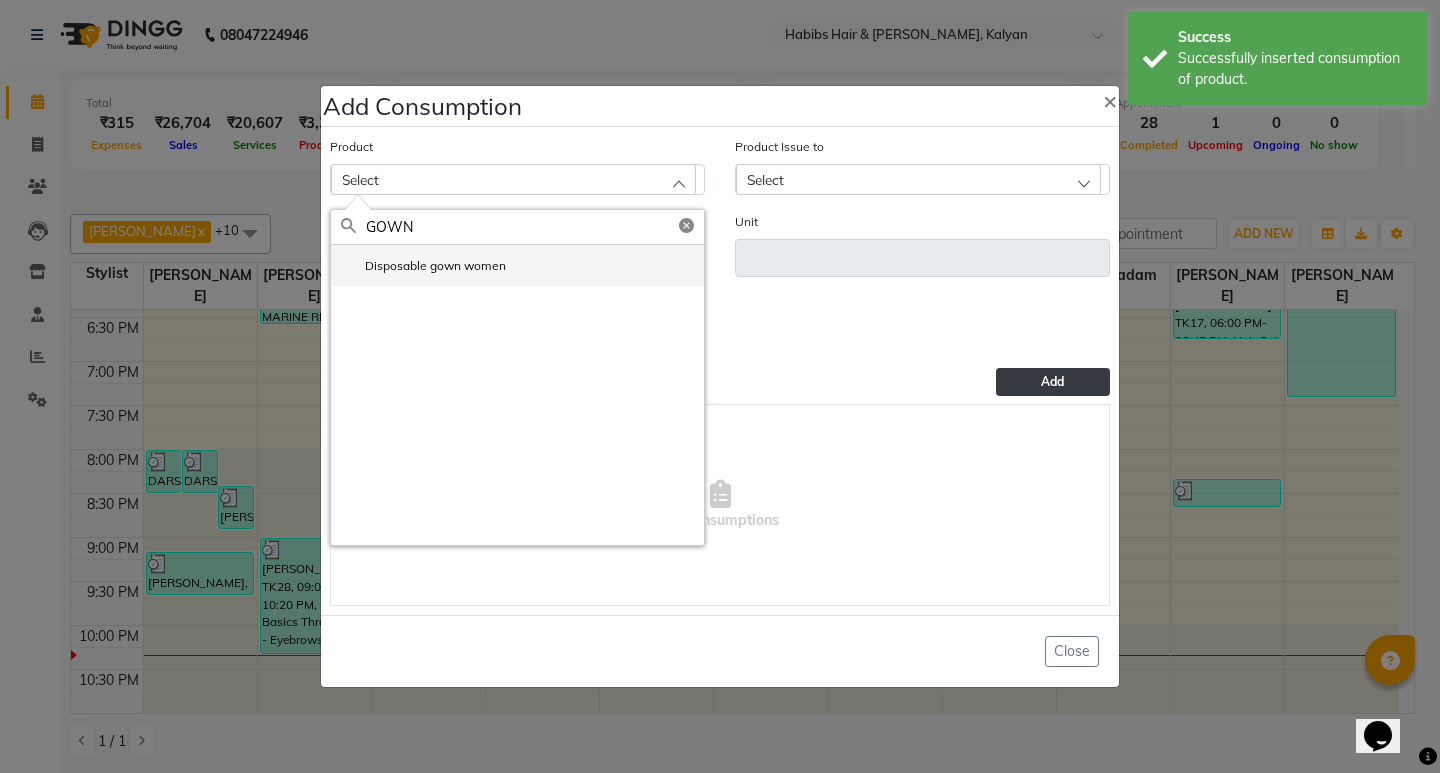 type on "GOWN" 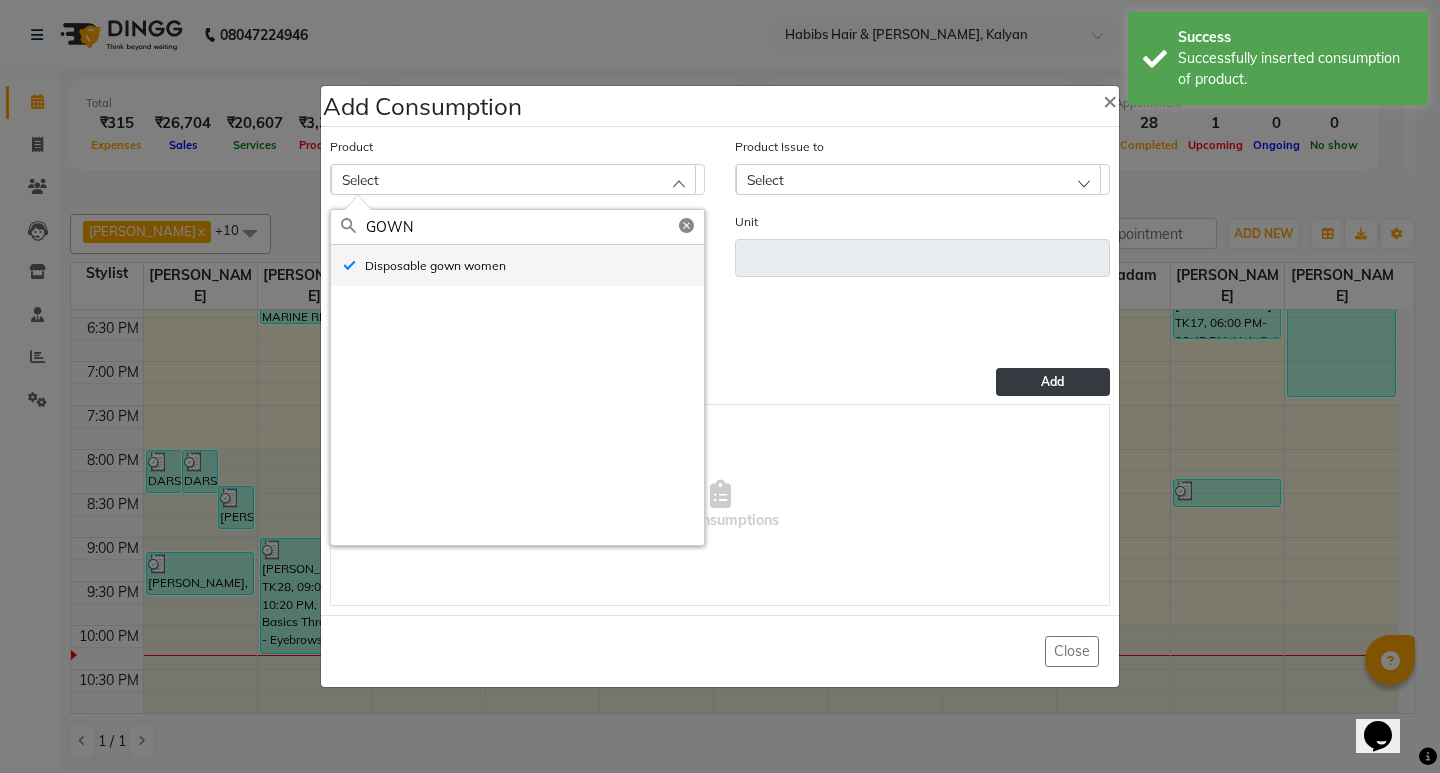 type on "pc" 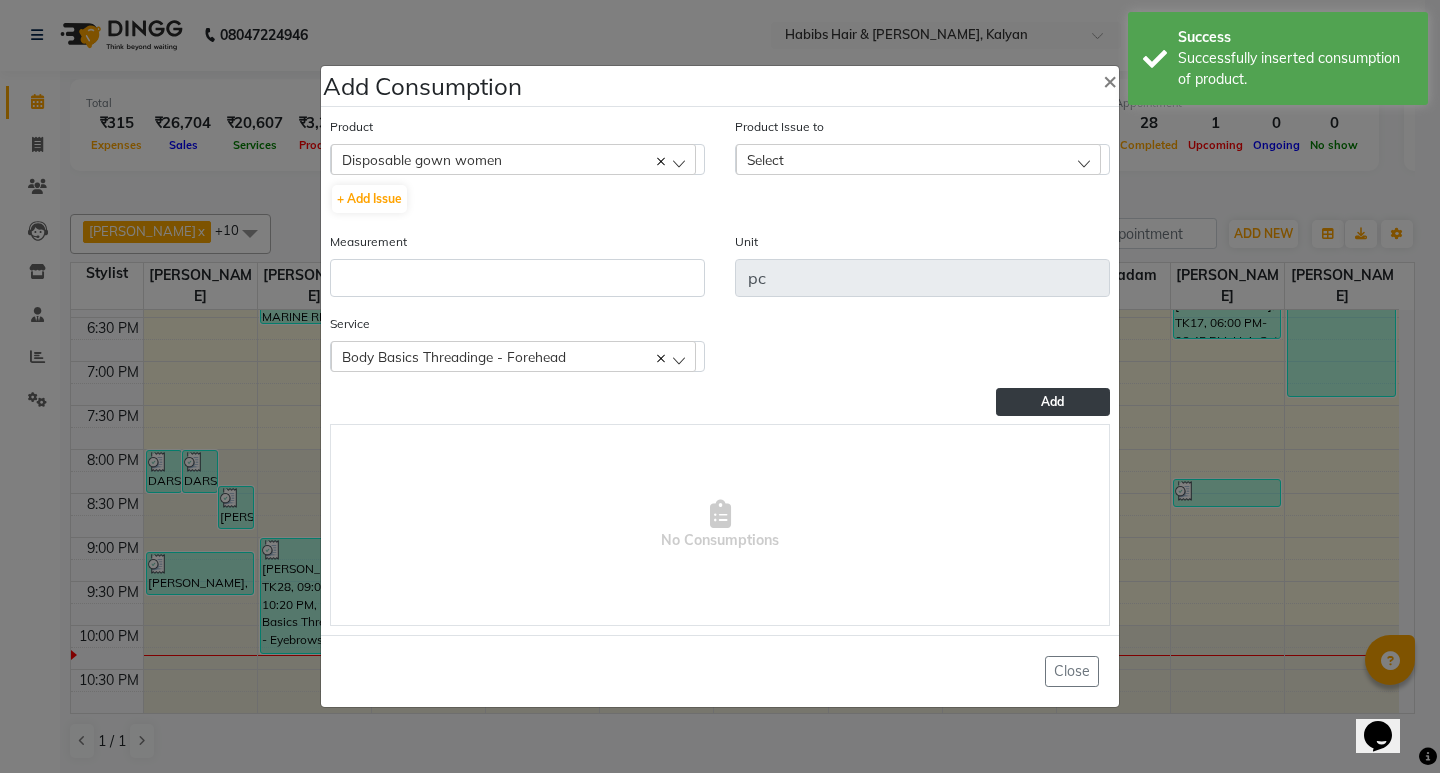 click on "Select" 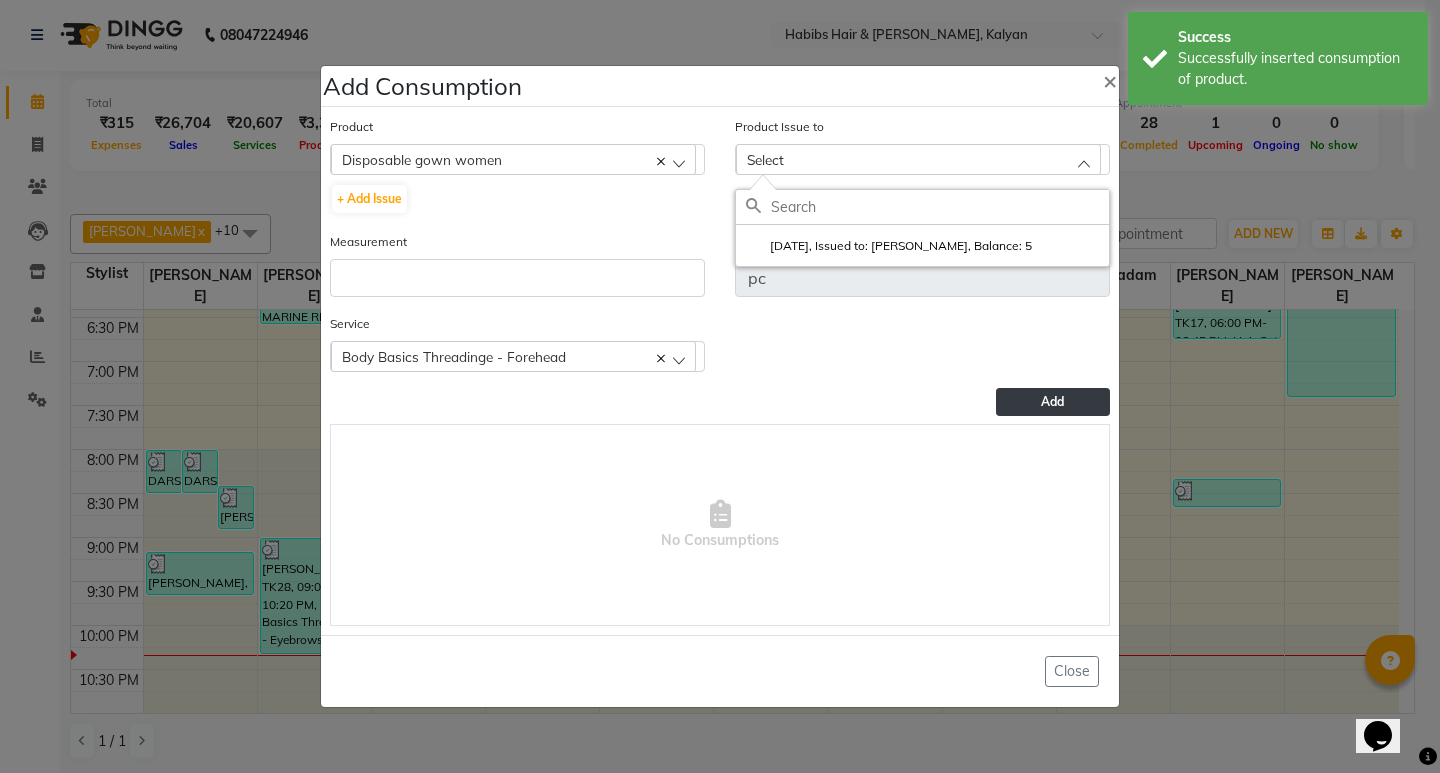 drag, startPoint x: 845, startPoint y: 244, endPoint x: 827, endPoint y: 250, distance: 18.973665 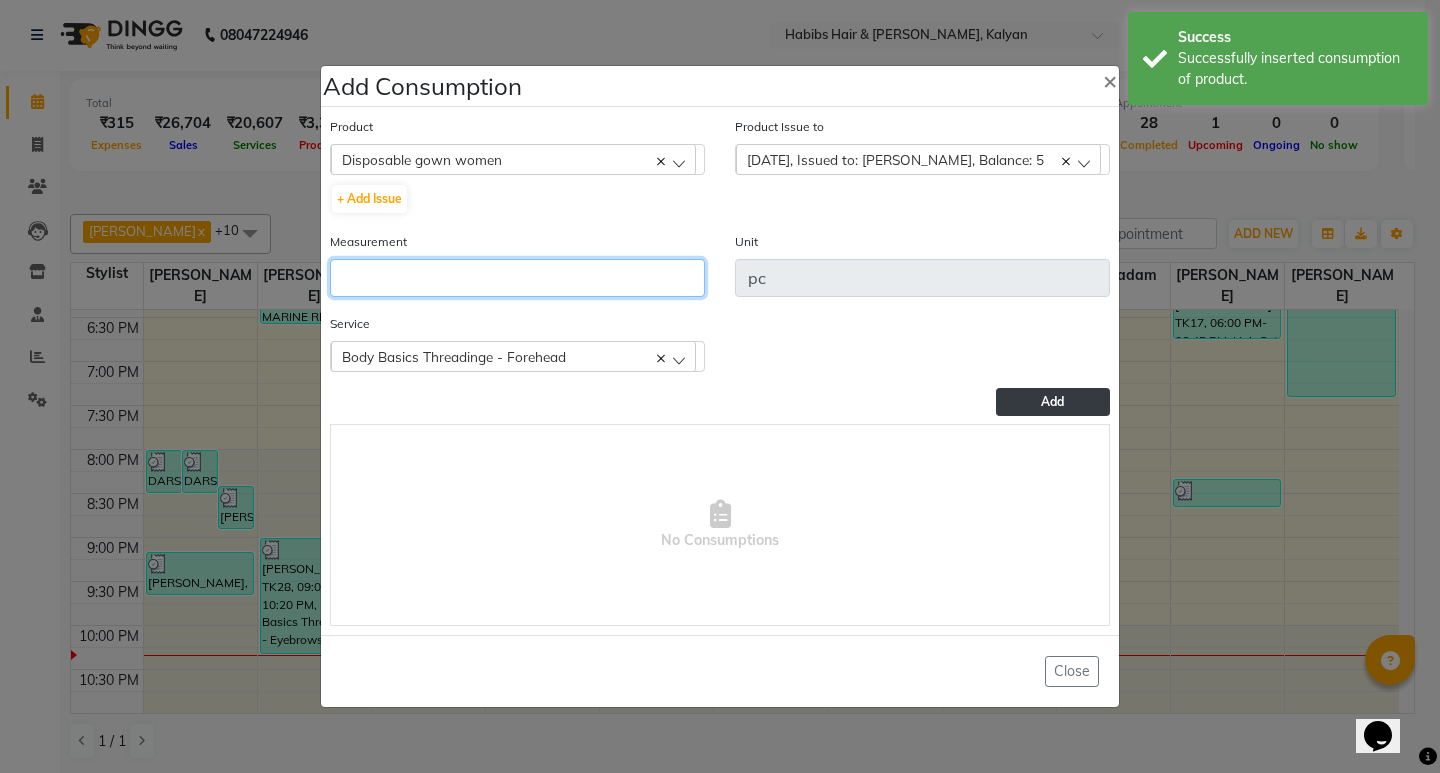 click 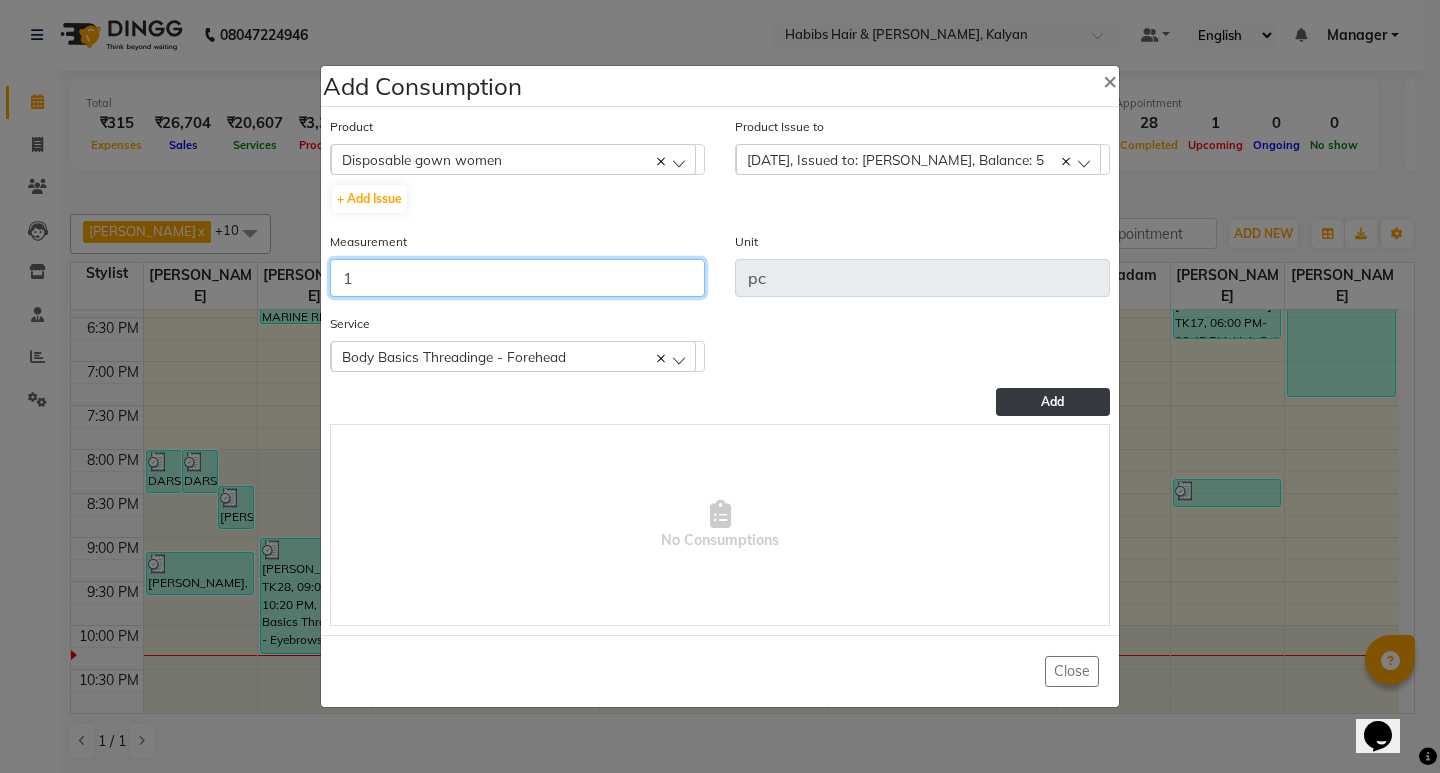 type on "1" 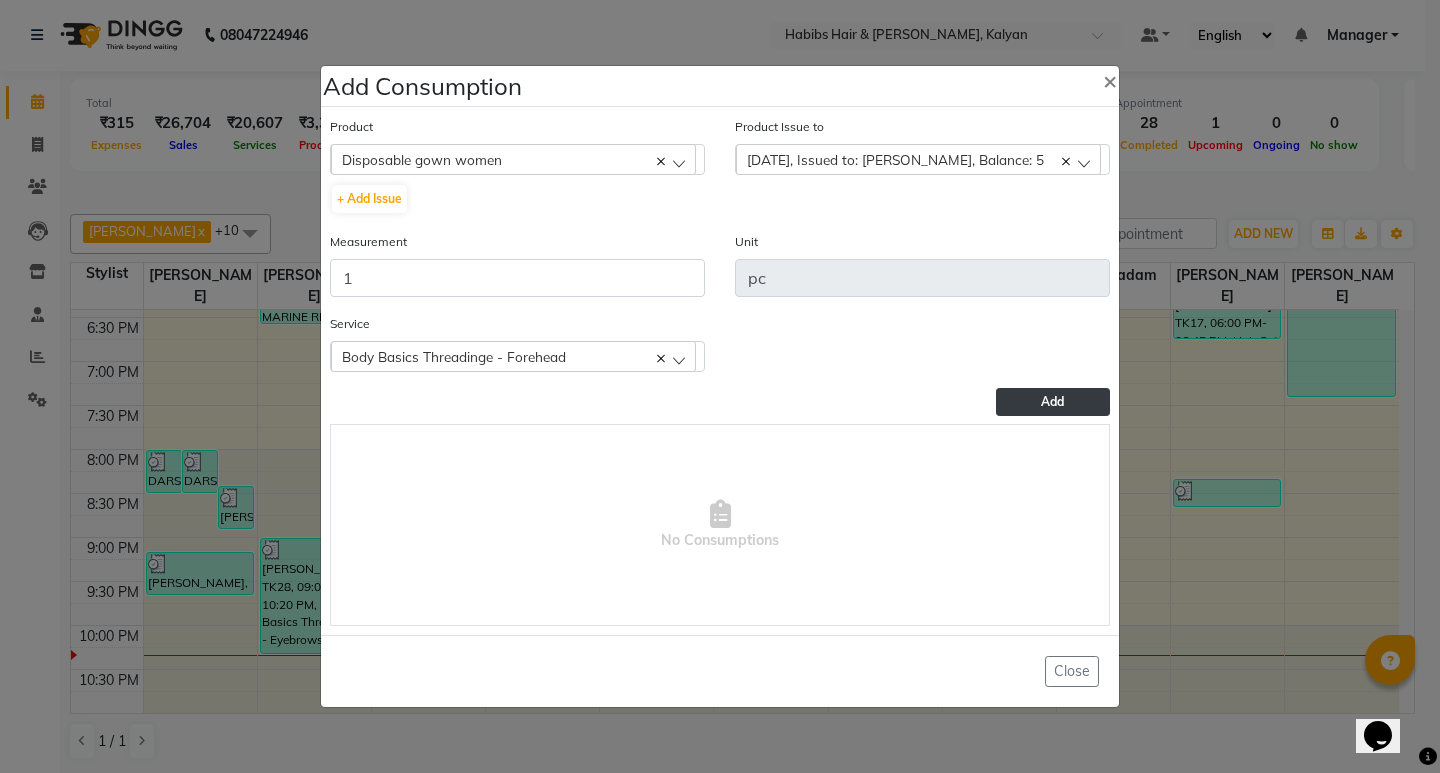 click on "Add" 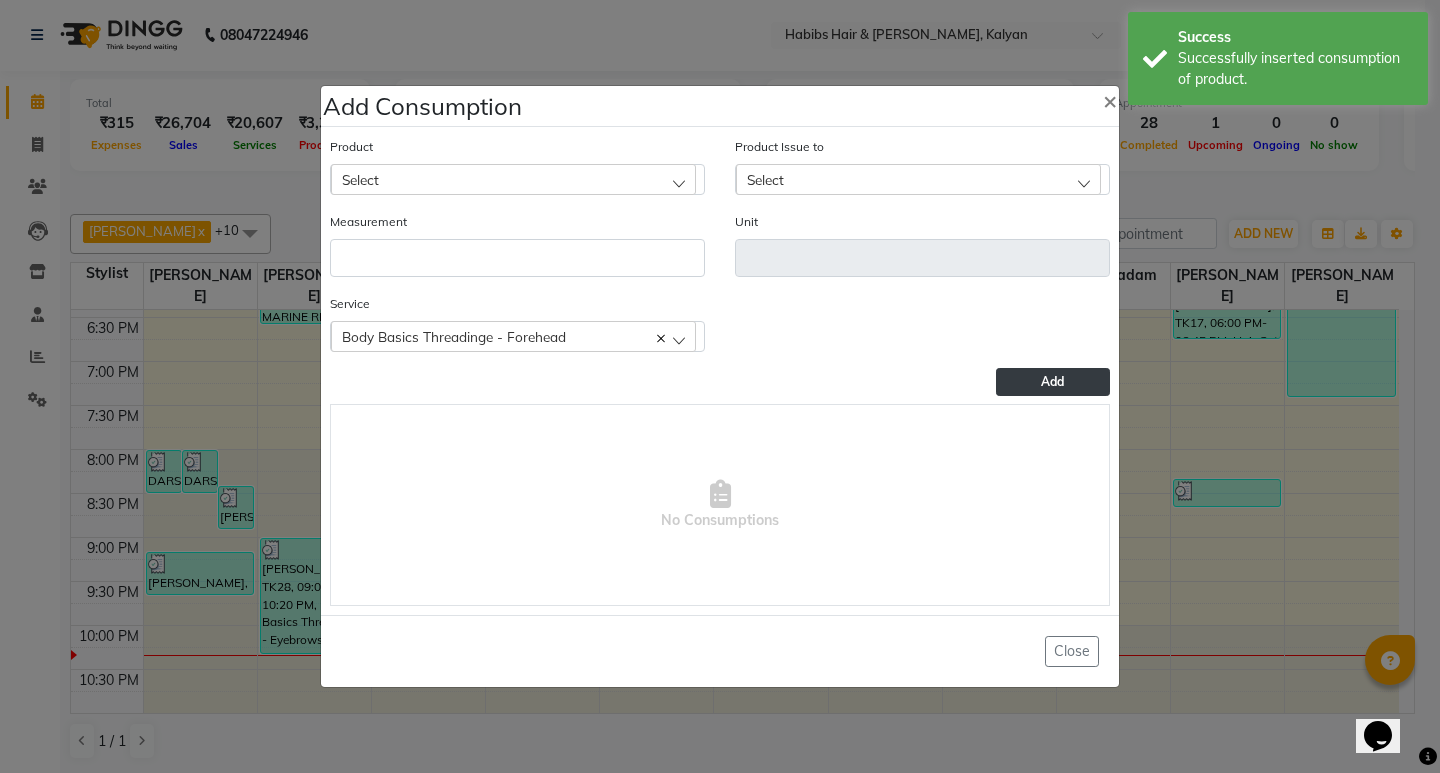 click on "Body Basics Threadinge - Forehead" 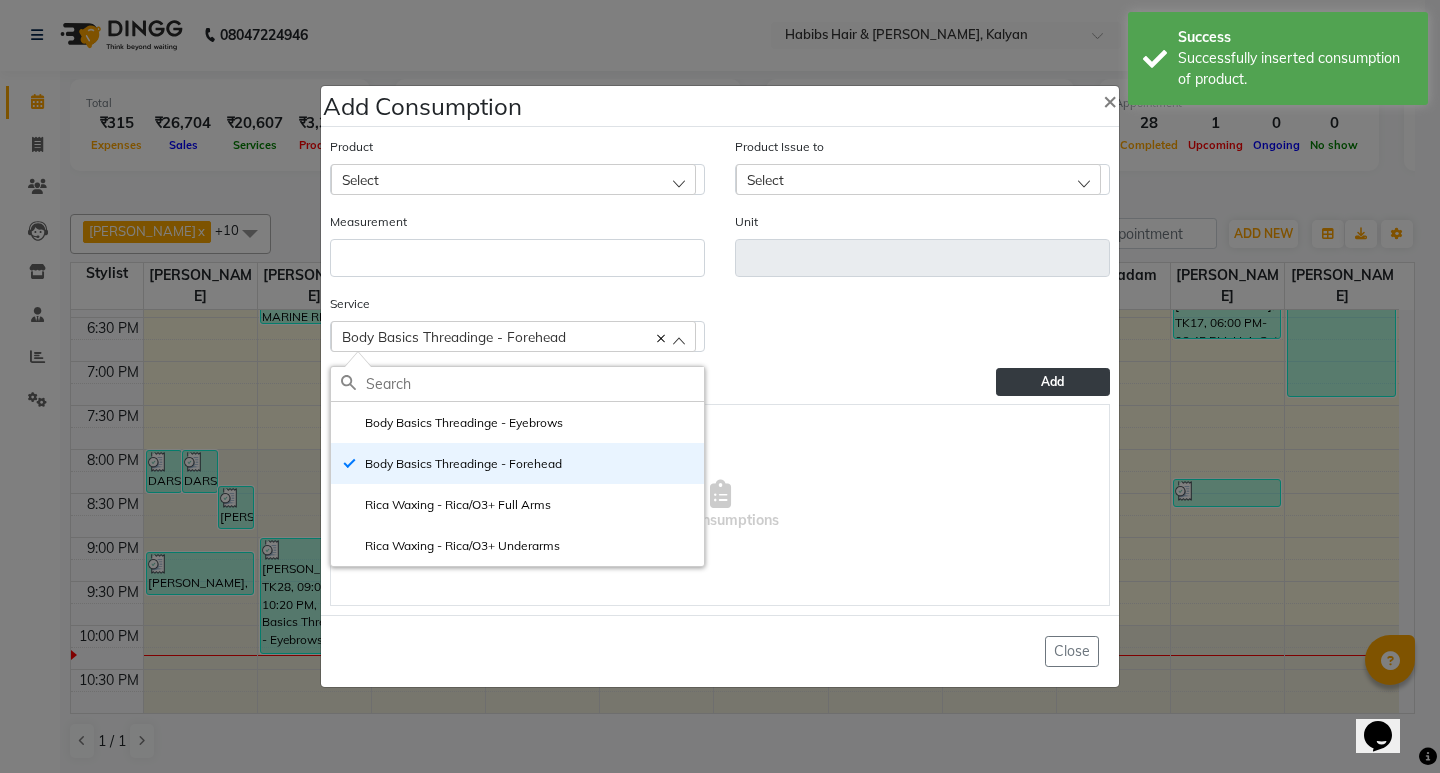 click on "Select" 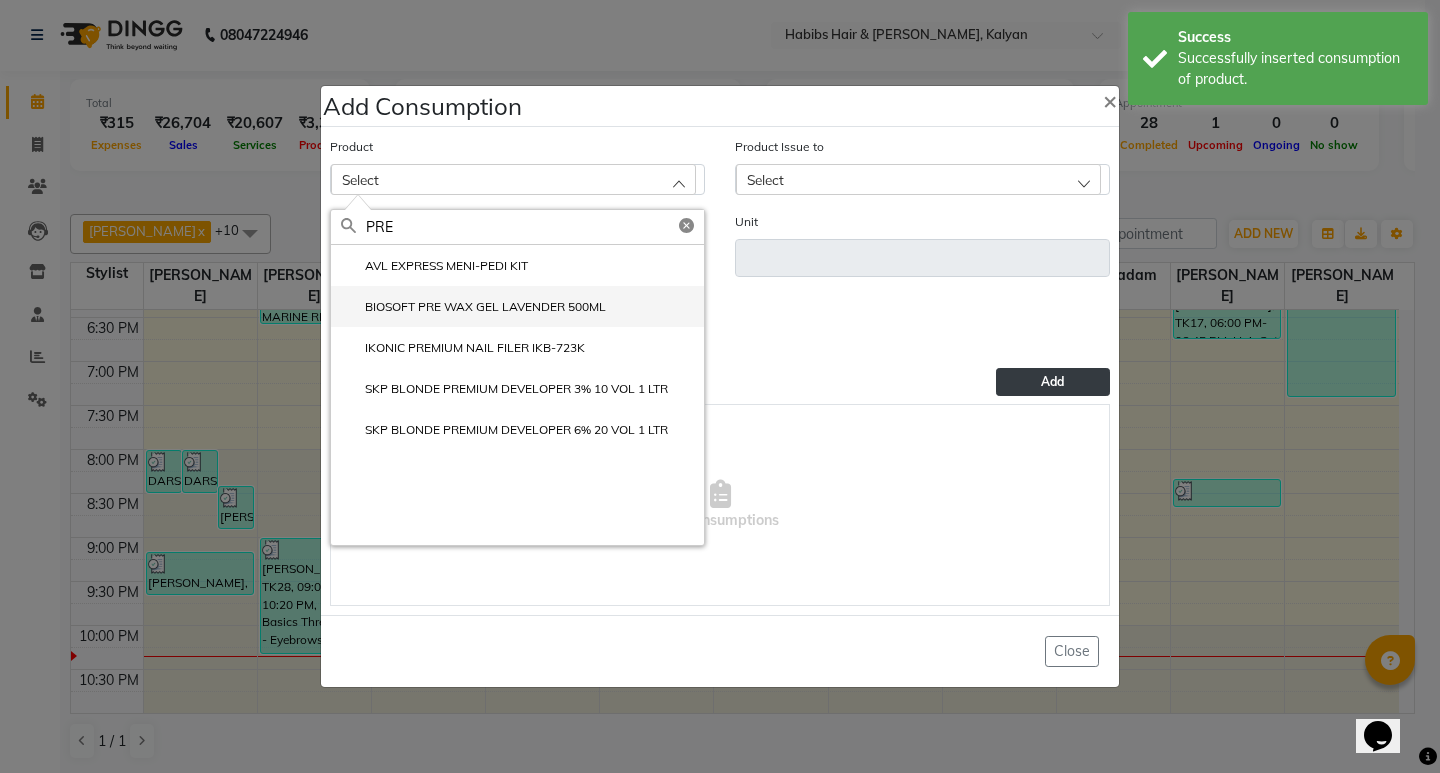 type on "PRE" 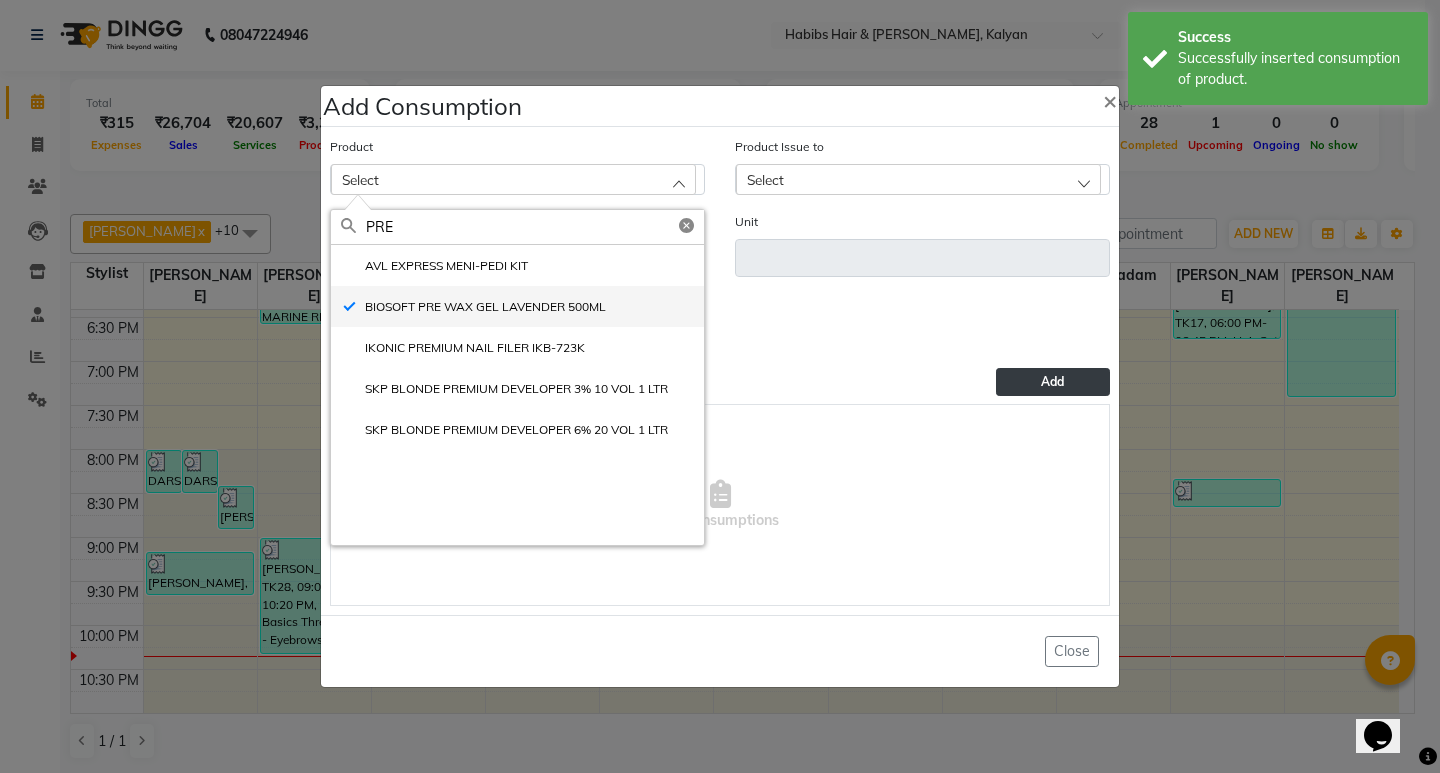type on "GRM" 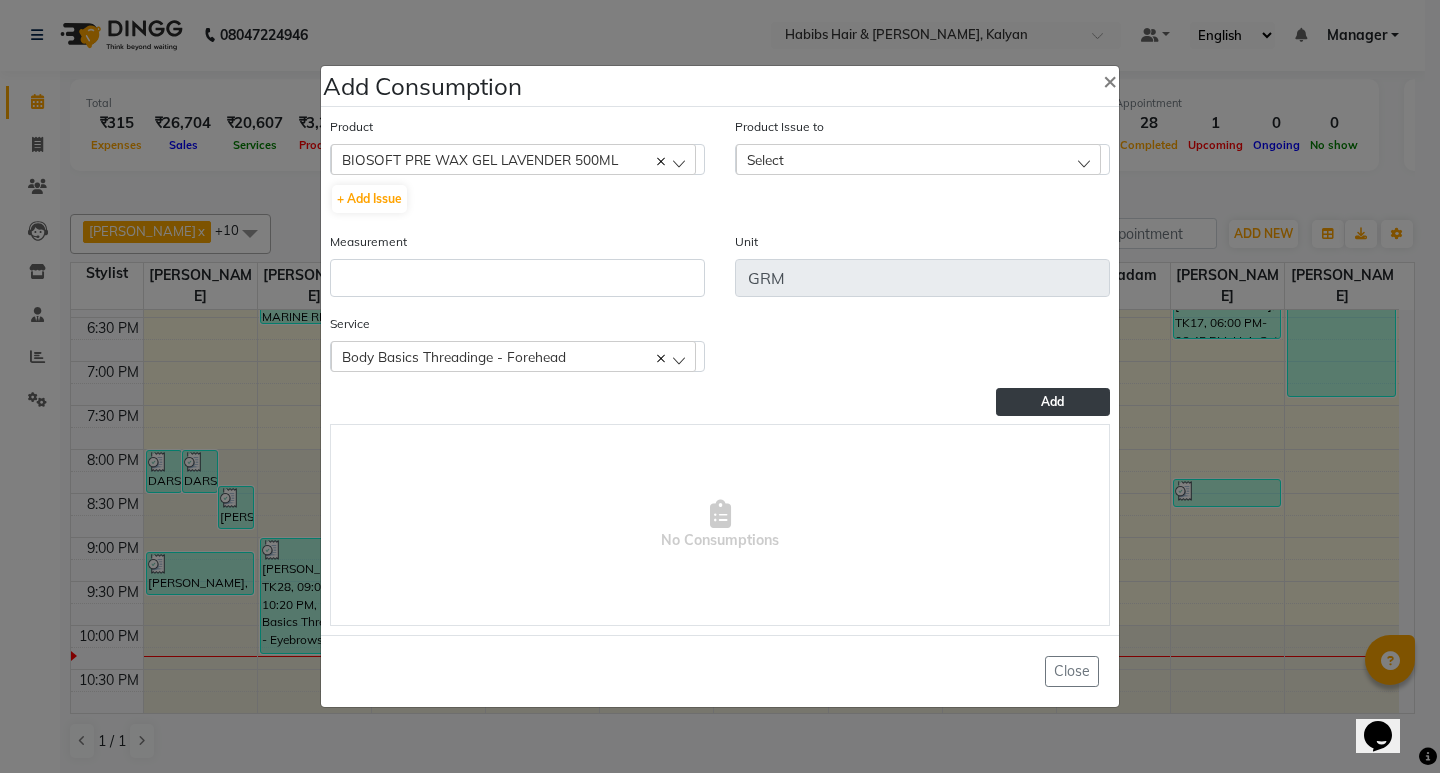 click on "Select" 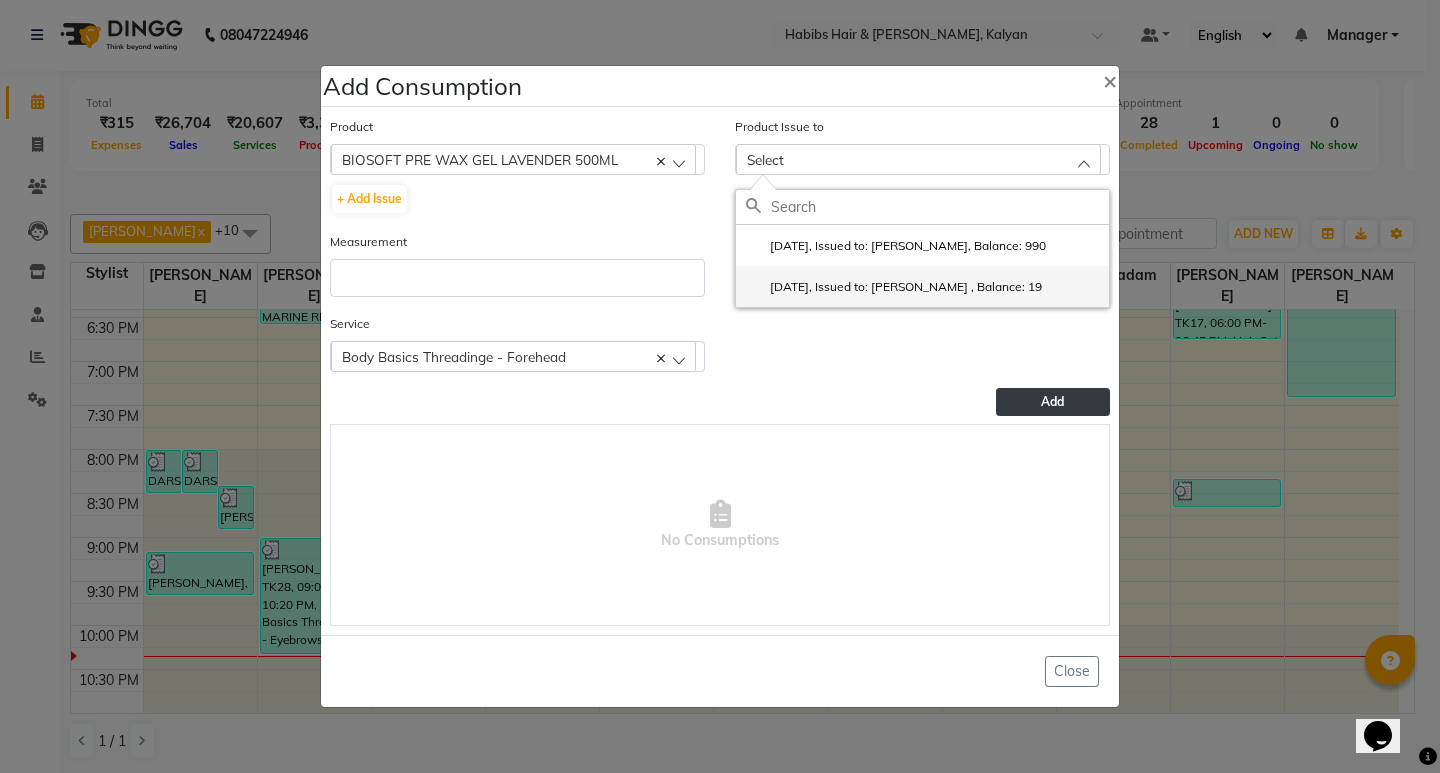 click on "[DATE], Issued to: [PERSON_NAME] , Balance: 19" 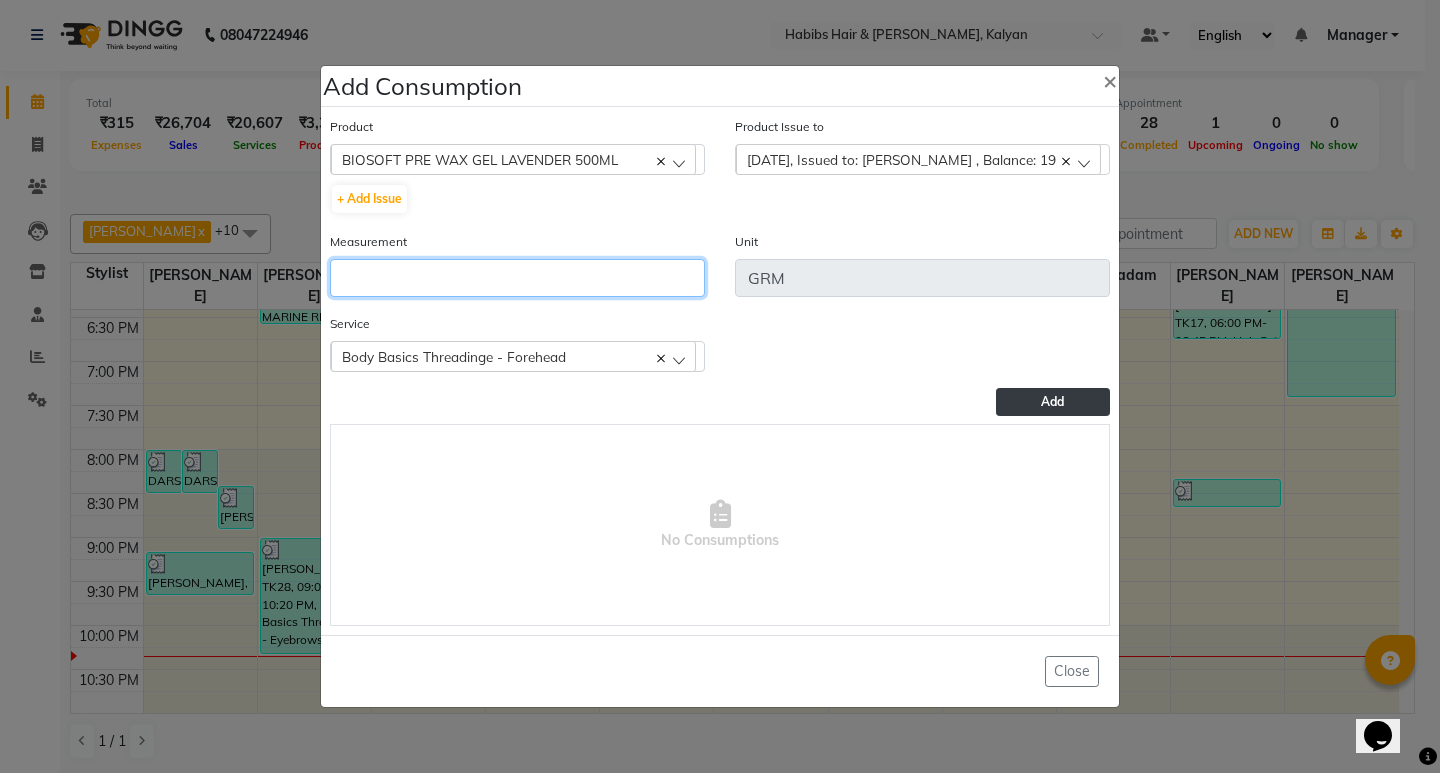 click 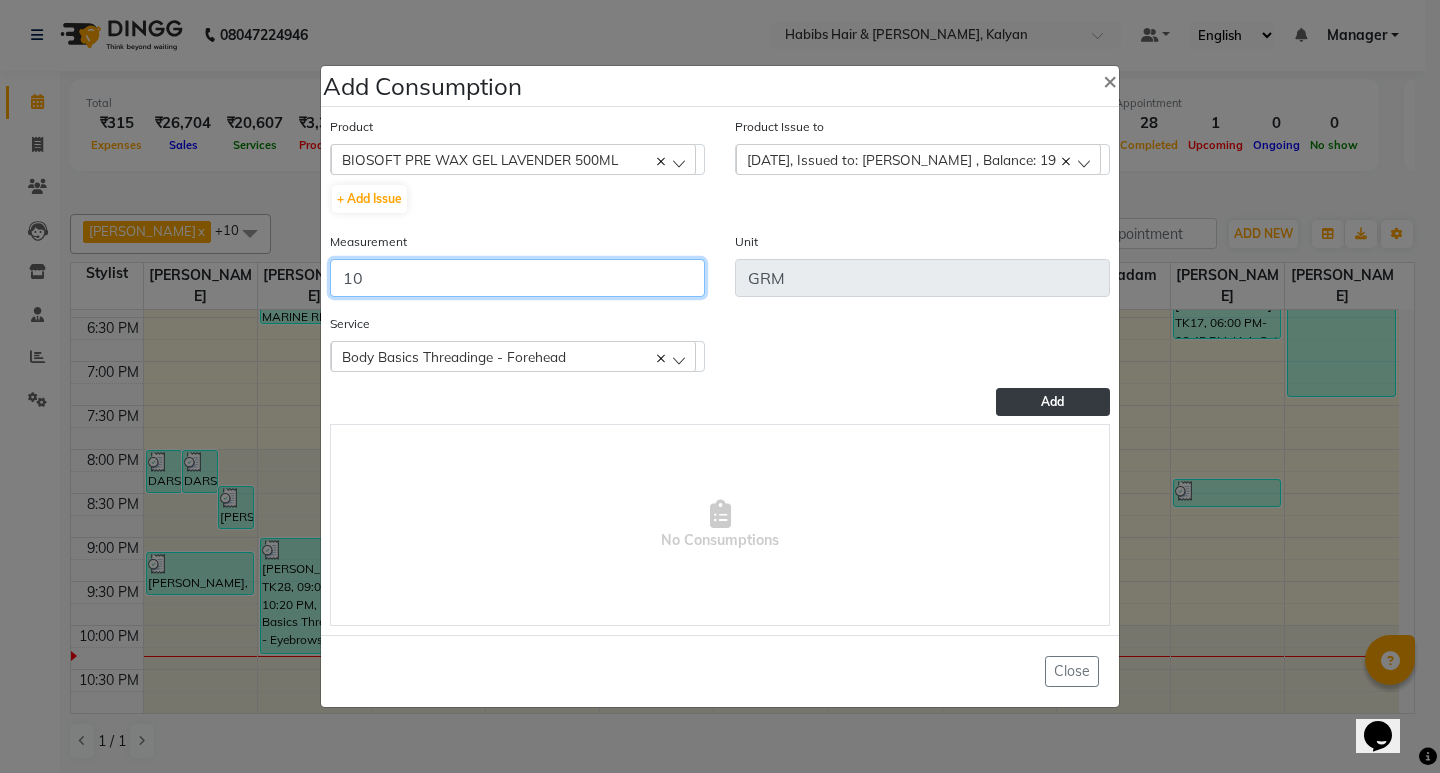 type on "10" 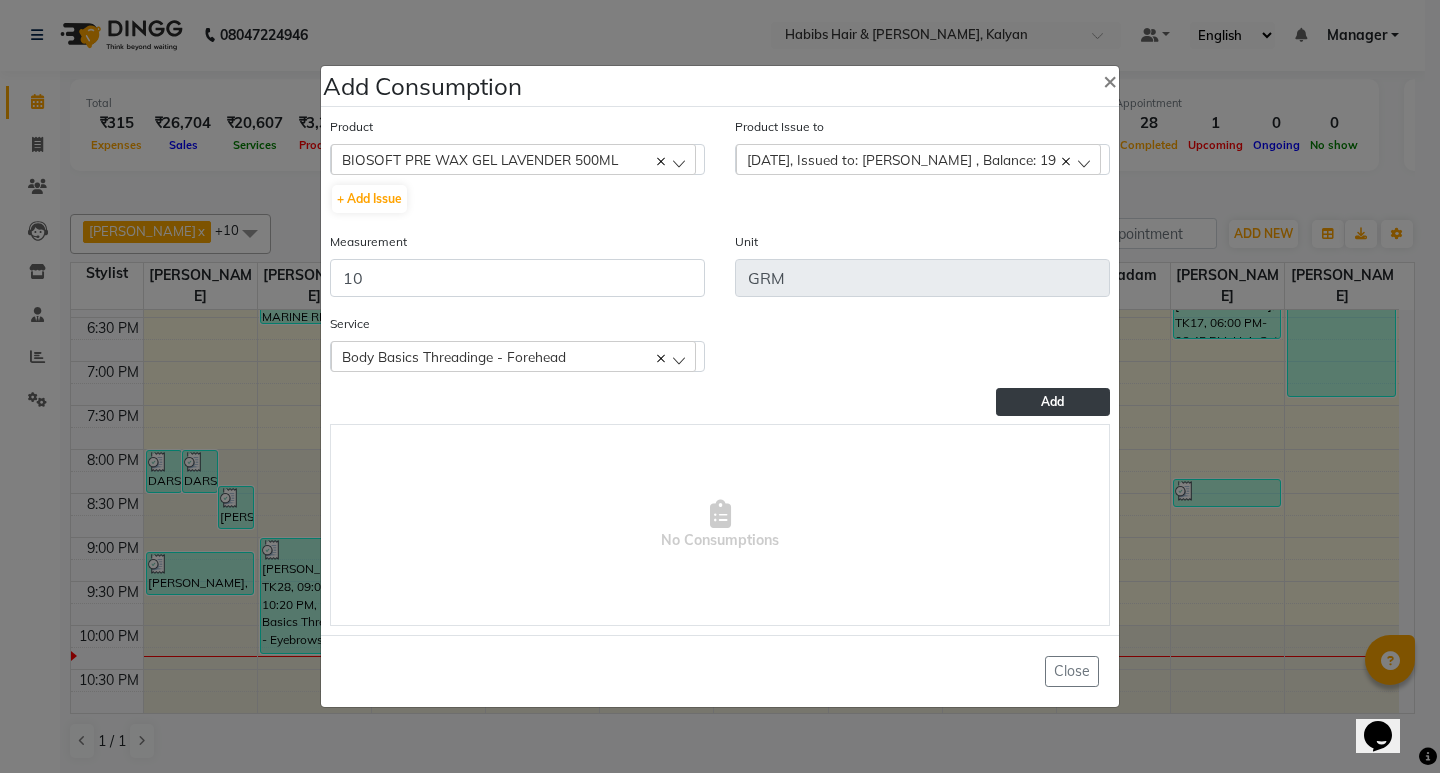 click on "Add" 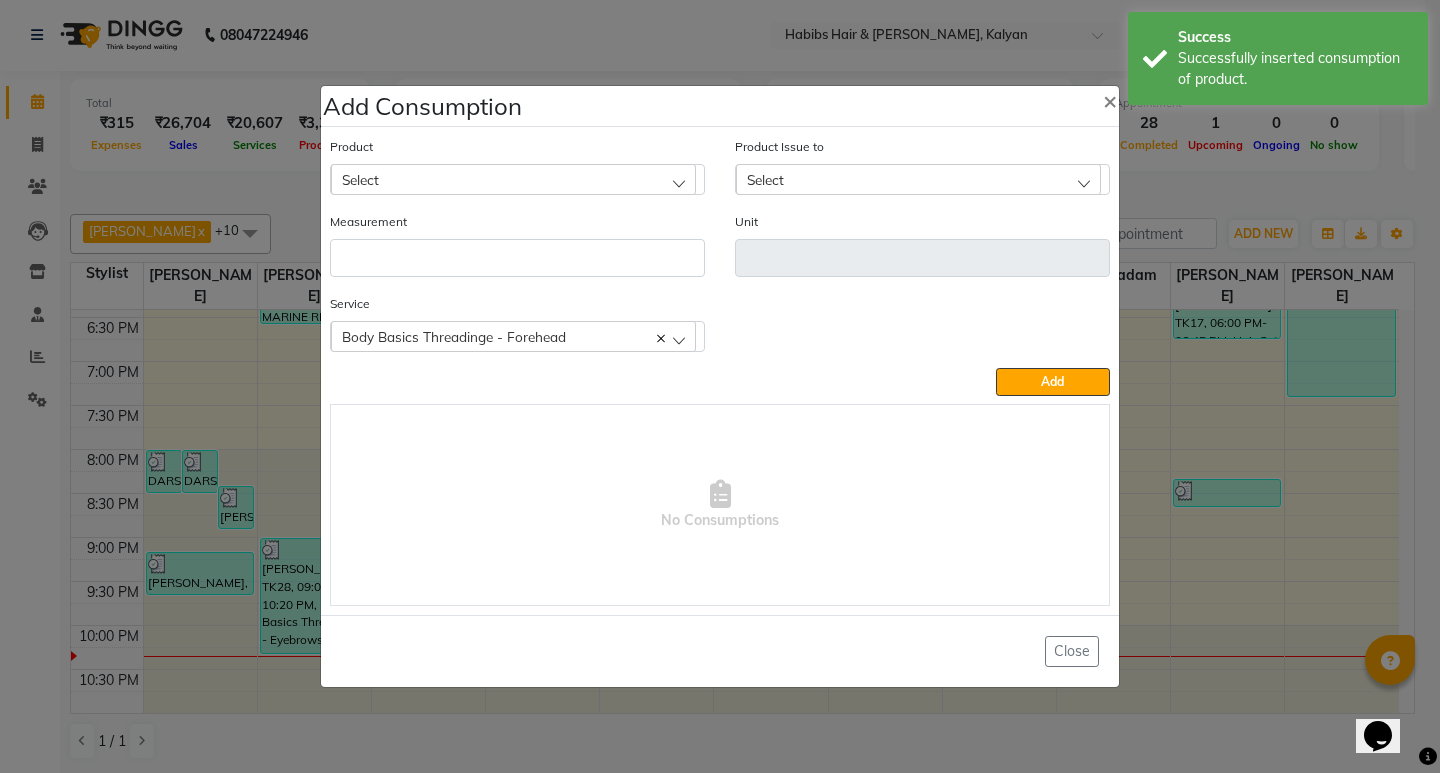 click on "Select" 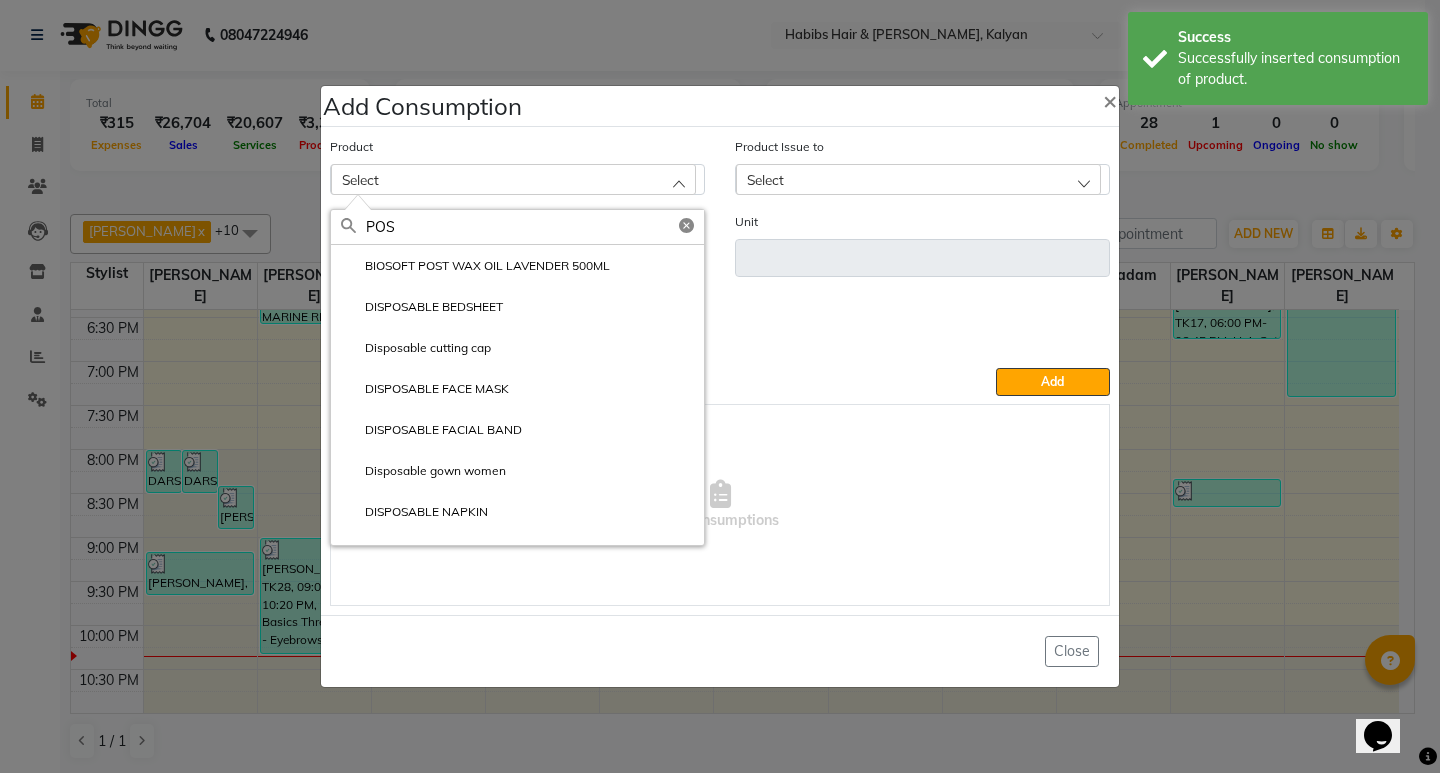 type on "POS" 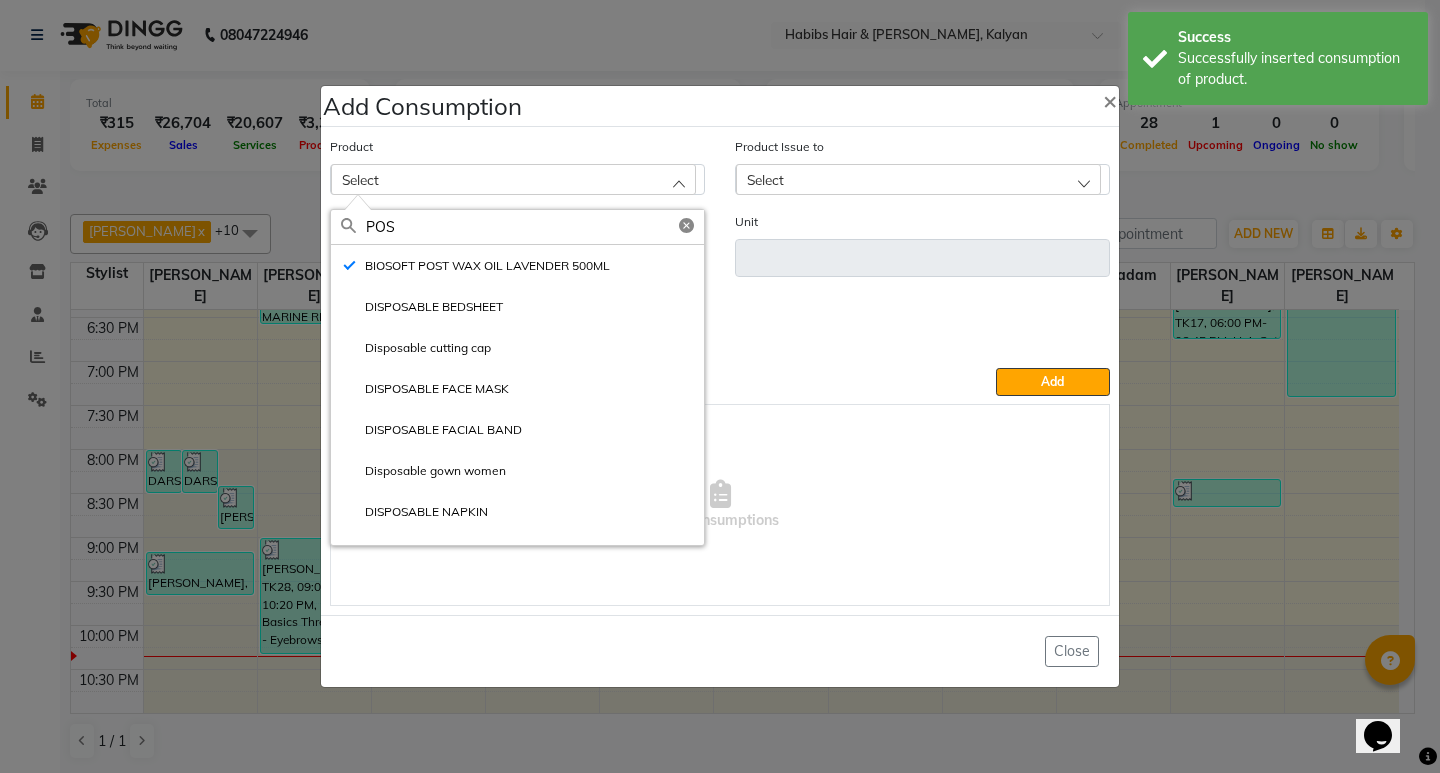 type on "ML" 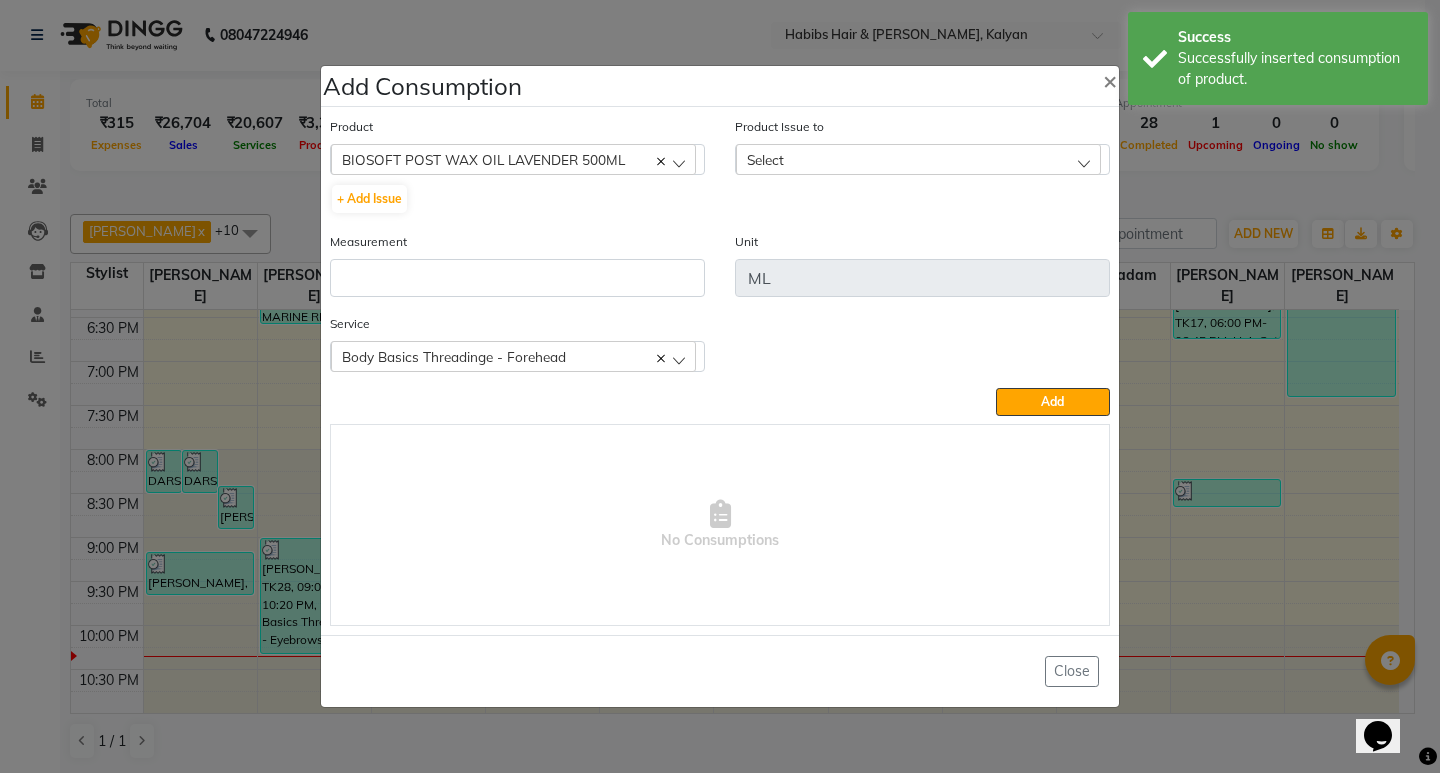 click on "Select" 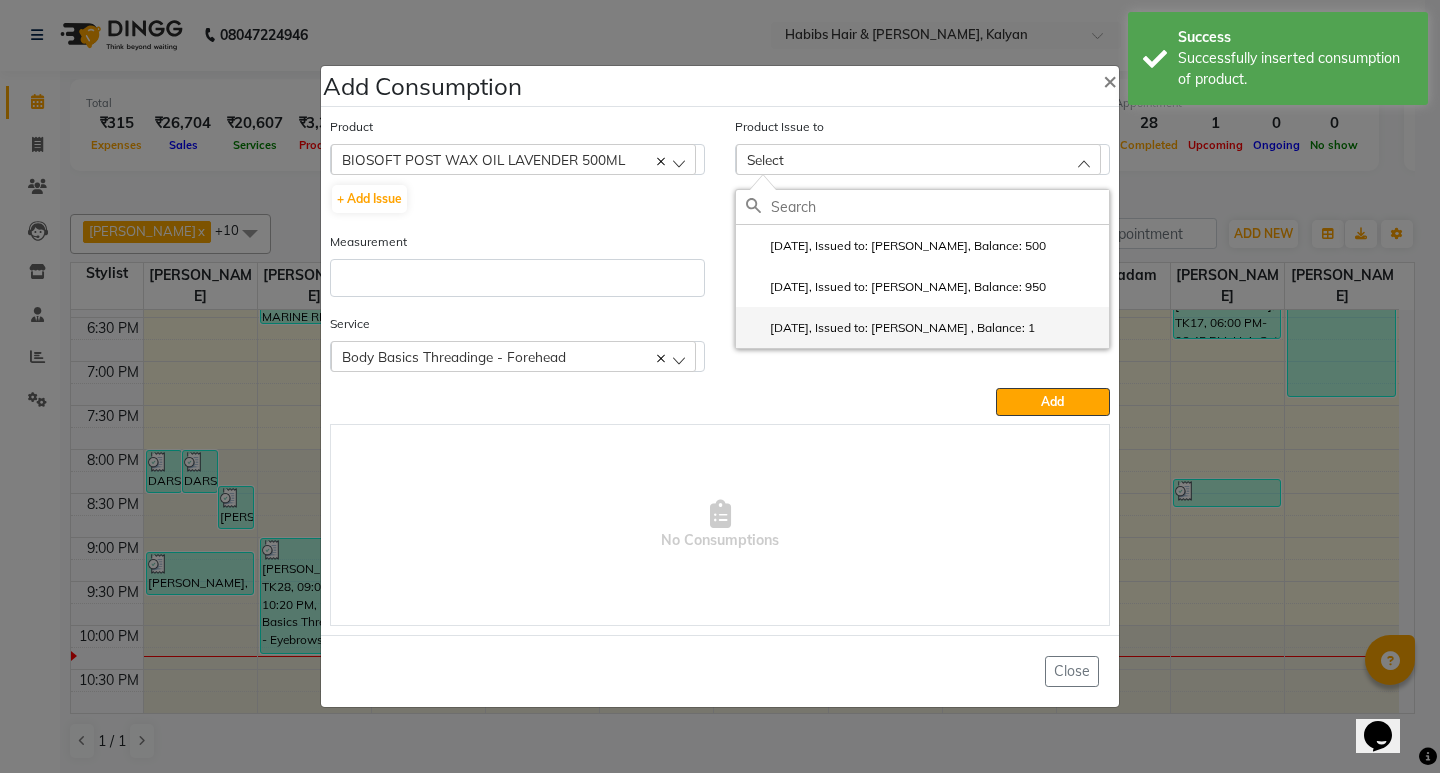 click on "[DATE], Issued to: [PERSON_NAME] , Balance: 1" 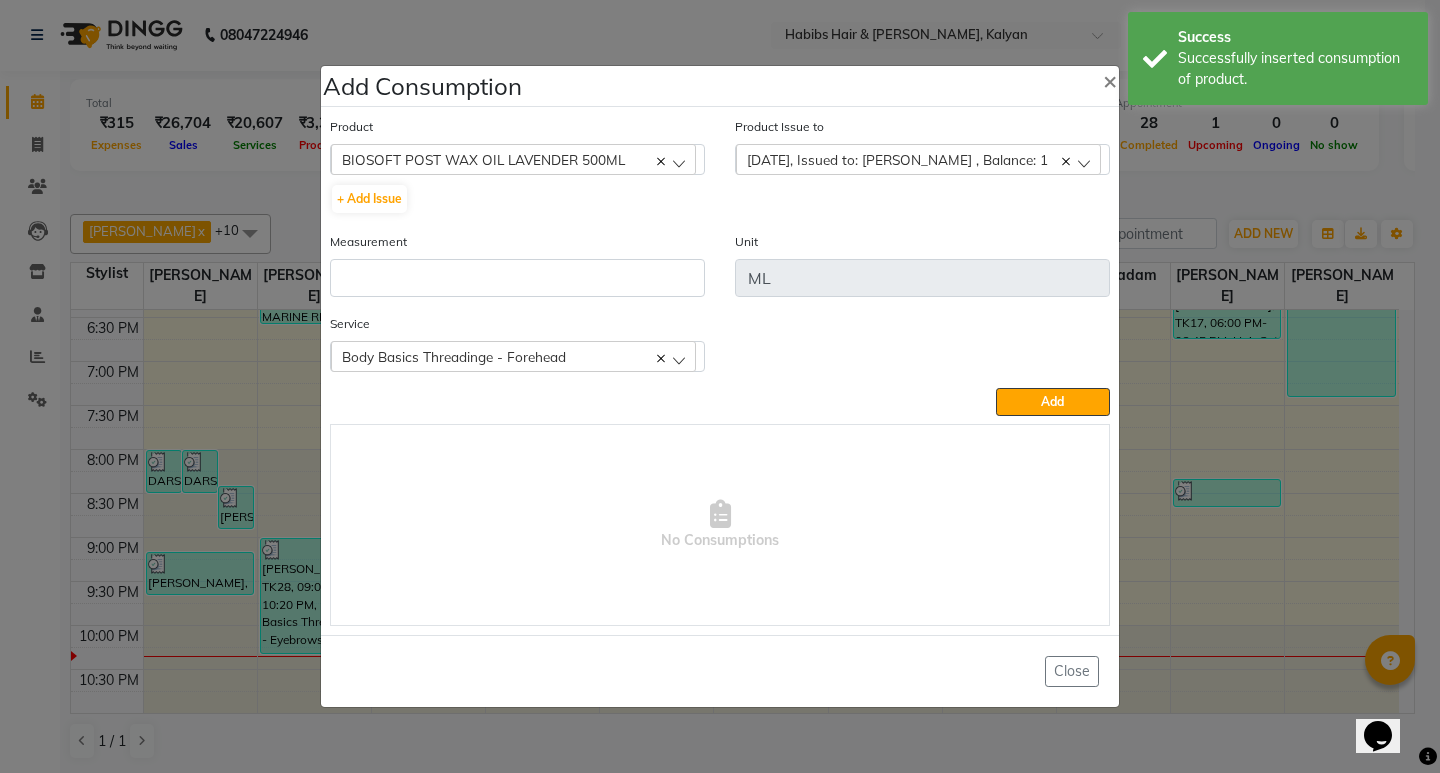 click on "[DATE], Issued to: [PERSON_NAME] , Balance: 1" 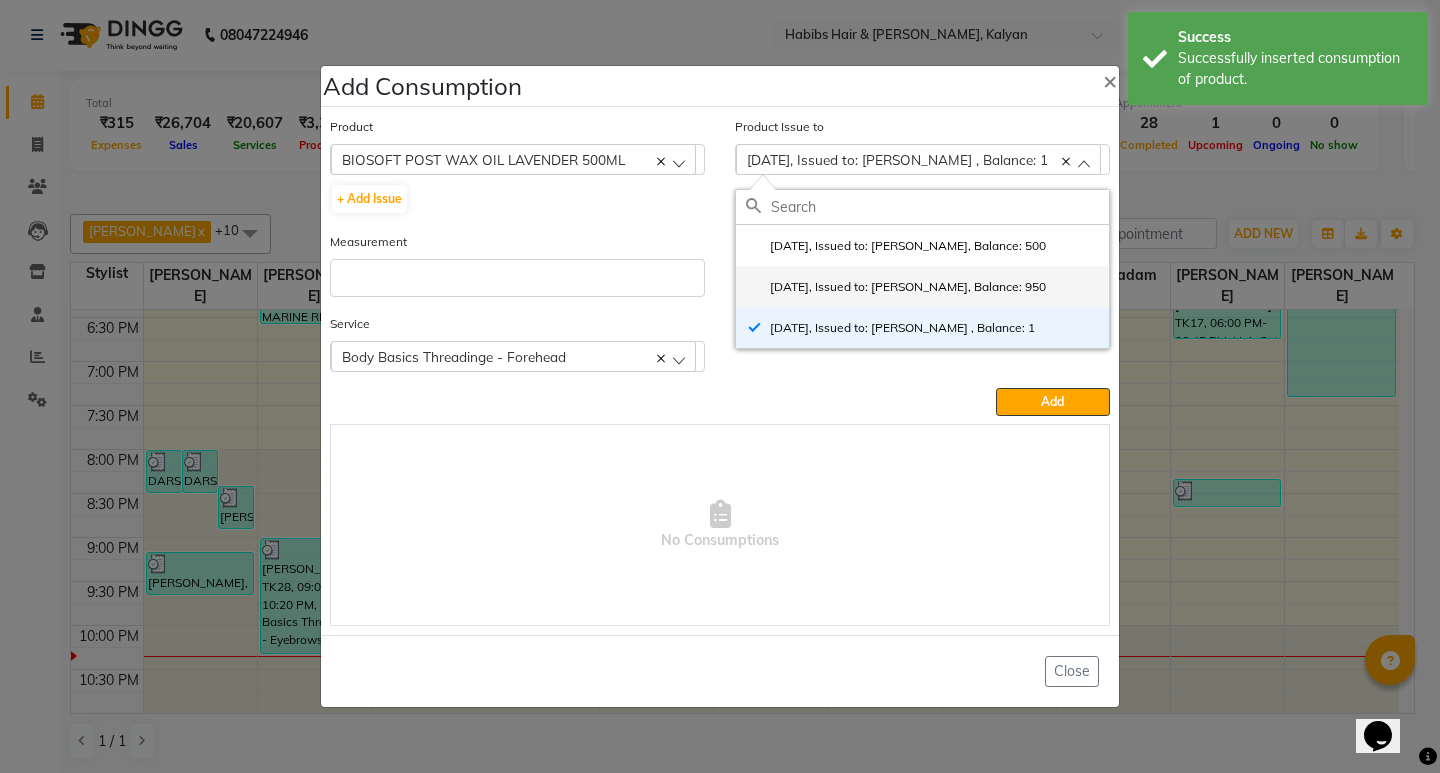 click on "[DATE], Issued to: [PERSON_NAME], Balance: 950" 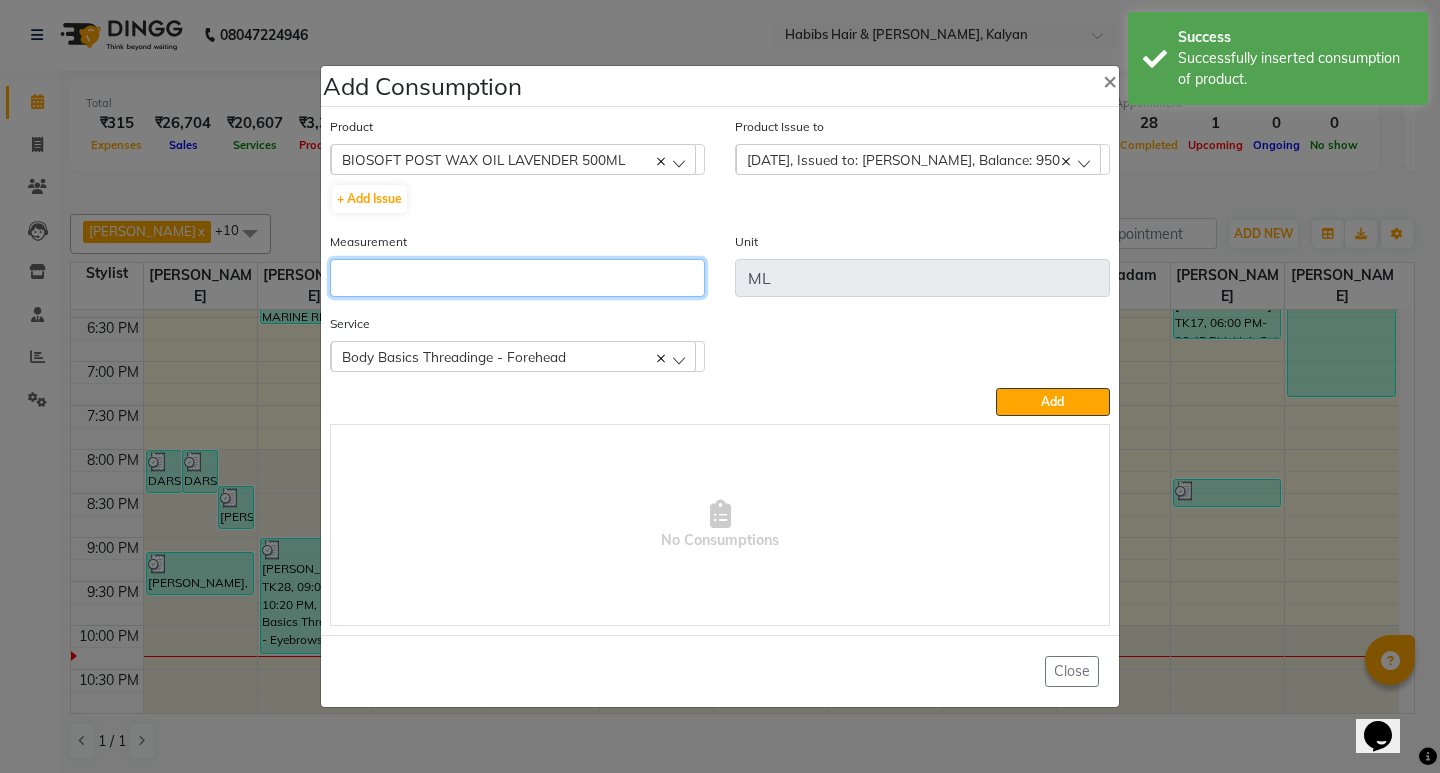 click 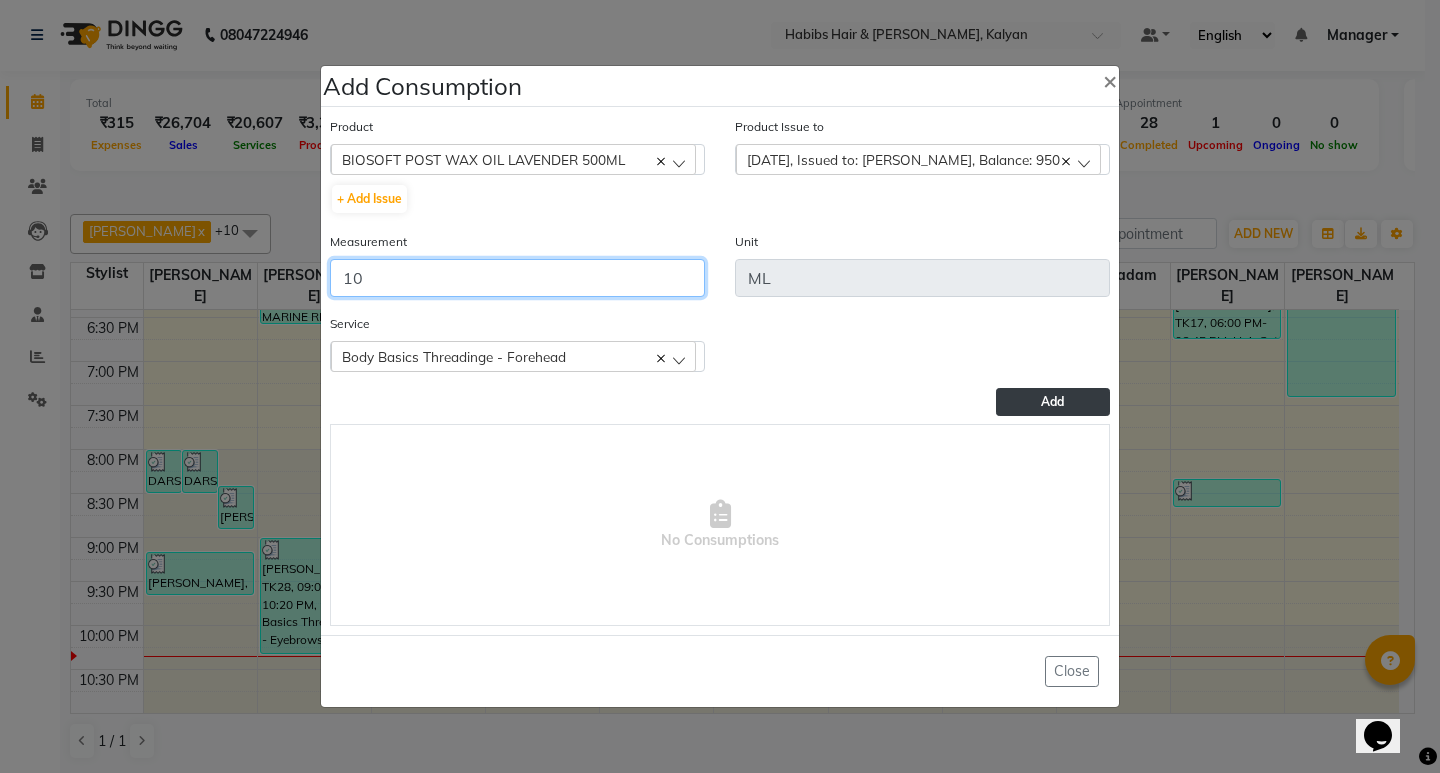 type on "10" 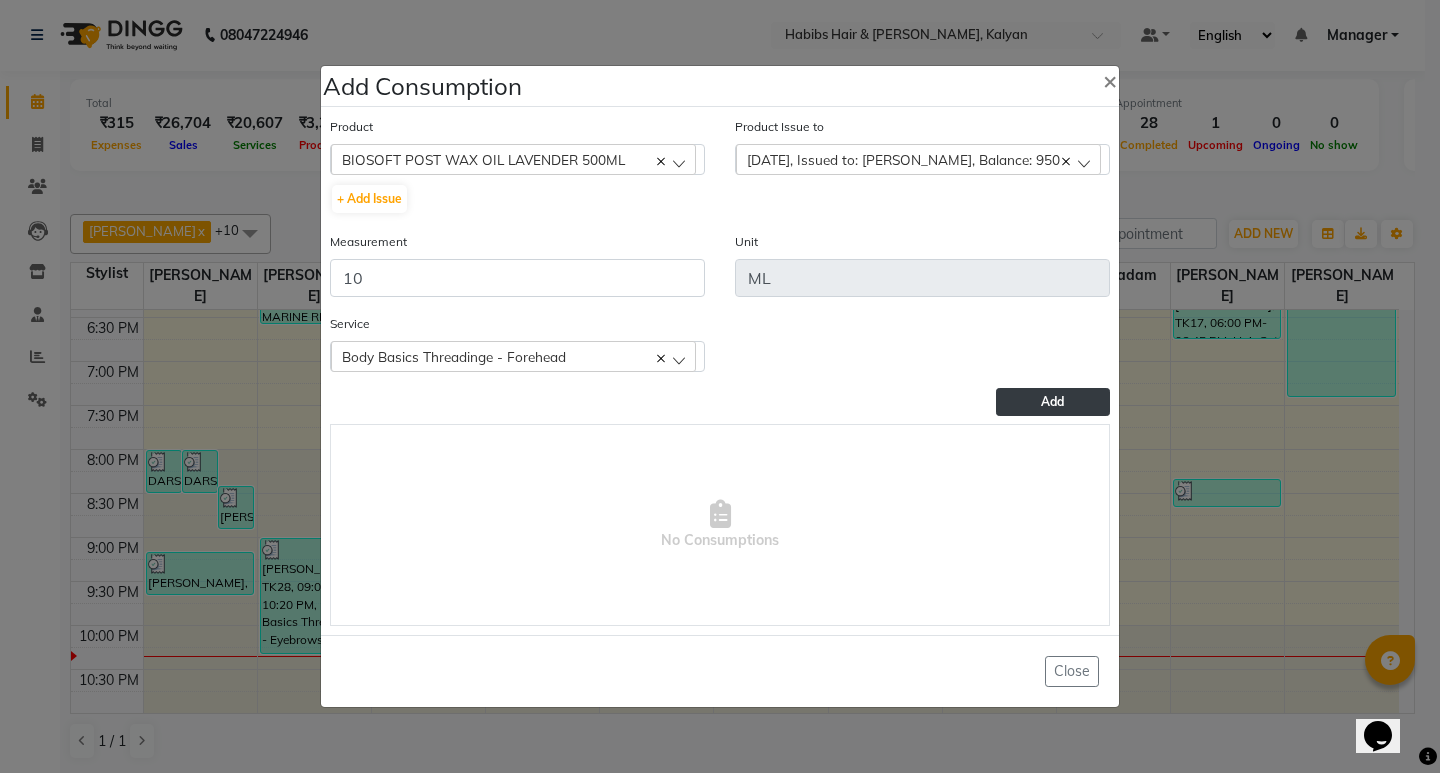 click on "Add" 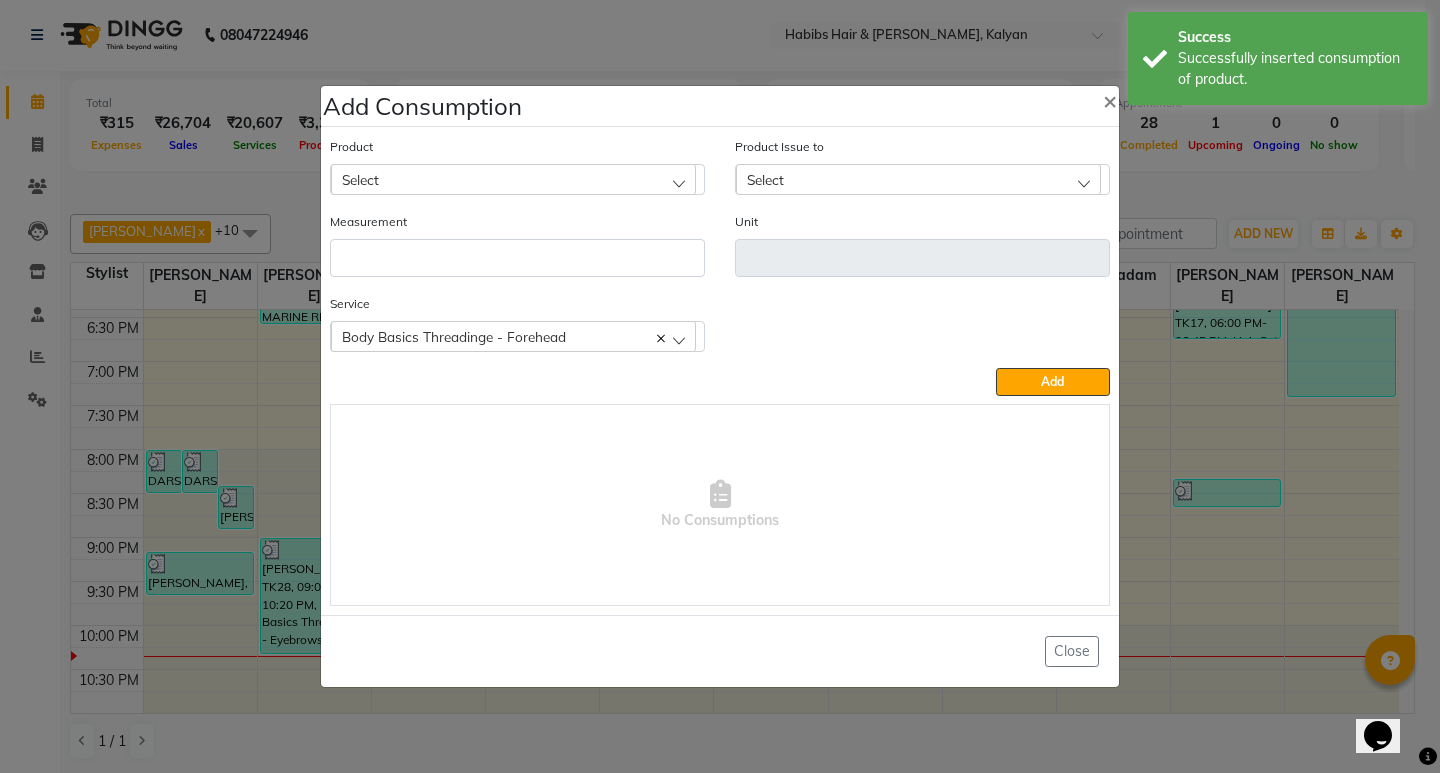 click on "Select" 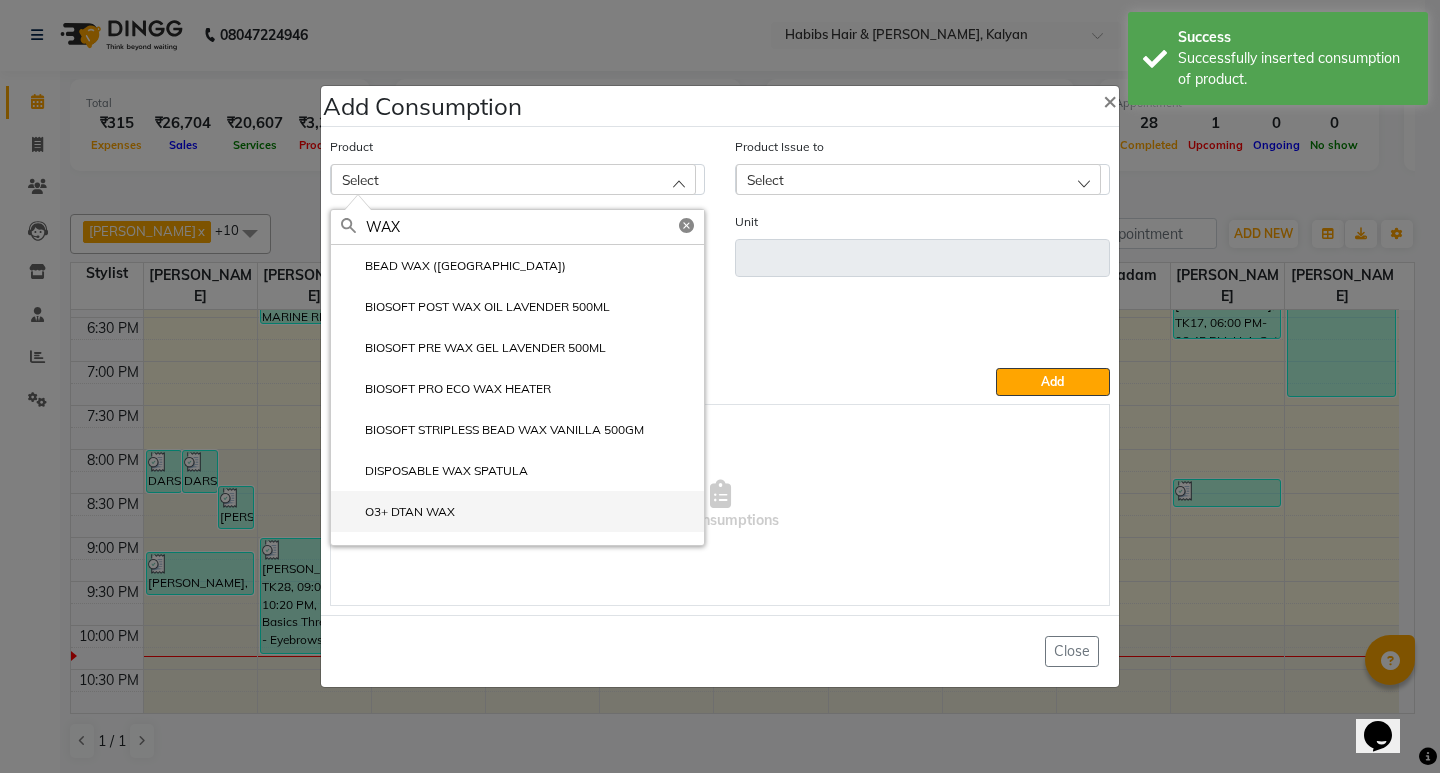 type on "WAX" 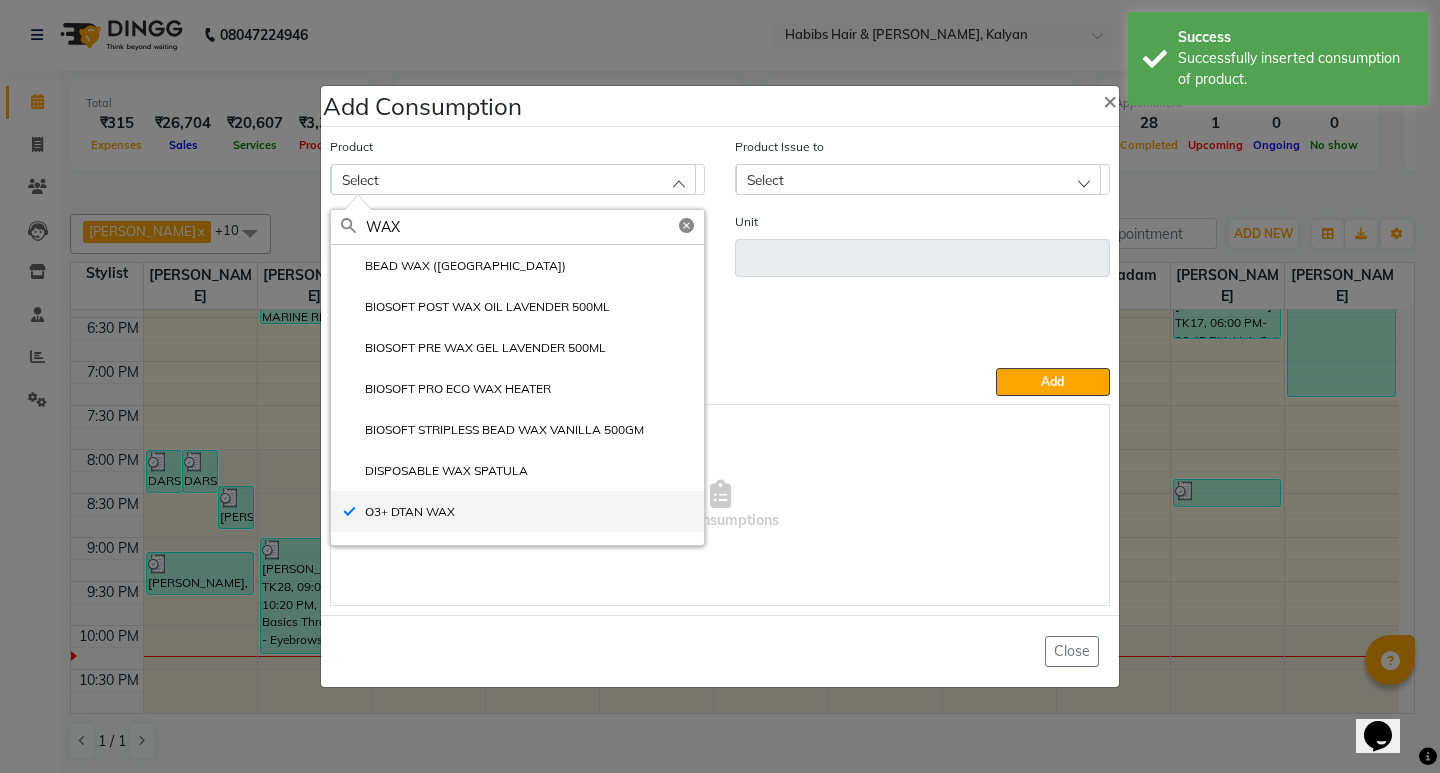 type on "ml" 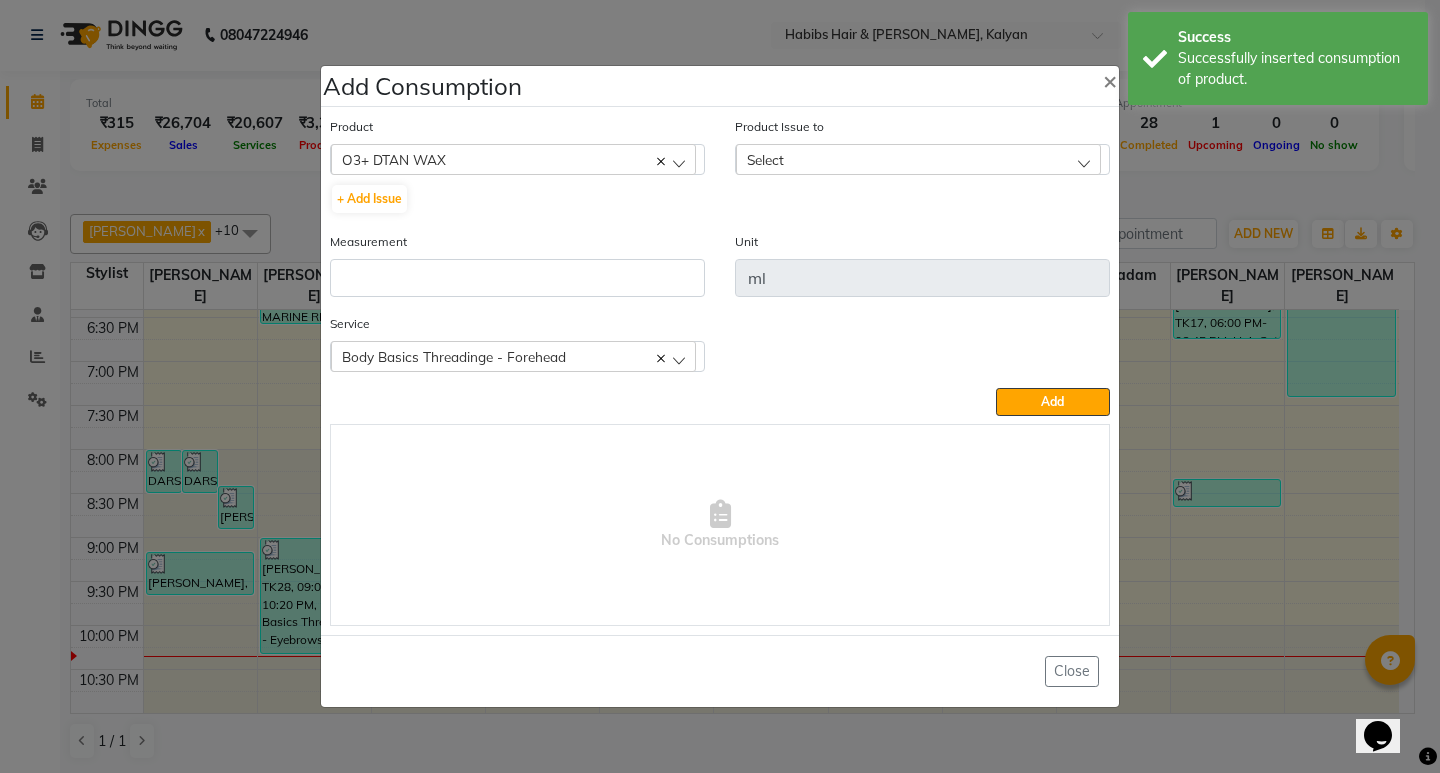 click on "Select" 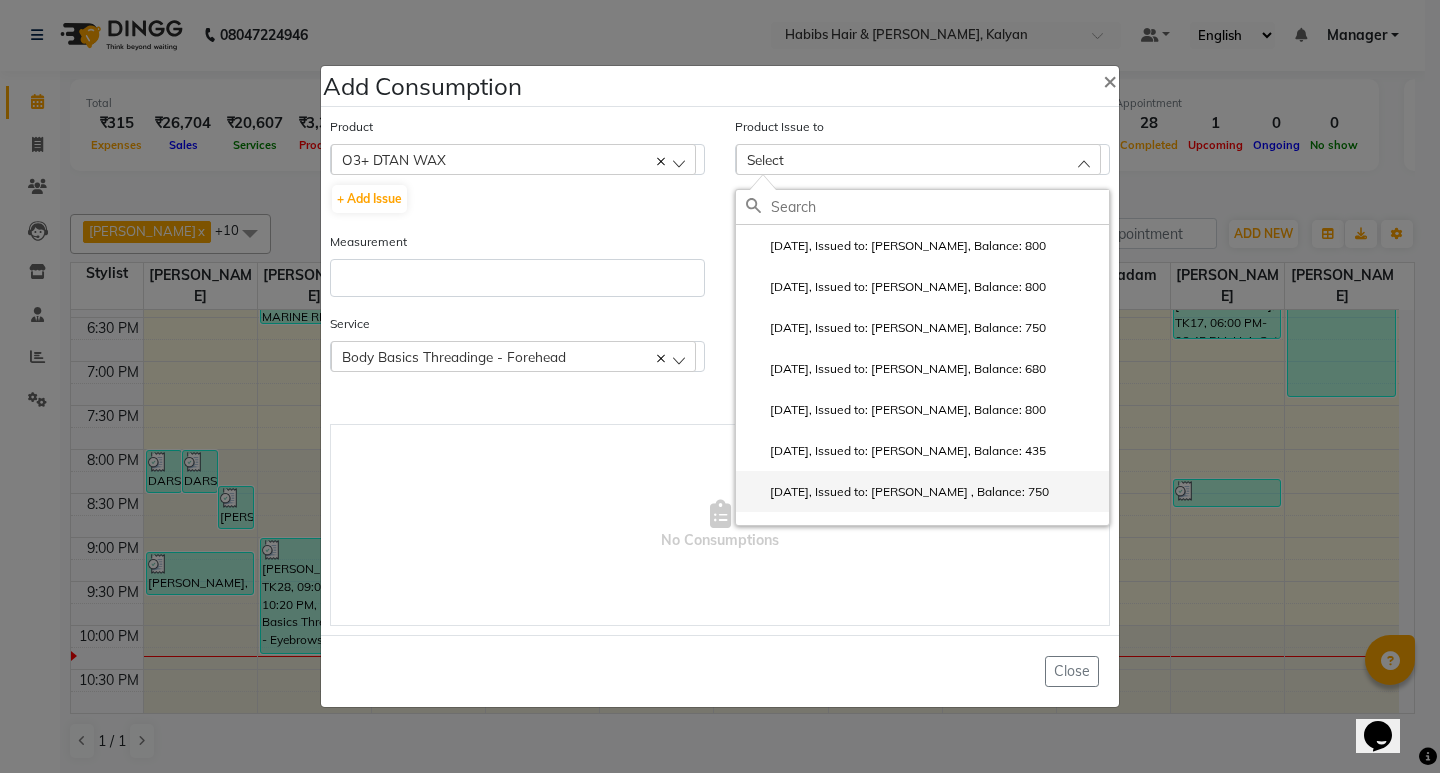 click on "[DATE], Issued to: [PERSON_NAME] , Balance: 750" 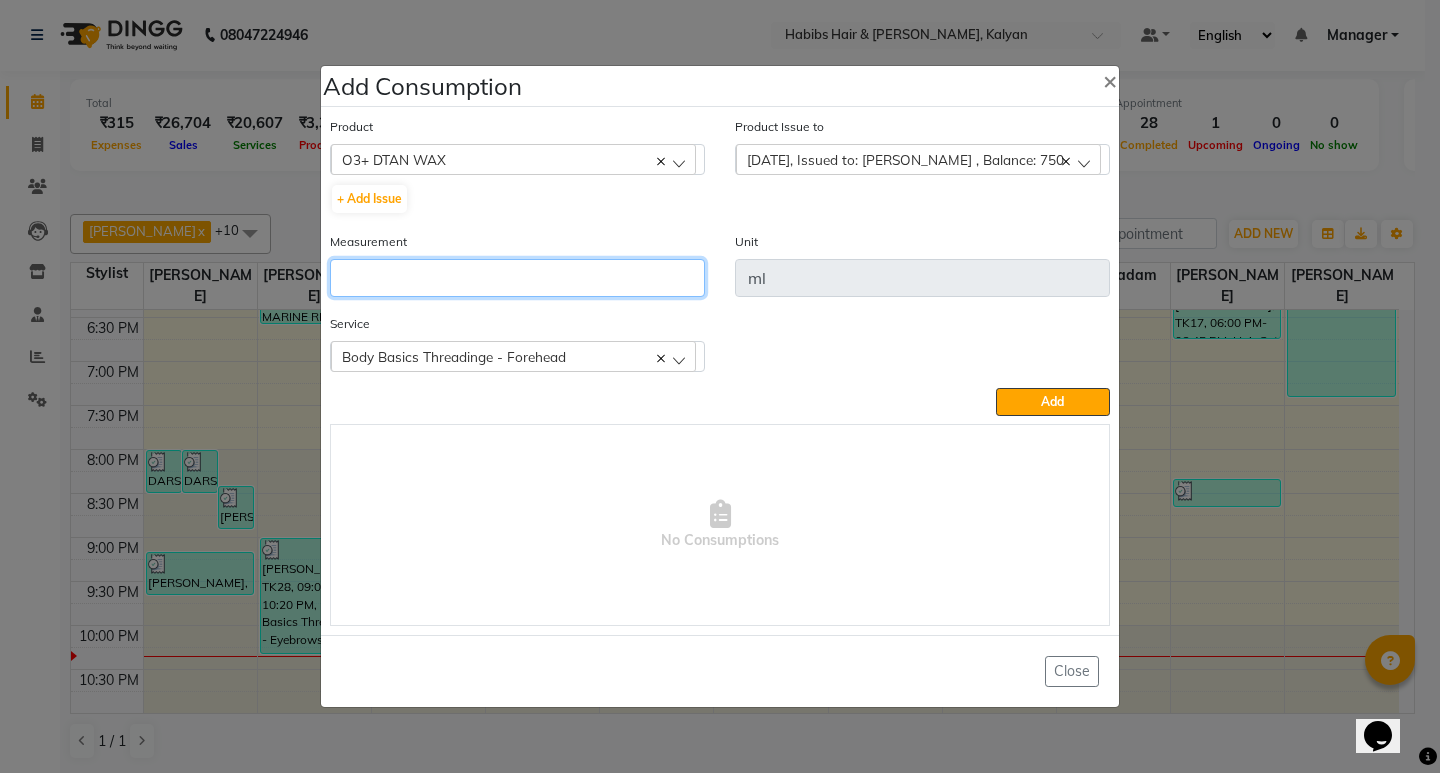 click 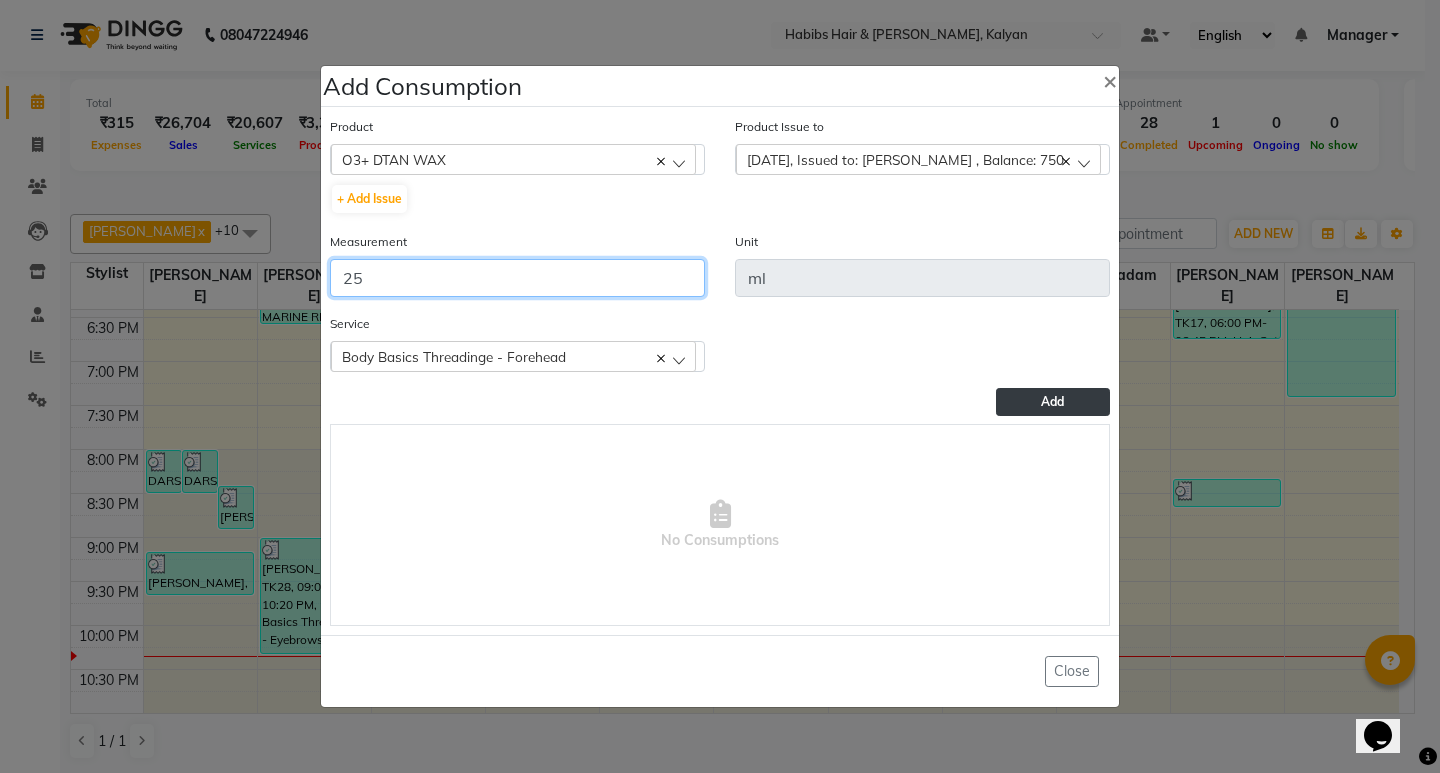 type on "25" 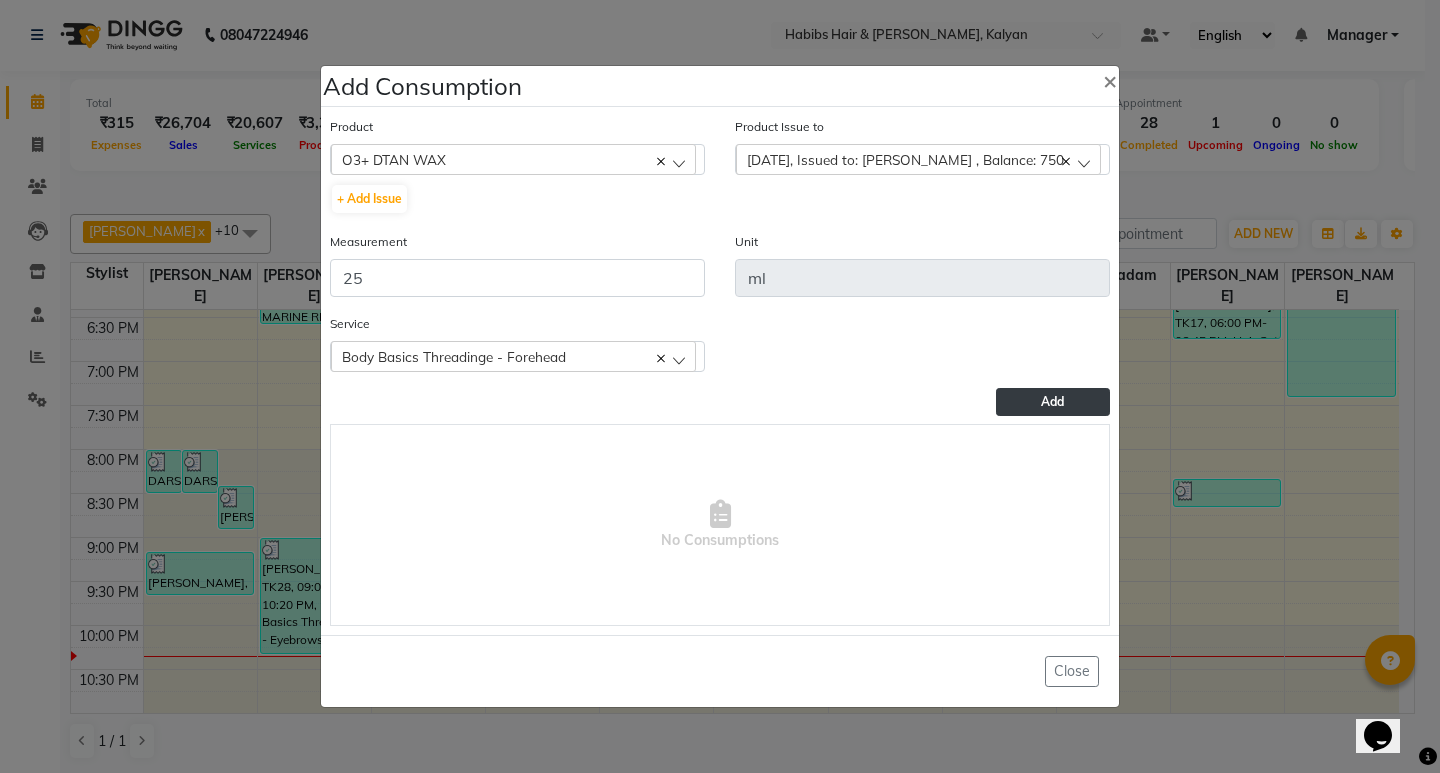 click on "Add" 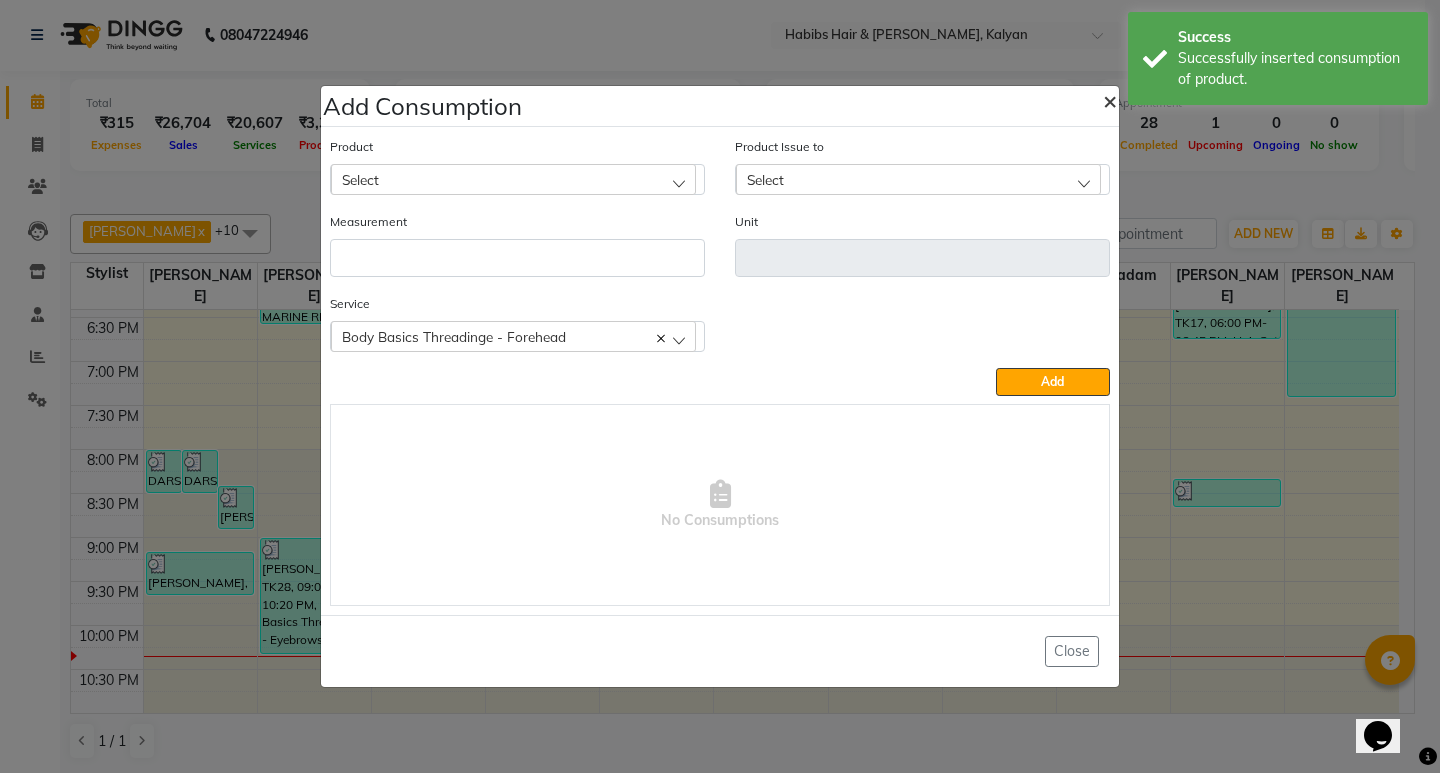 click on "×" 